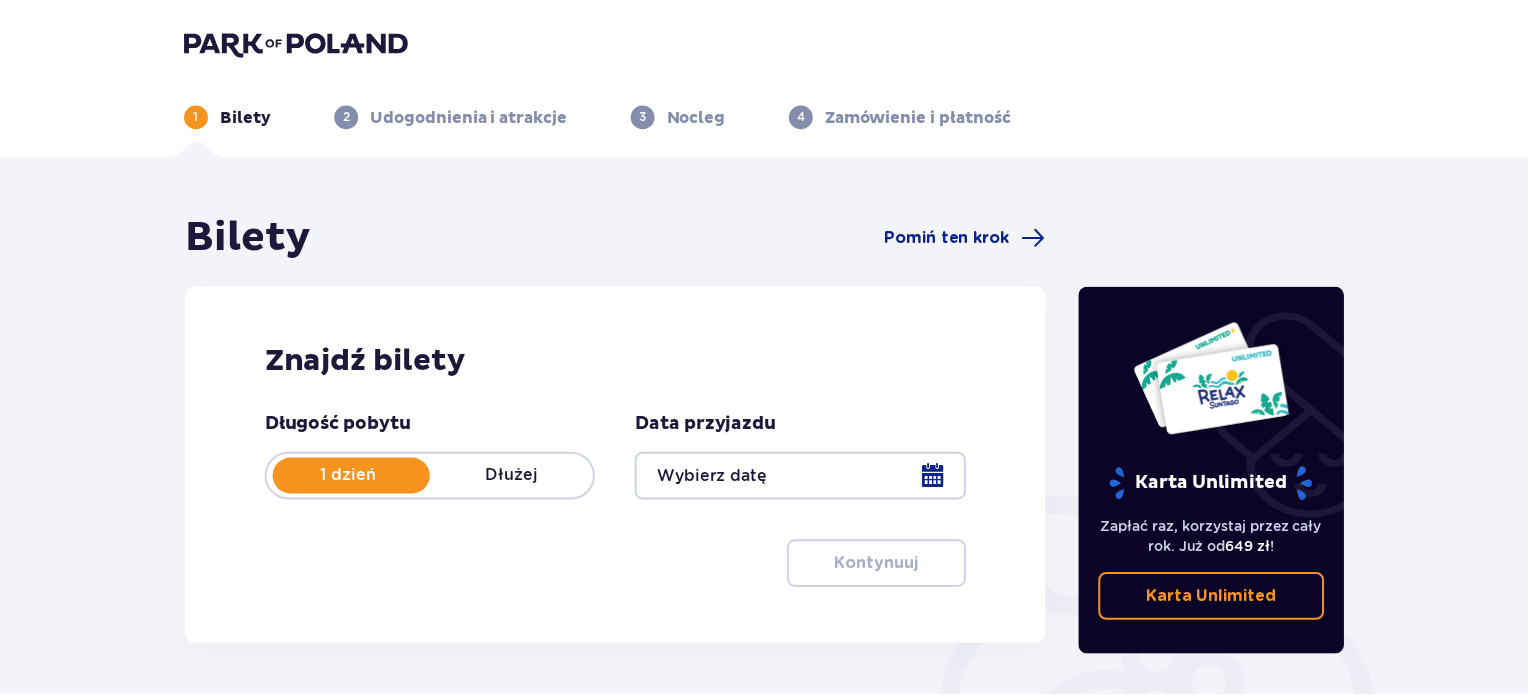 scroll, scrollTop: 0, scrollLeft: 0, axis: both 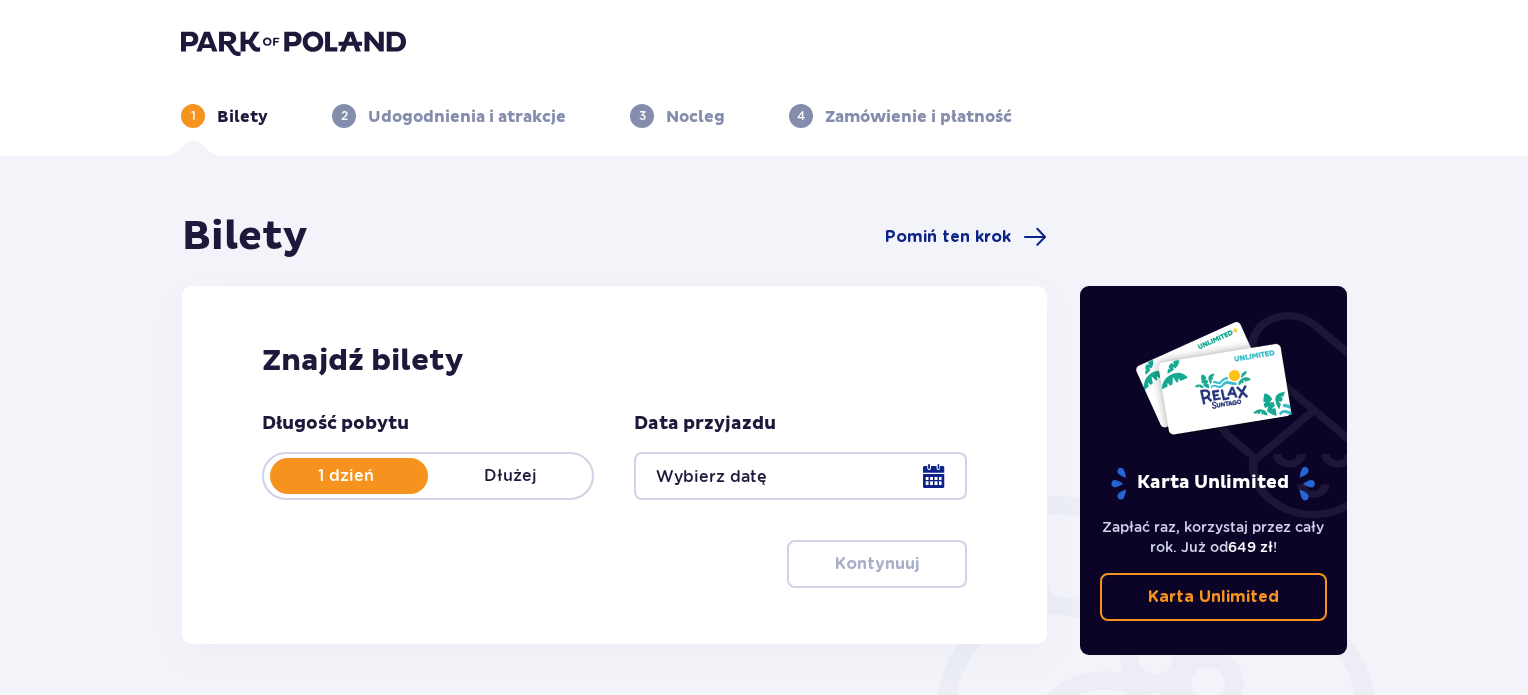 click at bounding box center [800, 476] 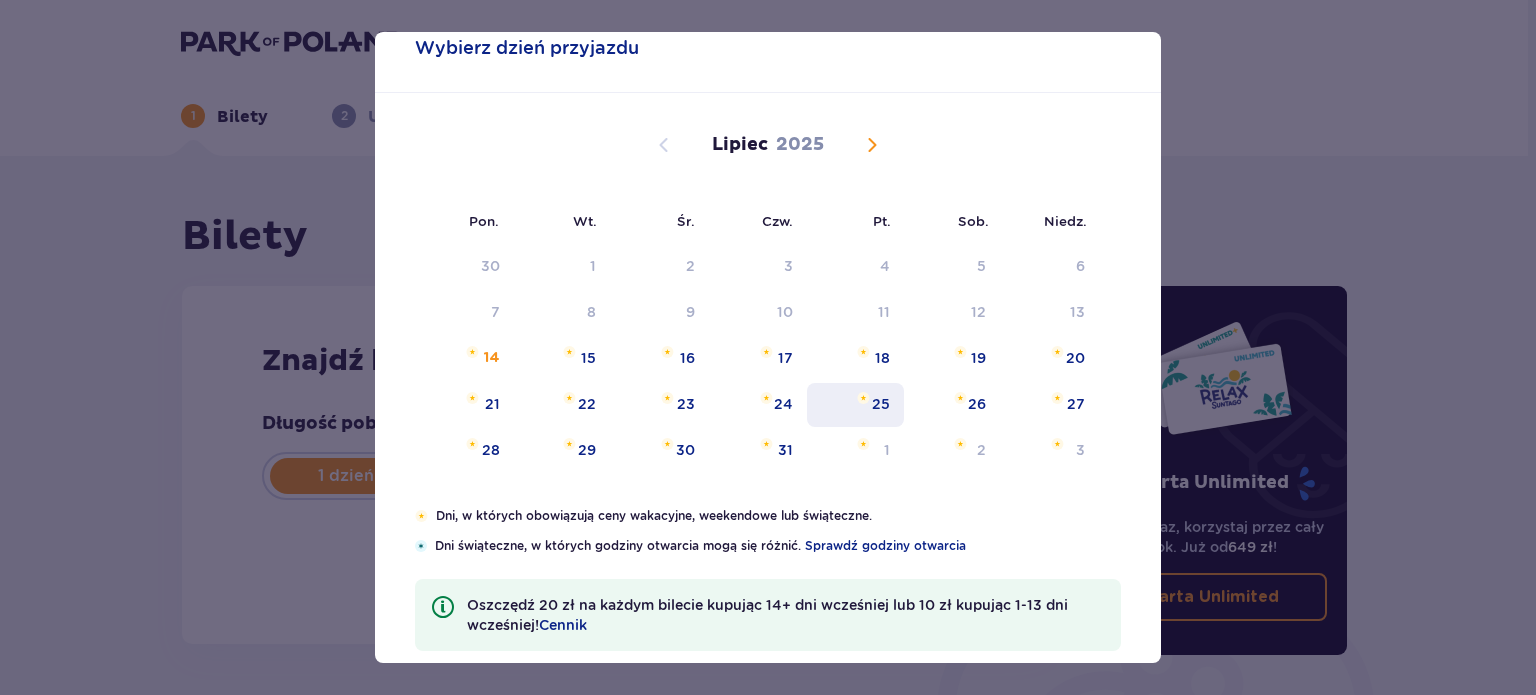 scroll, scrollTop: 81, scrollLeft: 0, axis: vertical 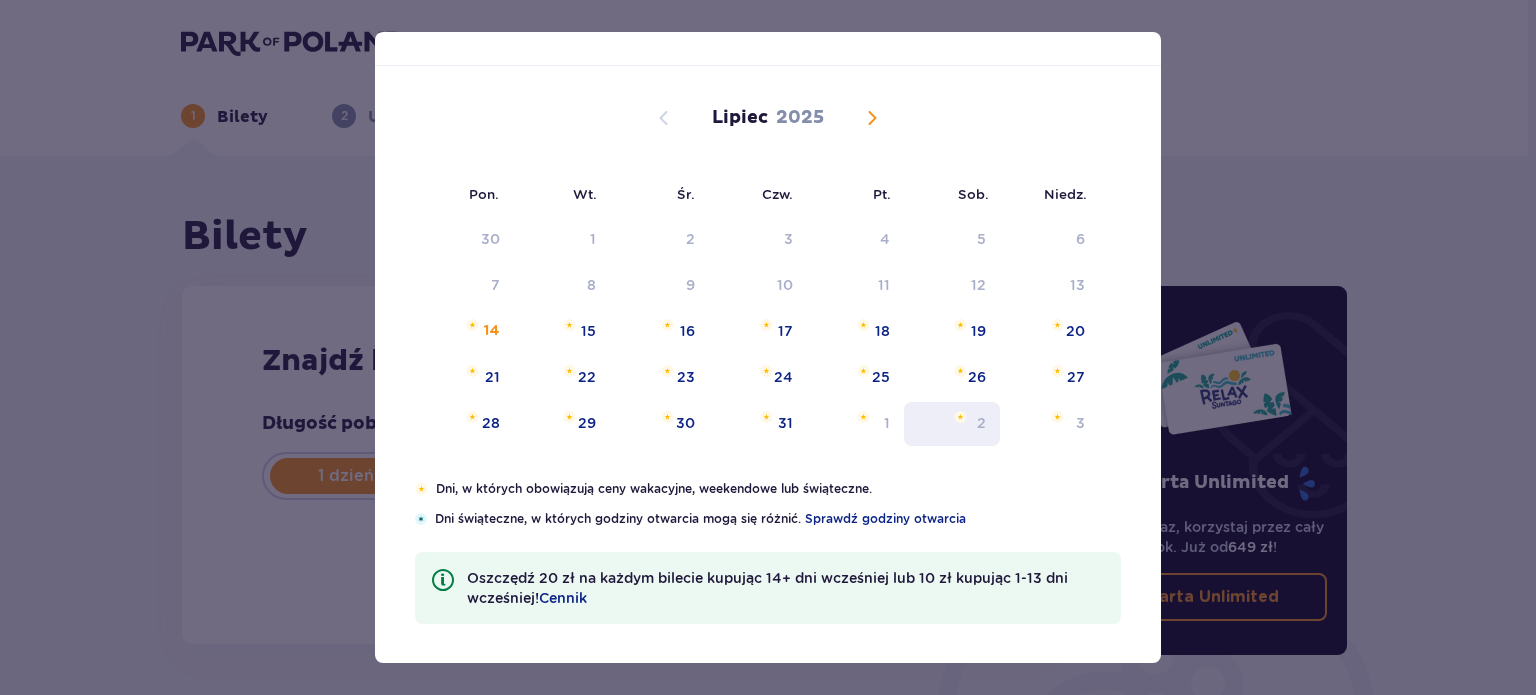 click on "2" at bounding box center (952, 424) 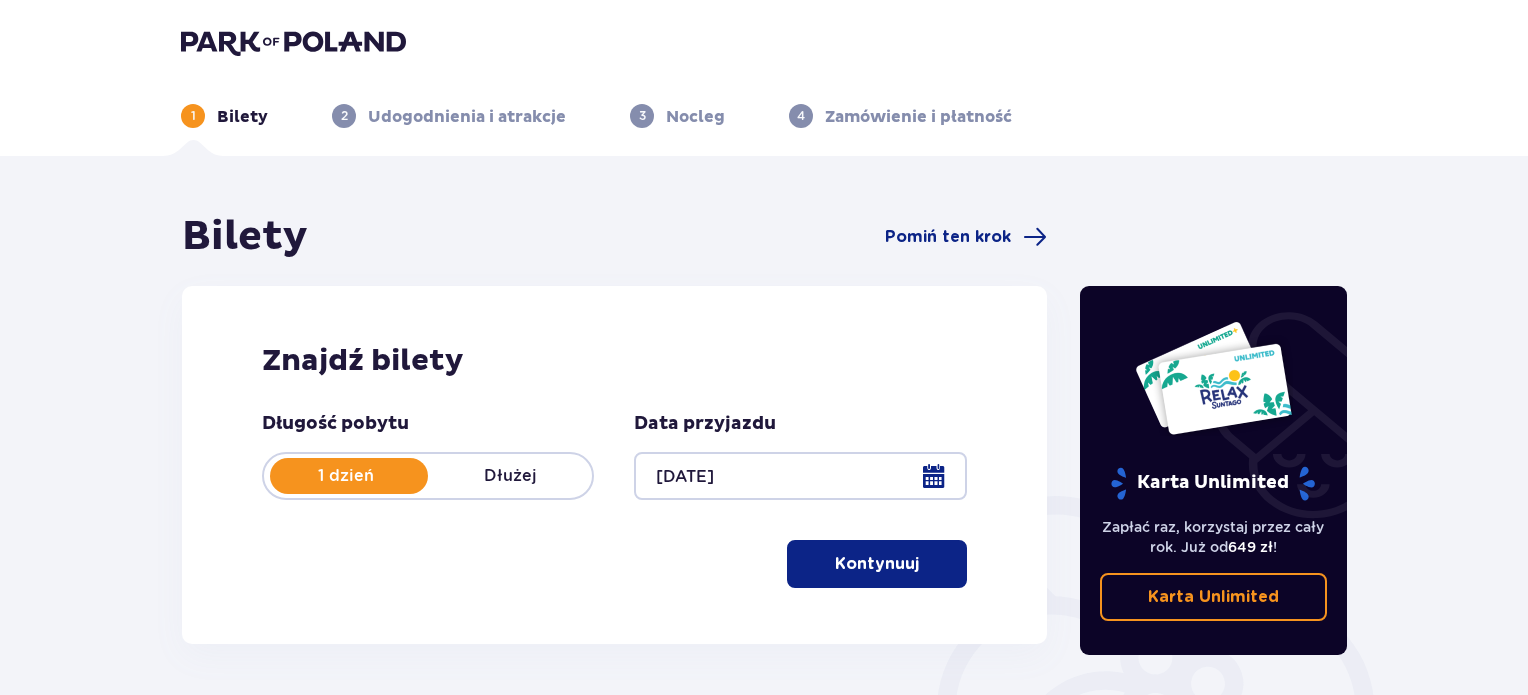 click at bounding box center [800, 476] 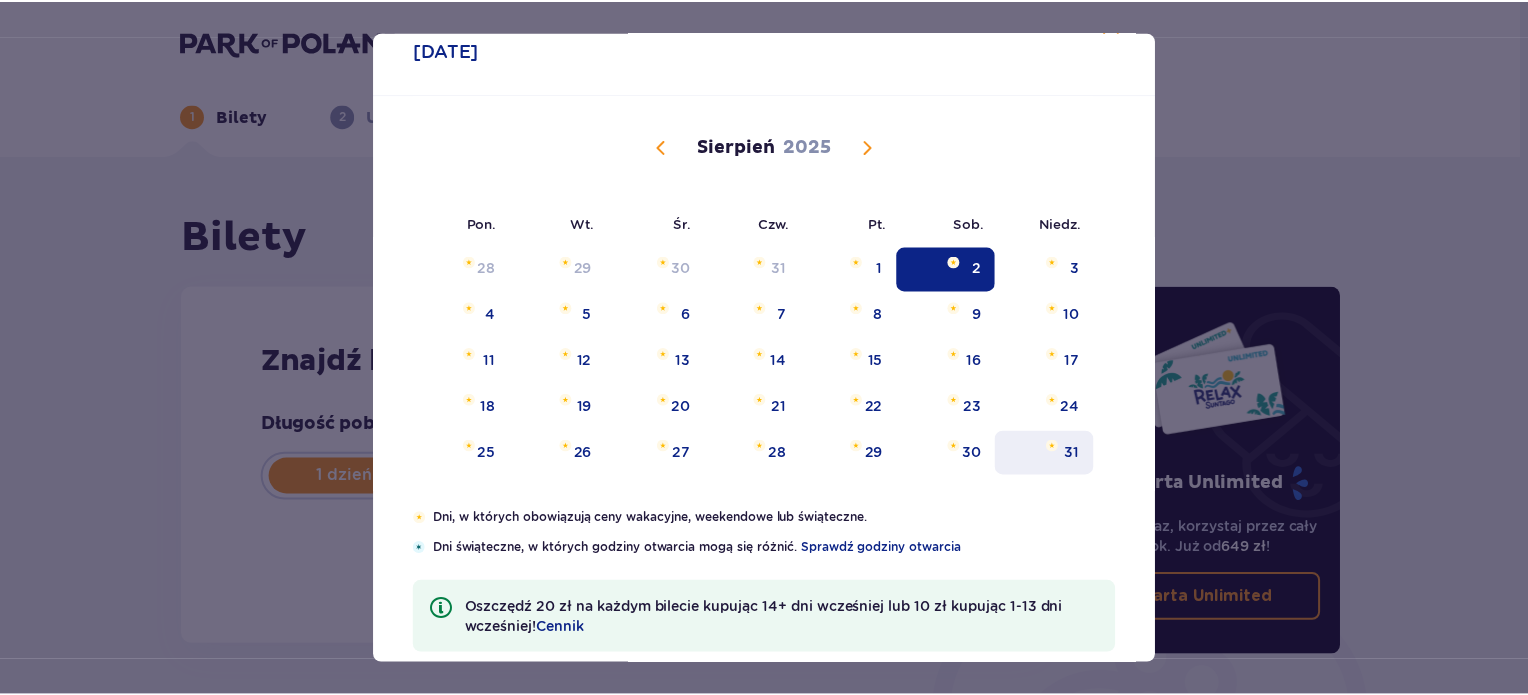 scroll, scrollTop: 81, scrollLeft: 0, axis: vertical 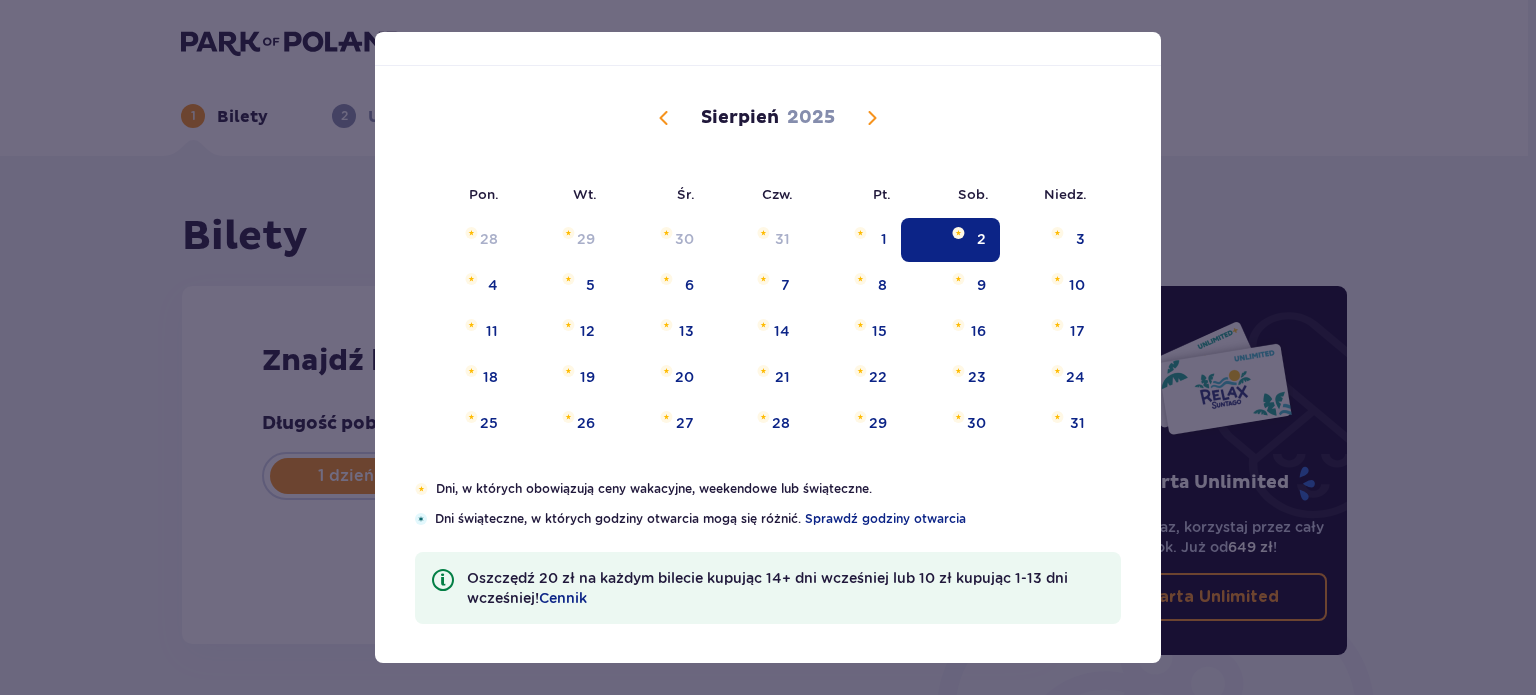 click on "Sierpień 2025" at bounding box center [768, 118] 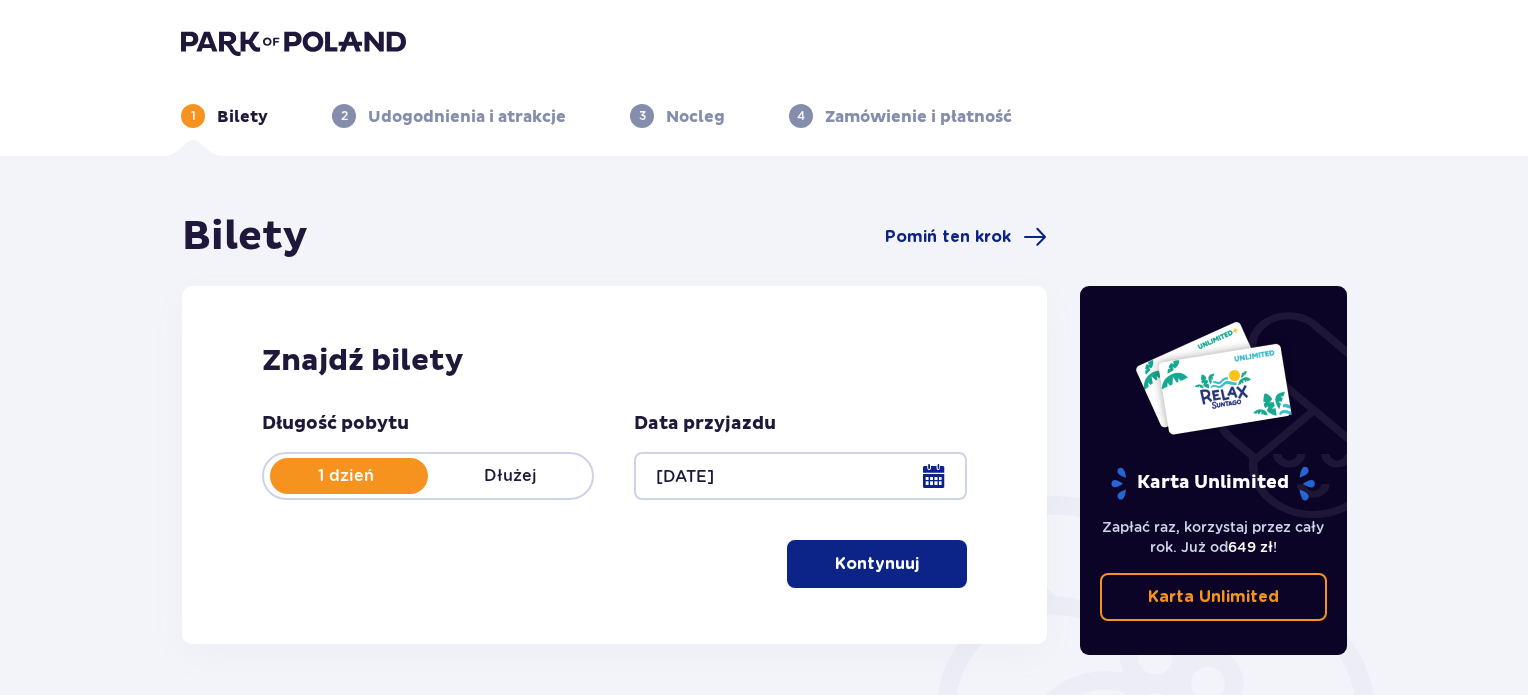 click on "Kontynuuj" at bounding box center (877, 564) 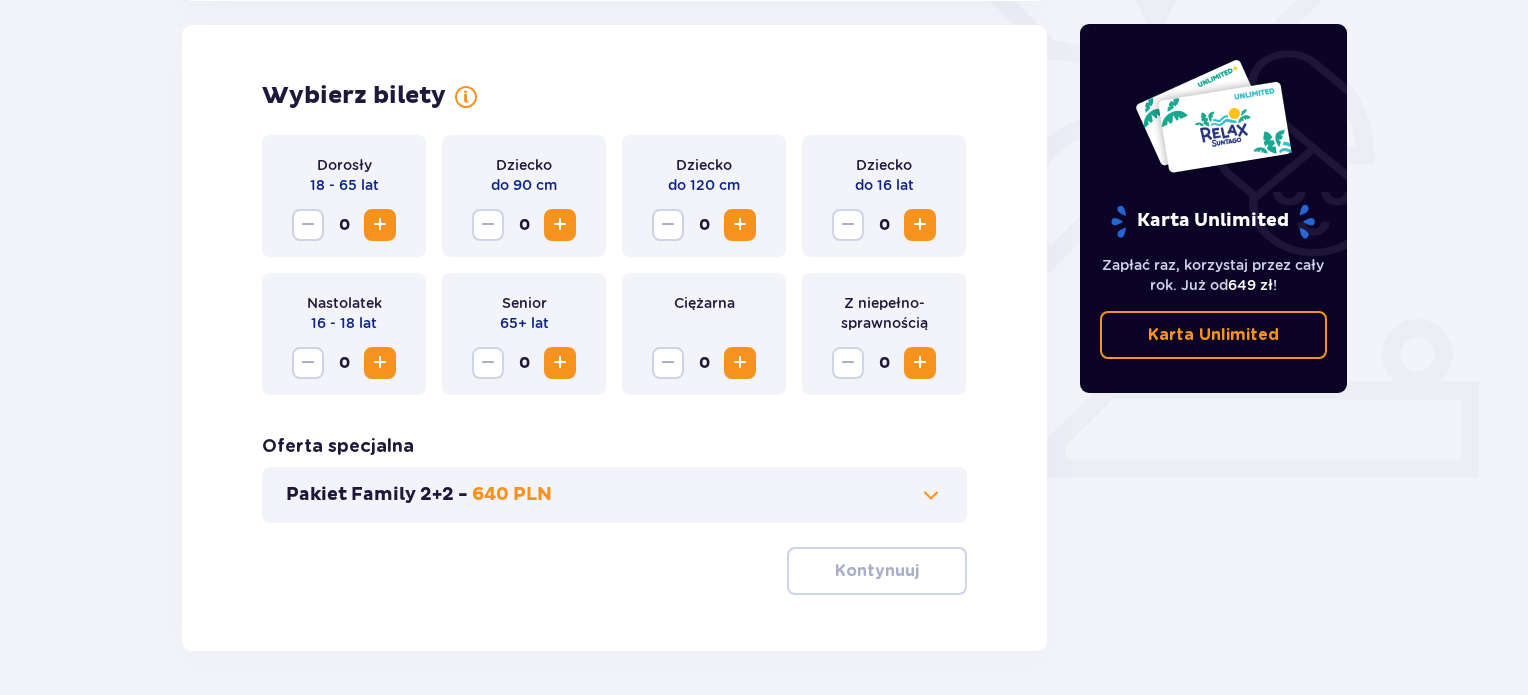 scroll, scrollTop: 556, scrollLeft: 0, axis: vertical 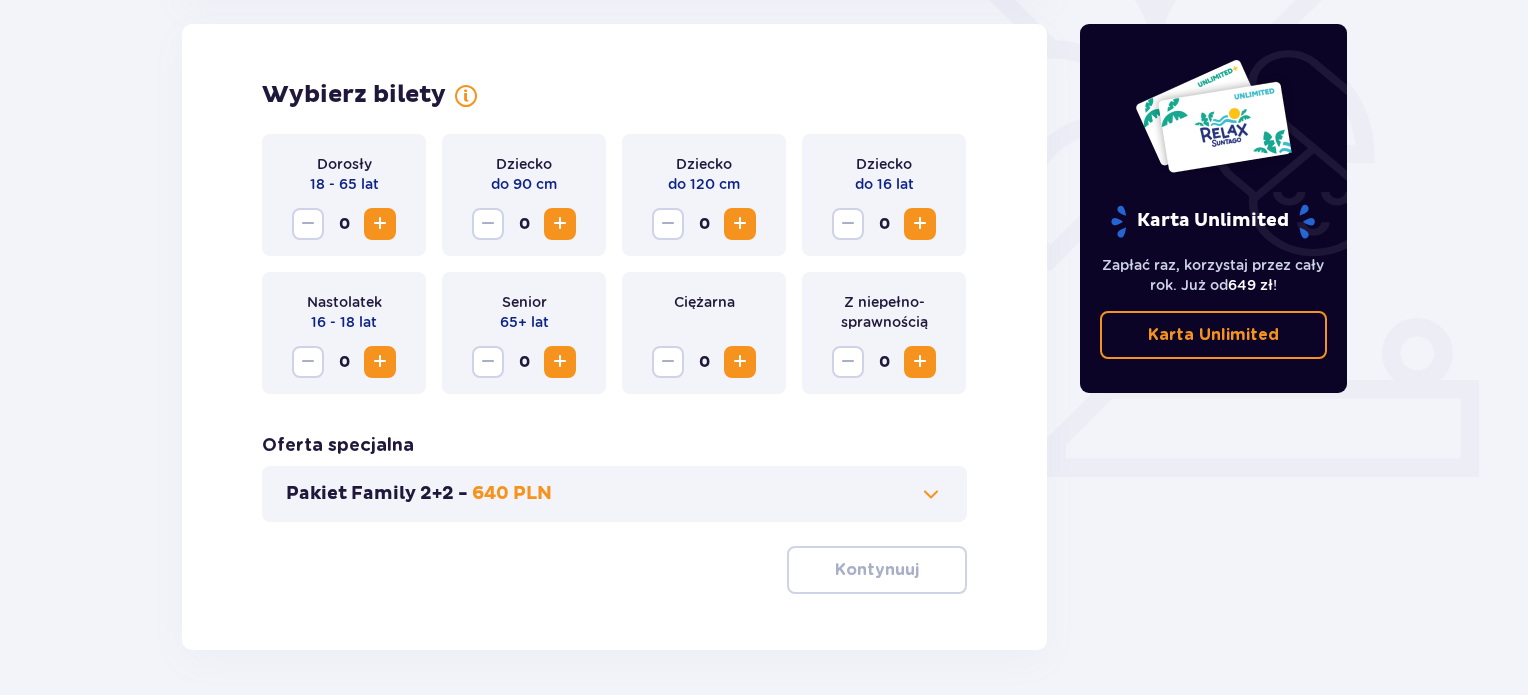 click at bounding box center [920, 224] 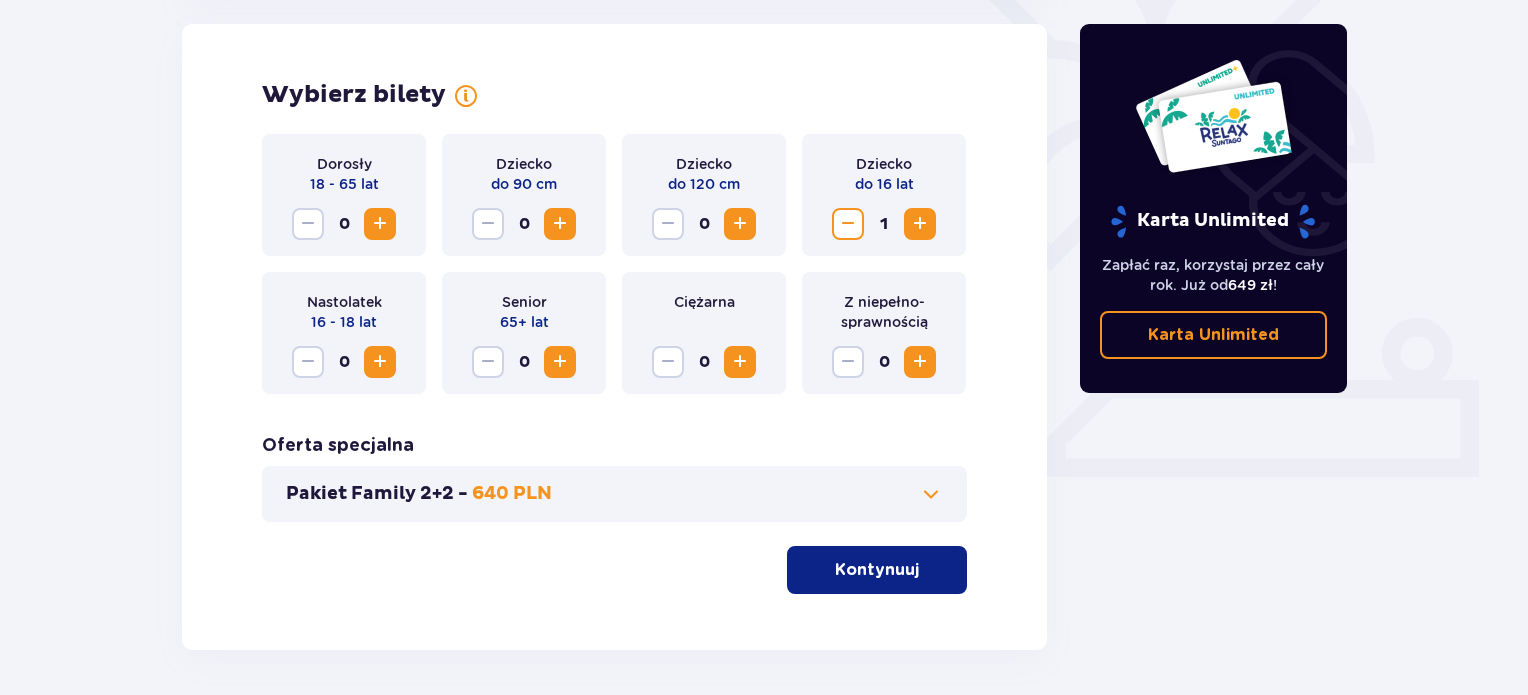 click at bounding box center (920, 224) 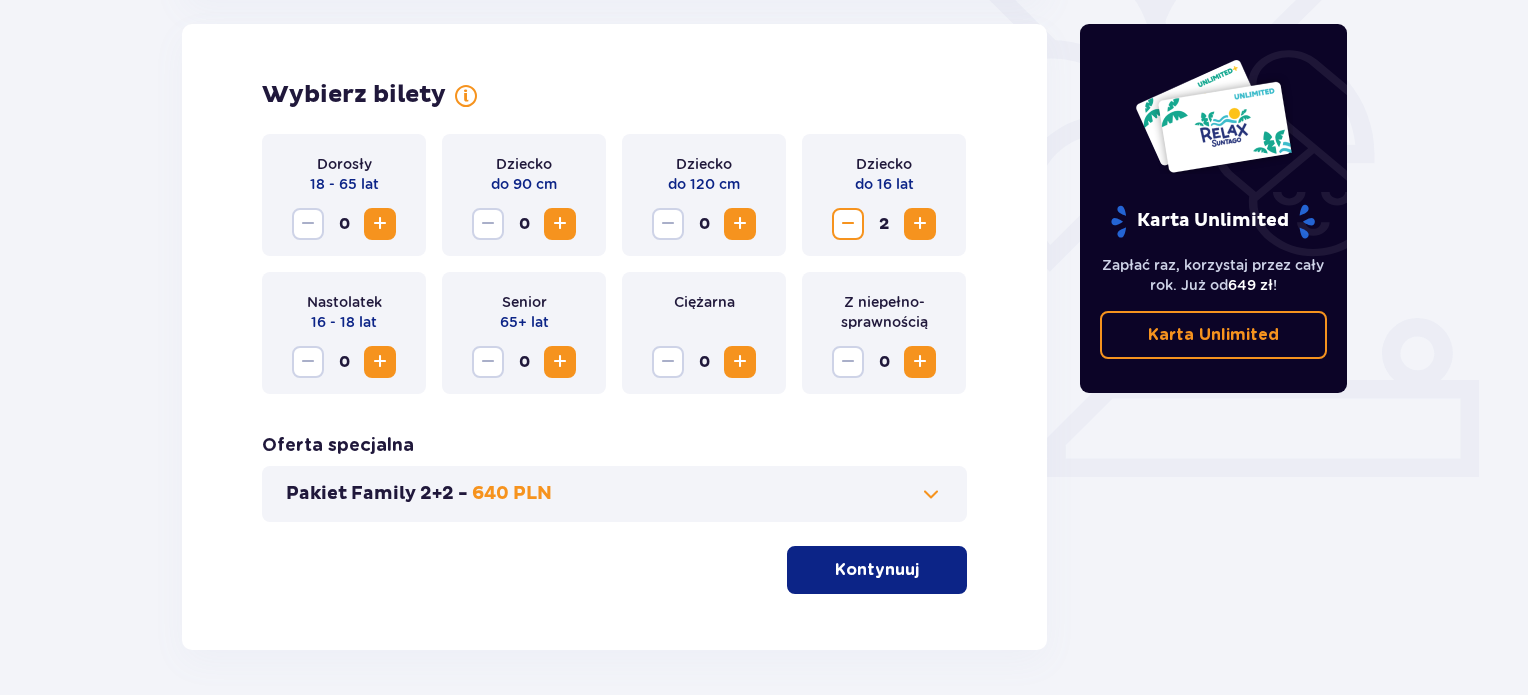 click at bounding box center [920, 224] 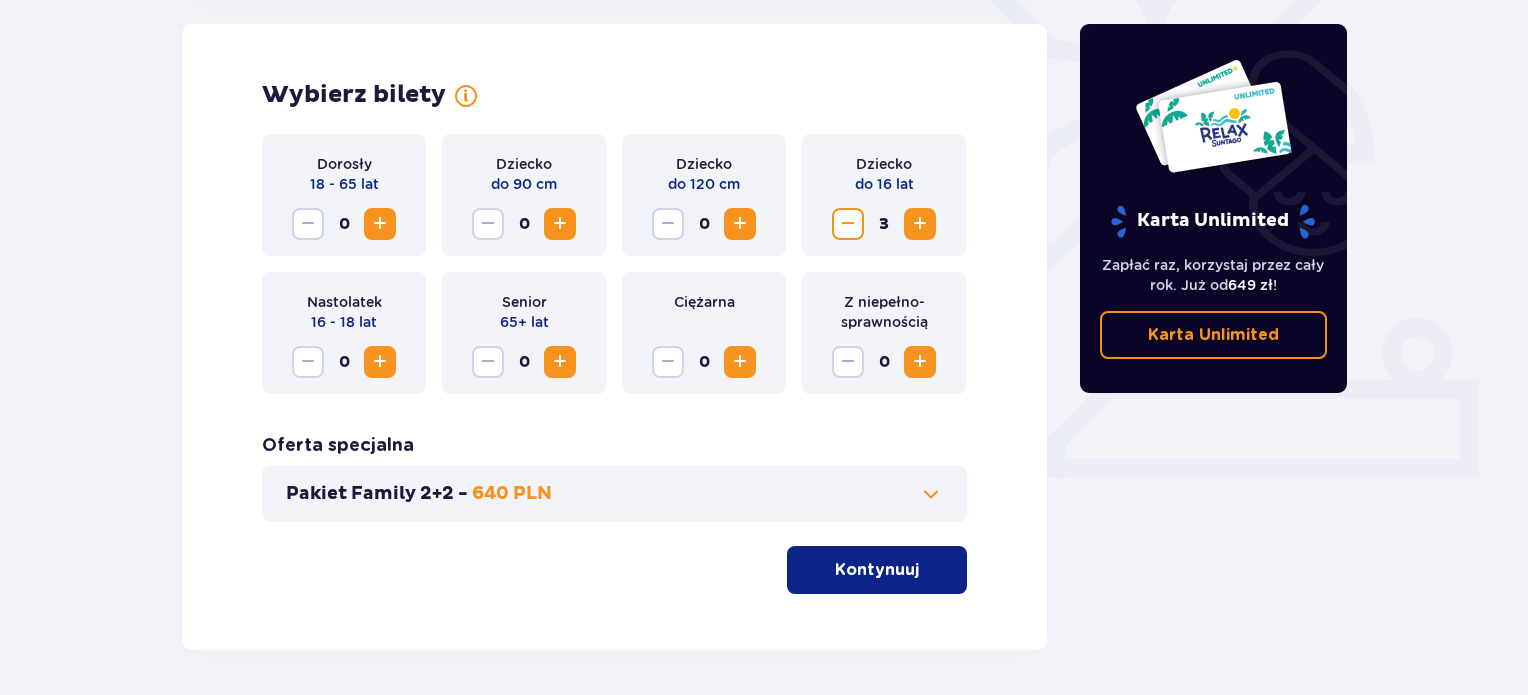 click at bounding box center [740, 224] 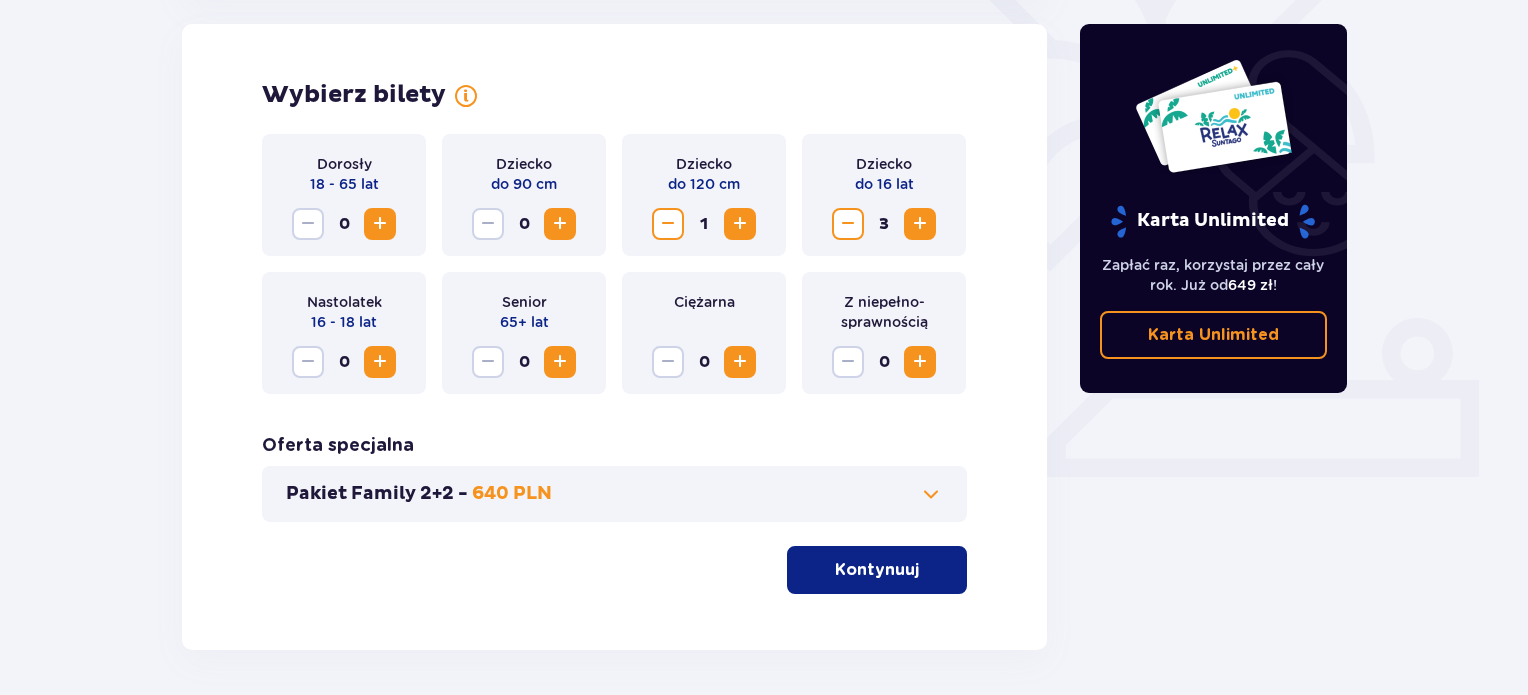 click at bounding box center [668, 224] 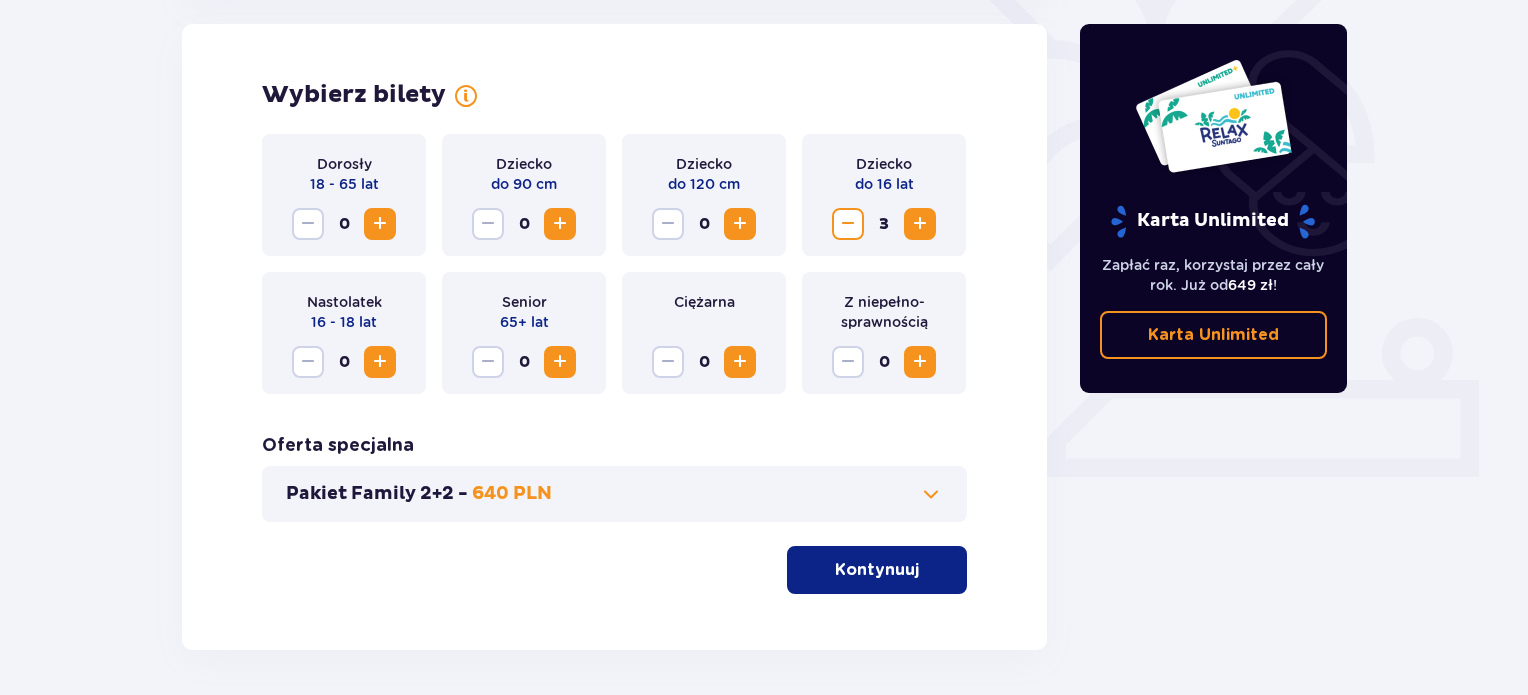 click at bounding box center [920, 224] 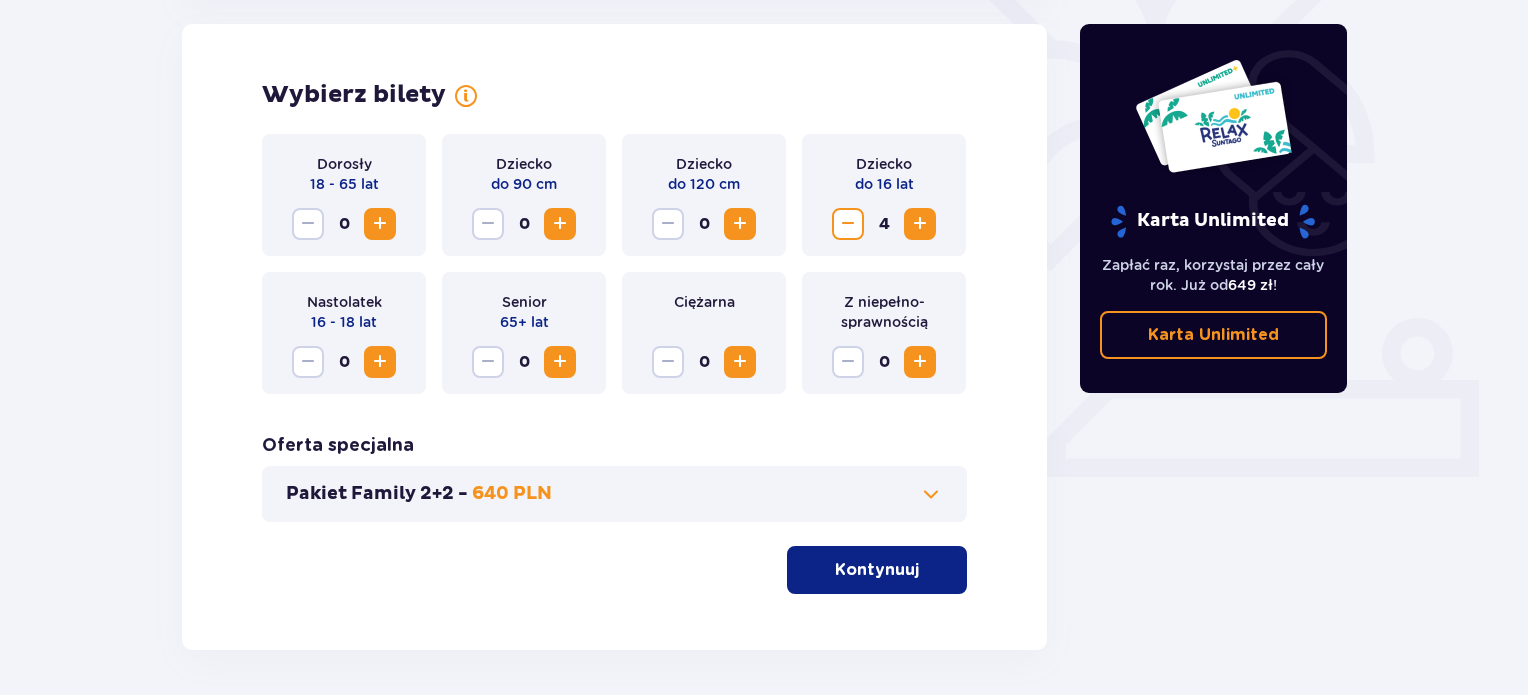 click at bounding box center [380, 224] 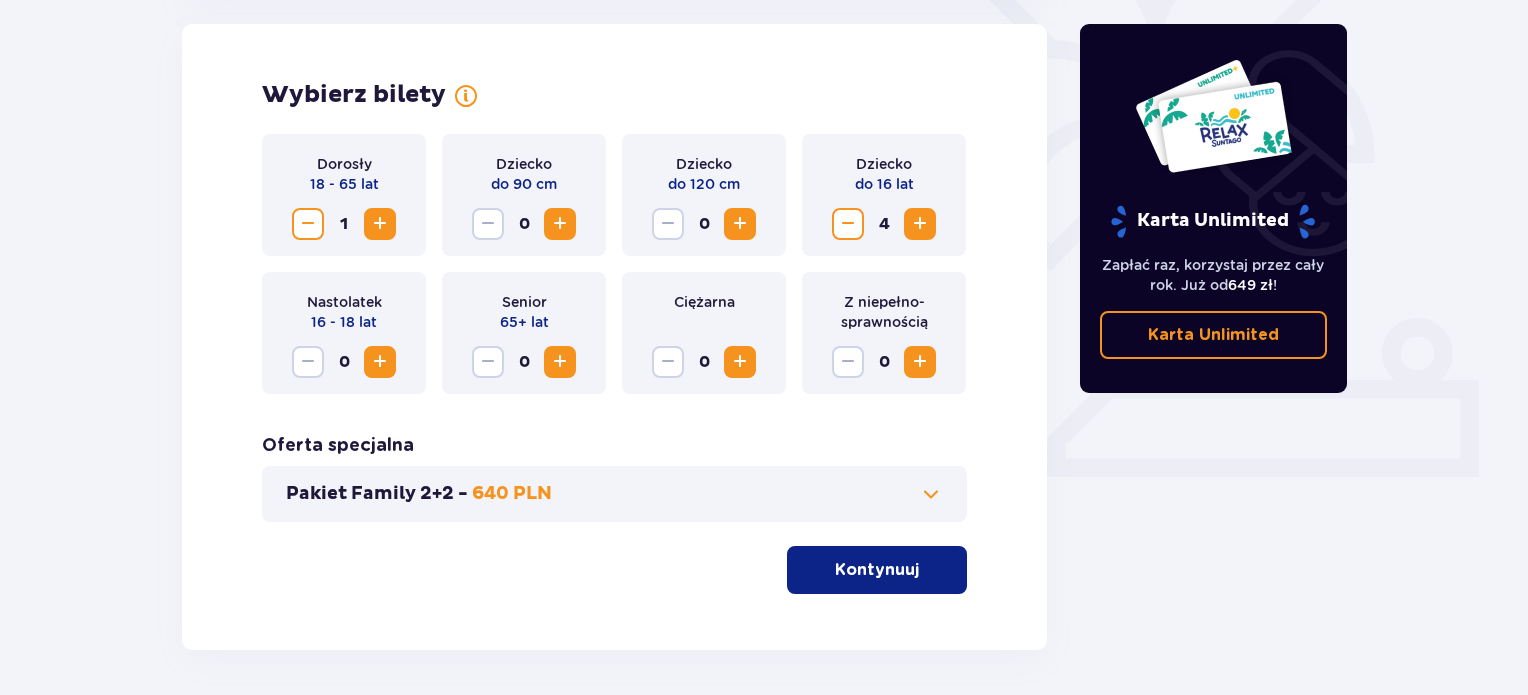 click at bounding box center [380, 224] 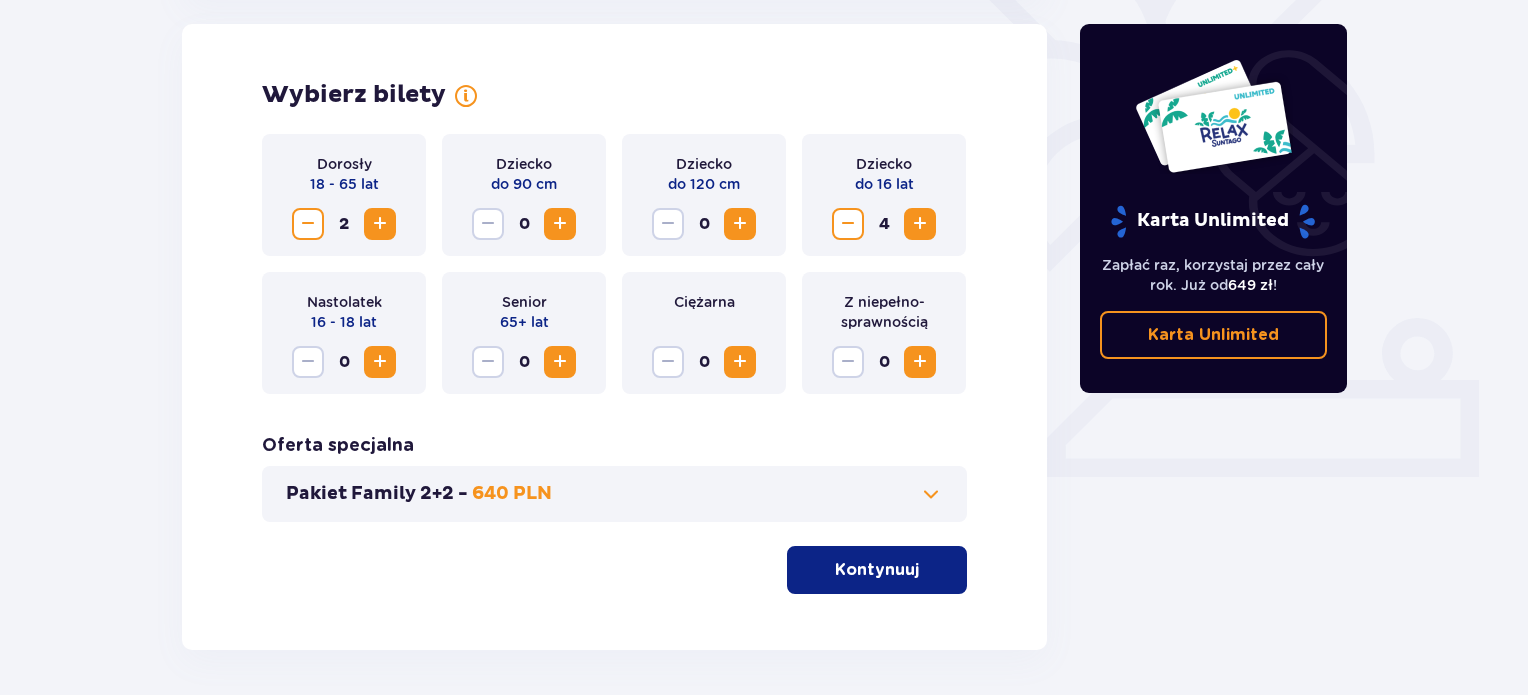 click on "Kontynuuj" at bounding box center (877, 570) 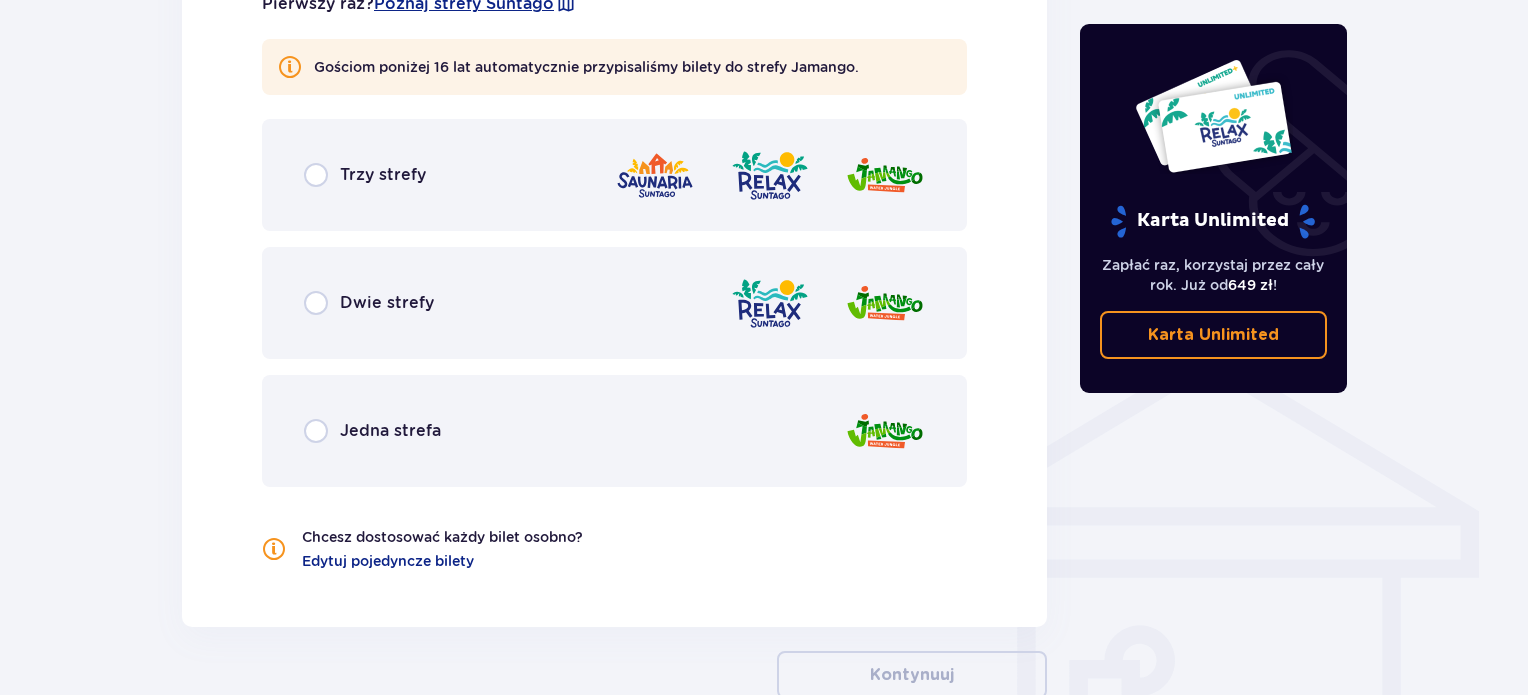 scroll, scrollTop: 1309, scrollLeft: 0, axis: vertical 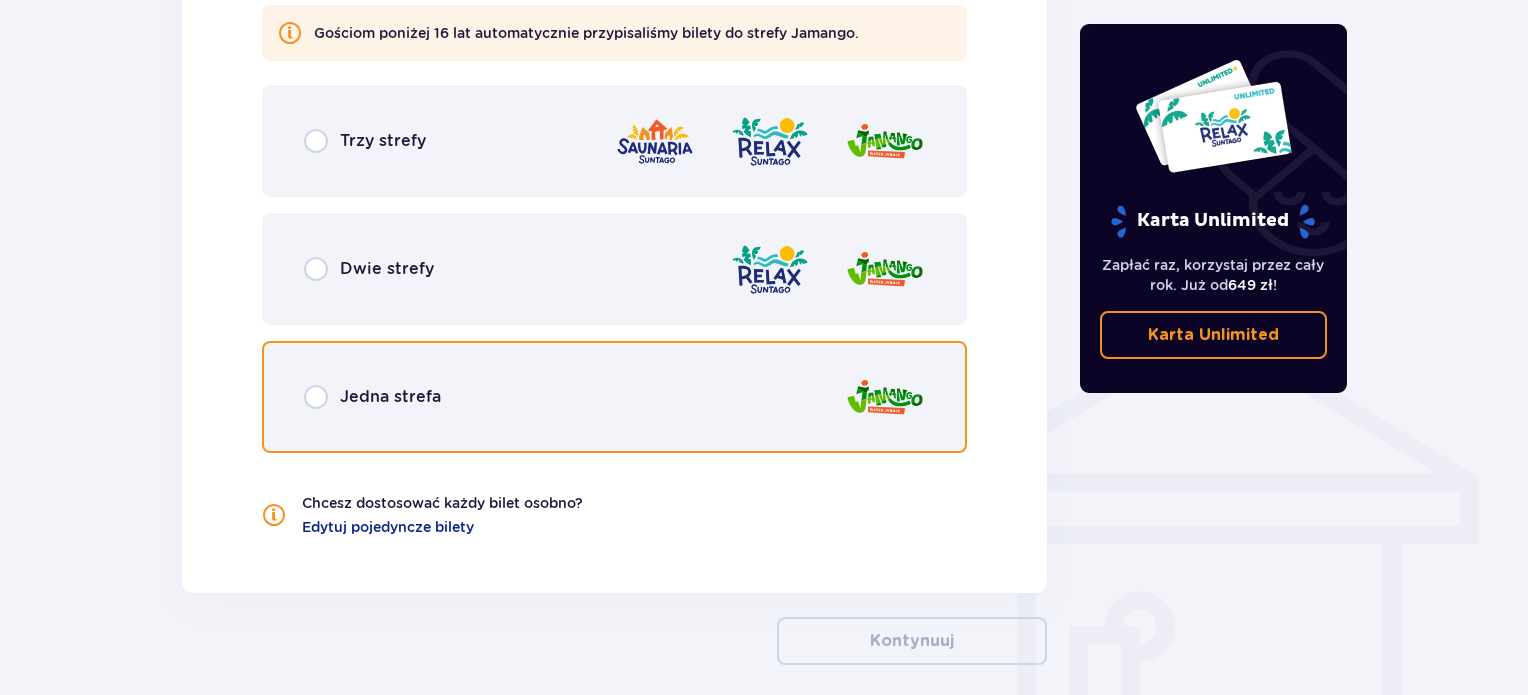 click at bounding box center [316, 397] 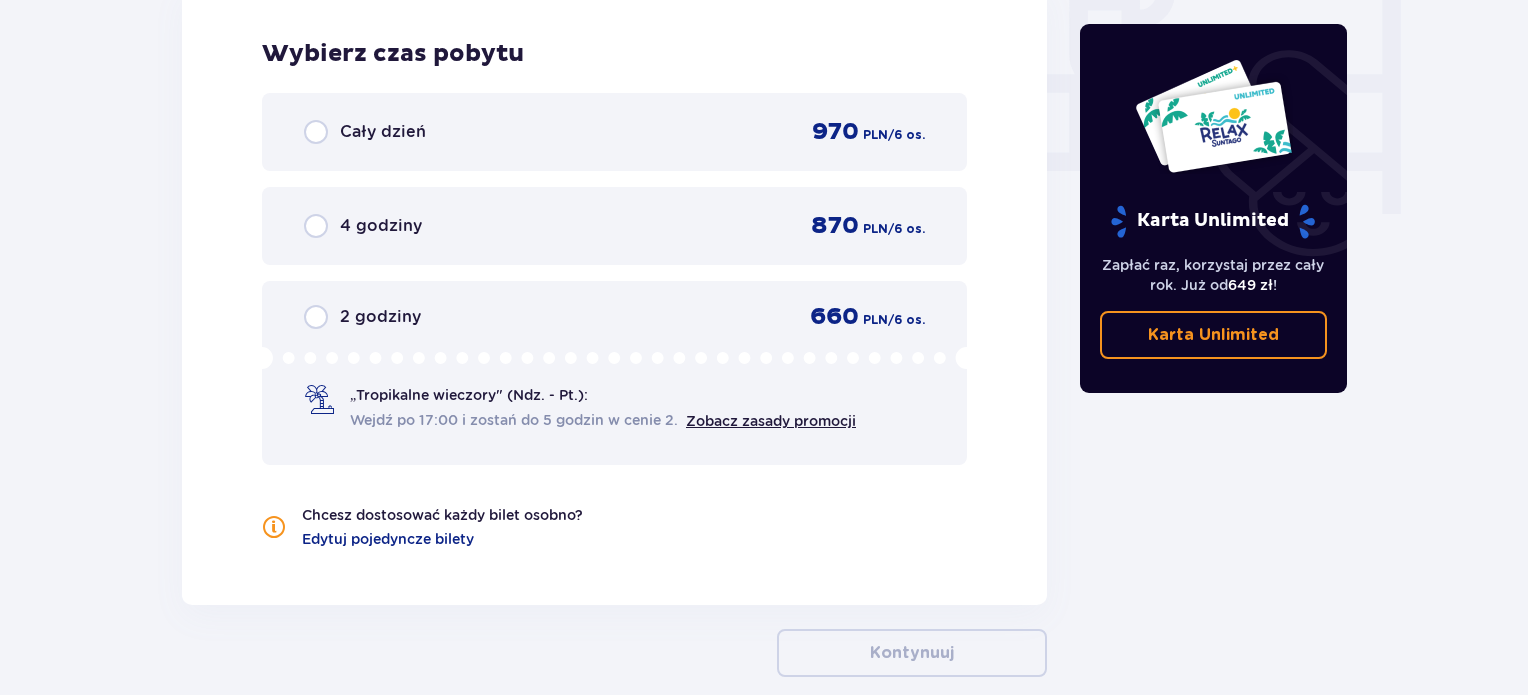 scroll, scrollTop: 1842, scrollLeft: 0, axis: vertical 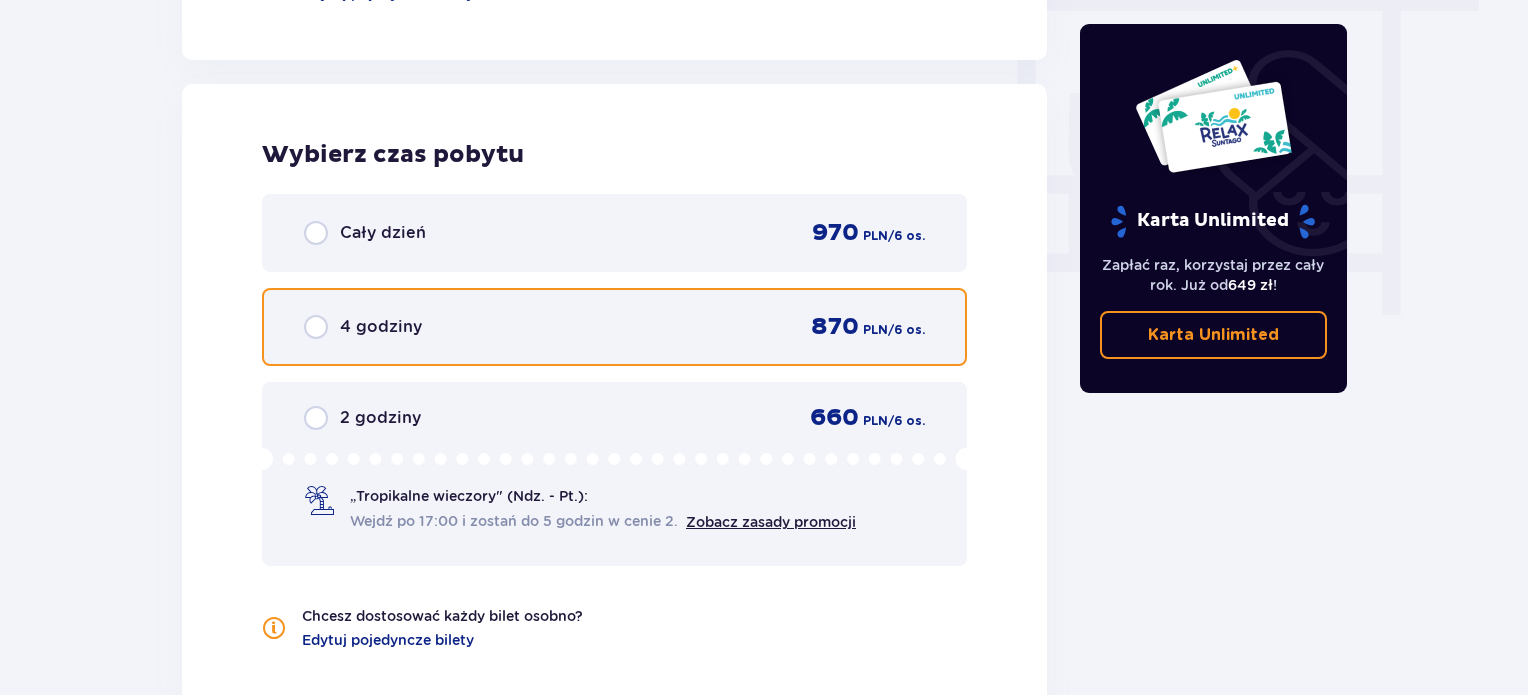click at bounding box center (316, 327) 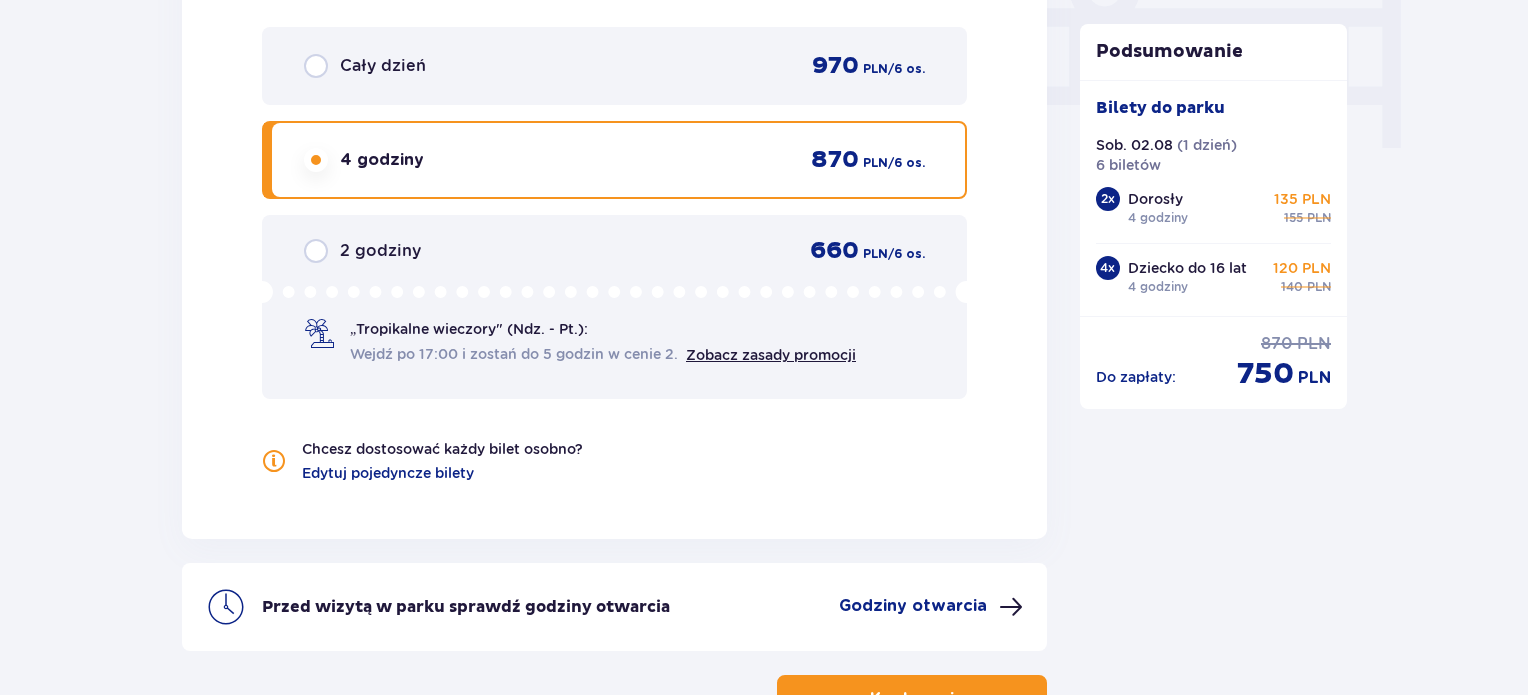 scroll, scrollTop: 2154, scrollLeft: 0, axis: vertical 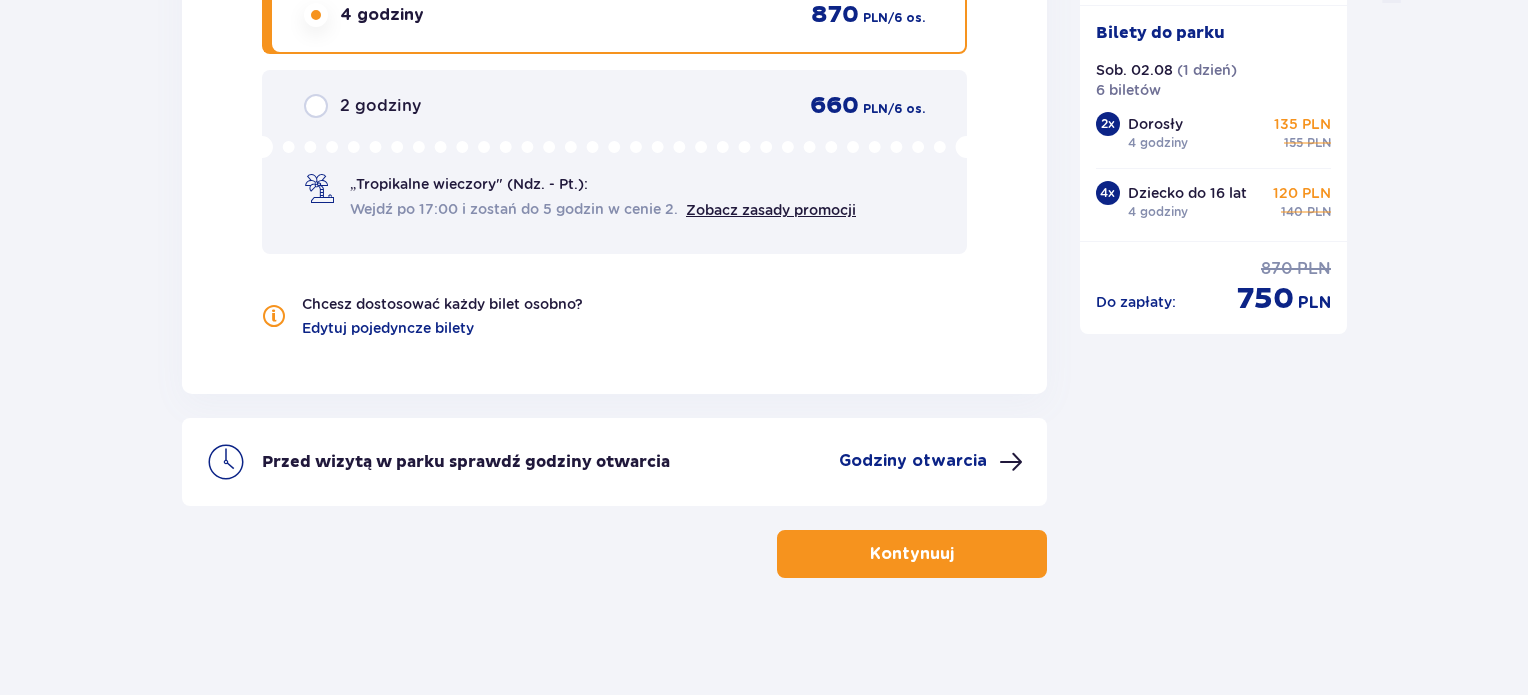 click at bounding box center (958, 554) 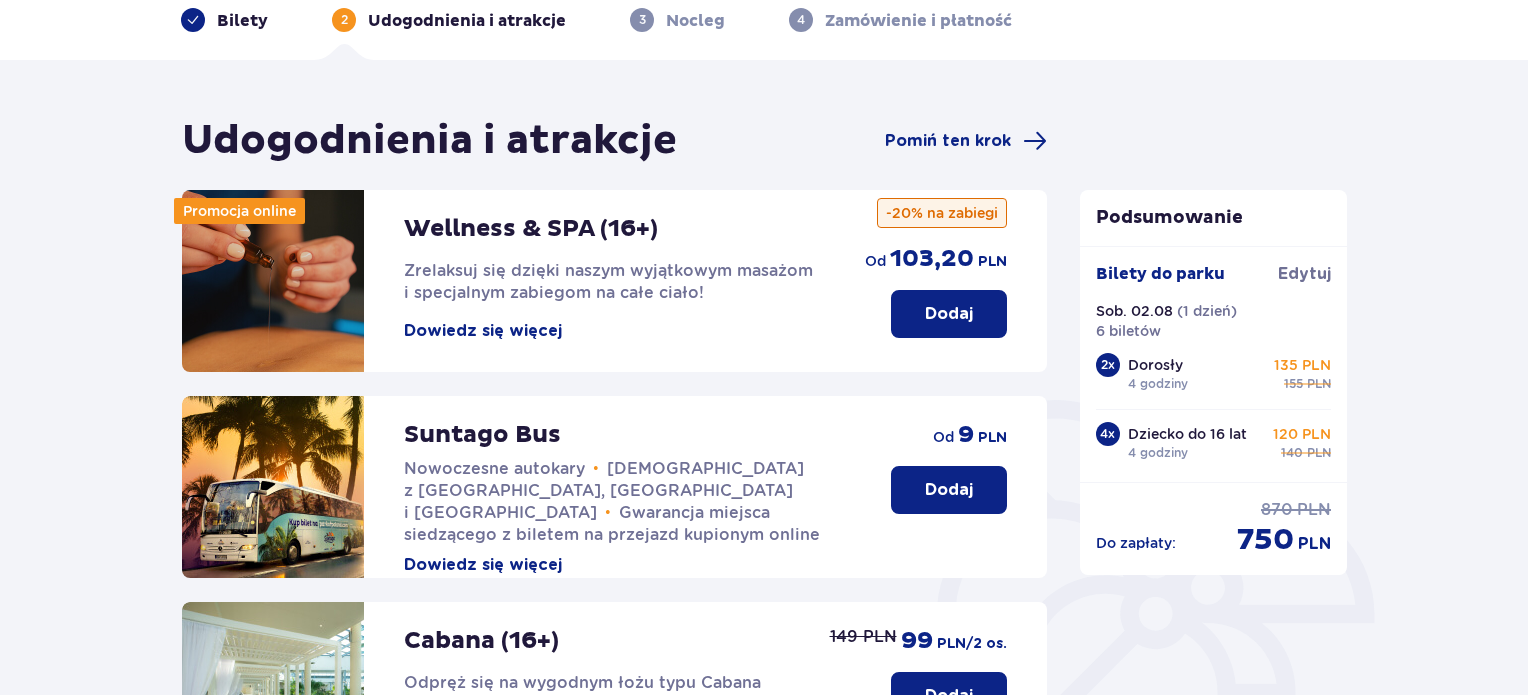 scroll, scrollTop: 0, scrollLeft: 0, axis: both 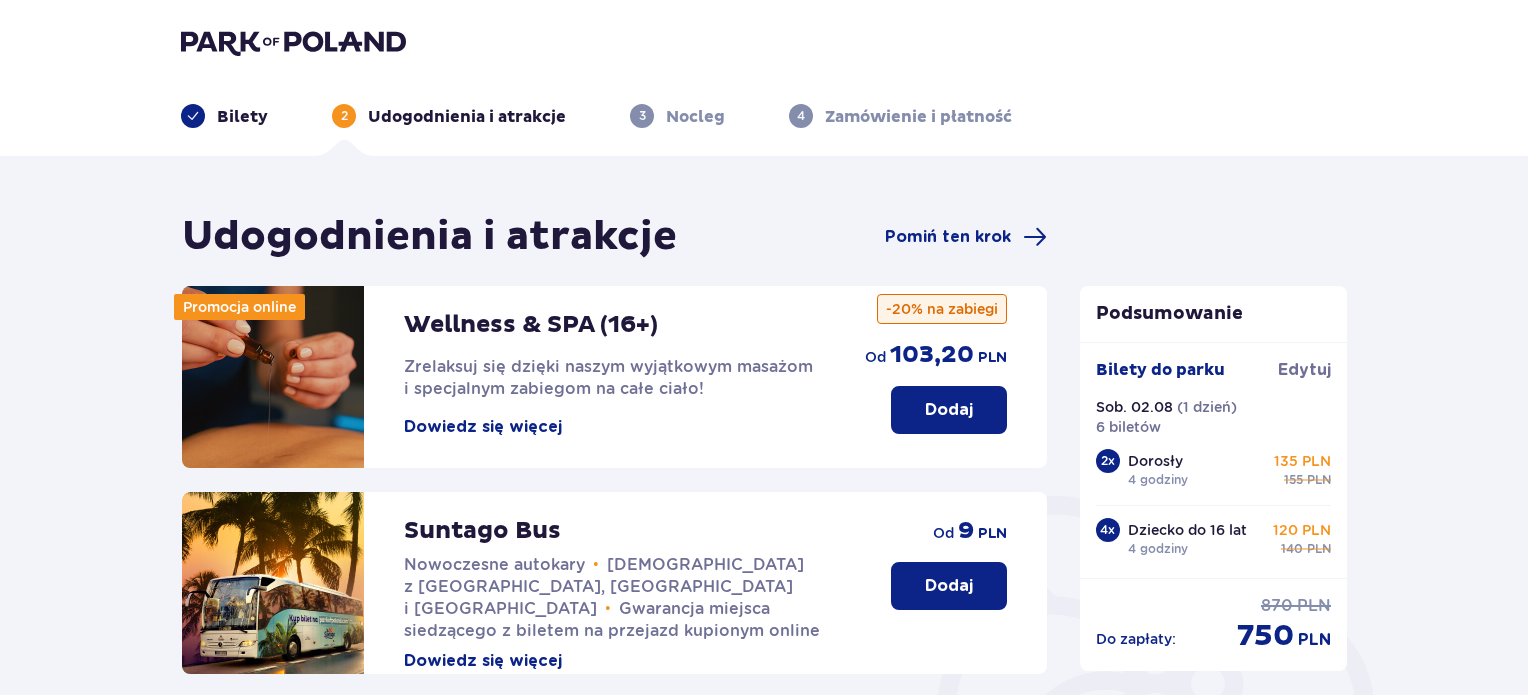 click on "Bilety" at bounding box center [242, 117] 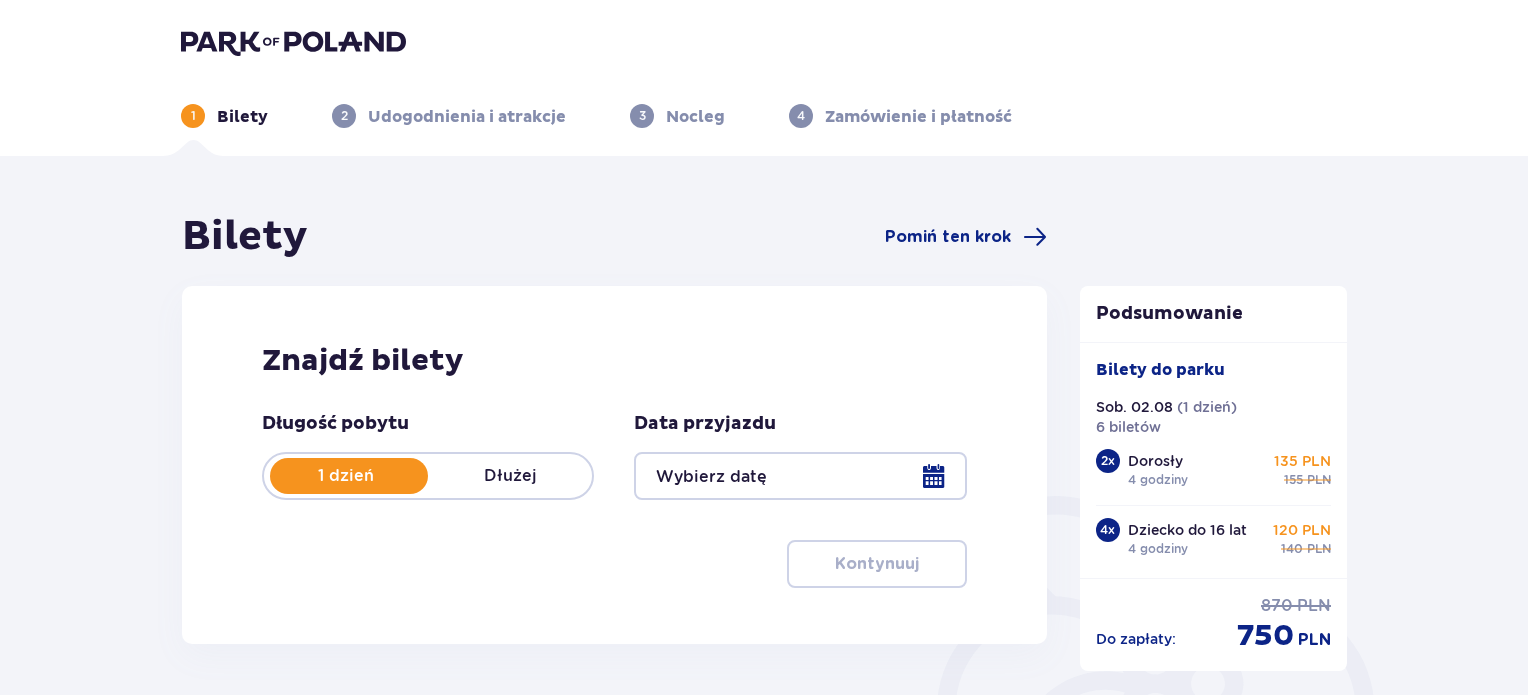 type on "02.08.25" 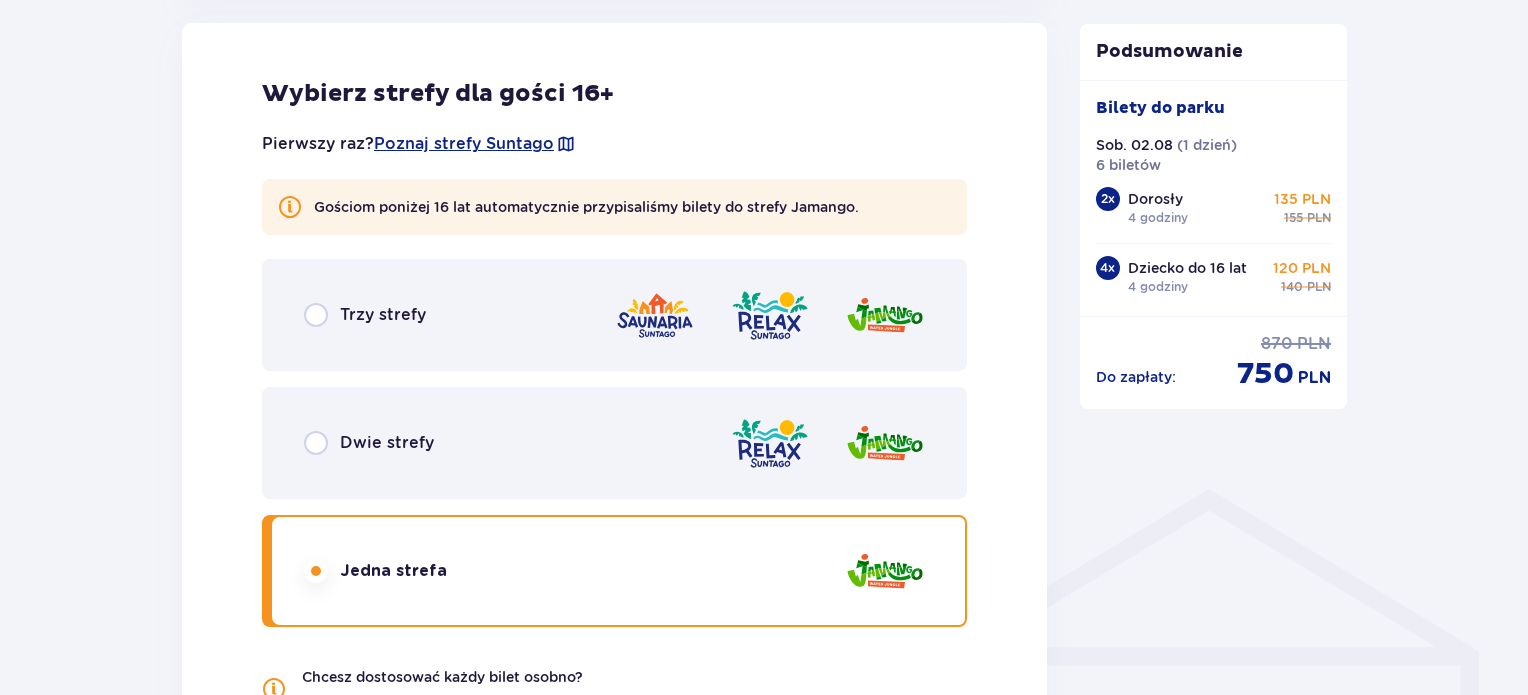 scroll, scrollTop: 1200, scrollLeft: 0, axis: vertical 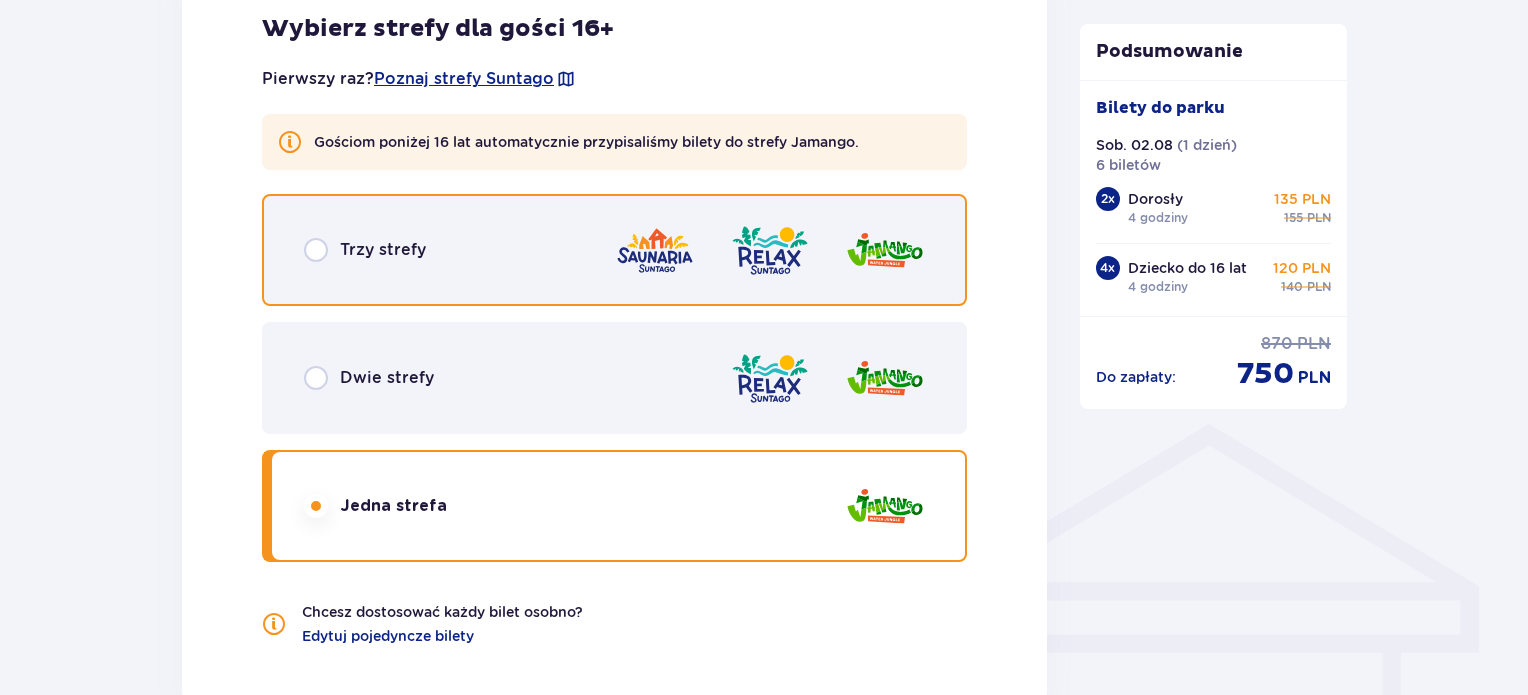 click at bounding box center [316, 250] 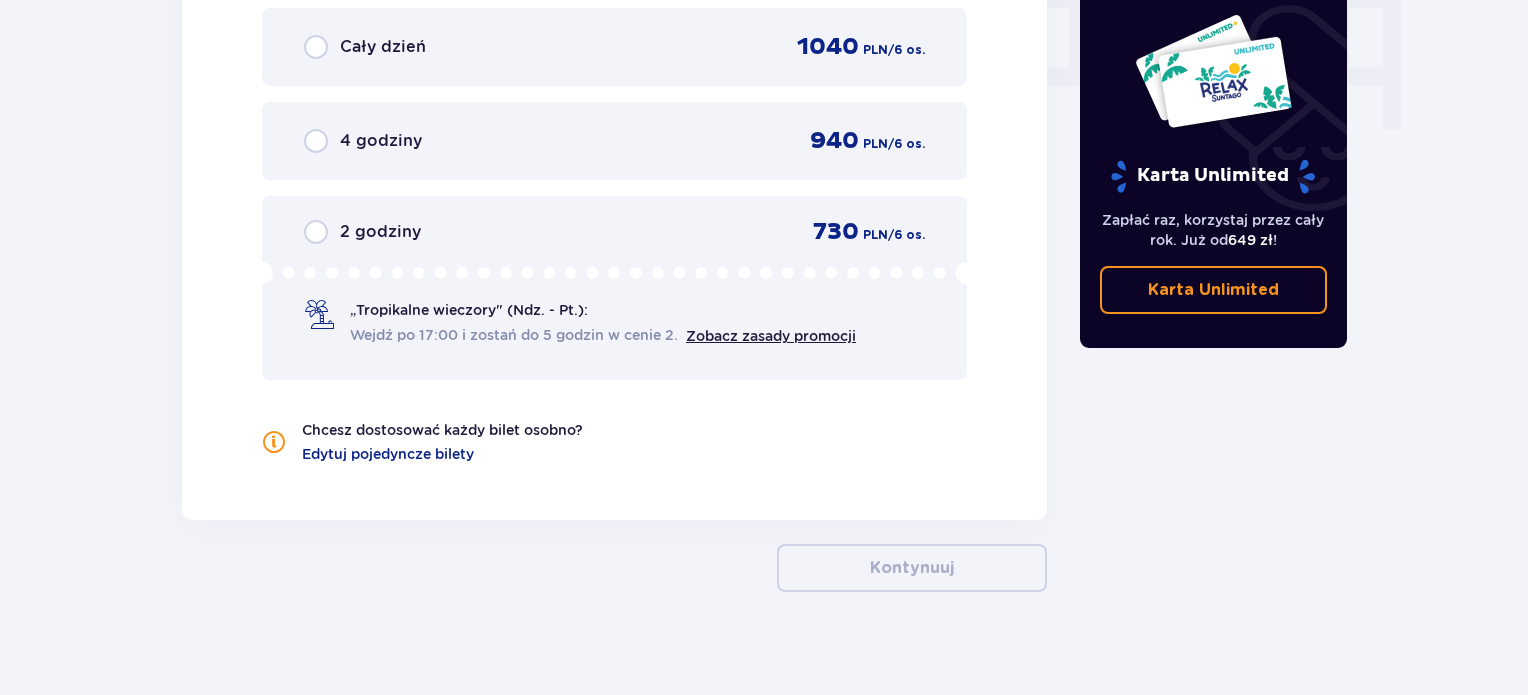 scroll, scrollTop: 2042, scrollLeft: 0, axis: vertical 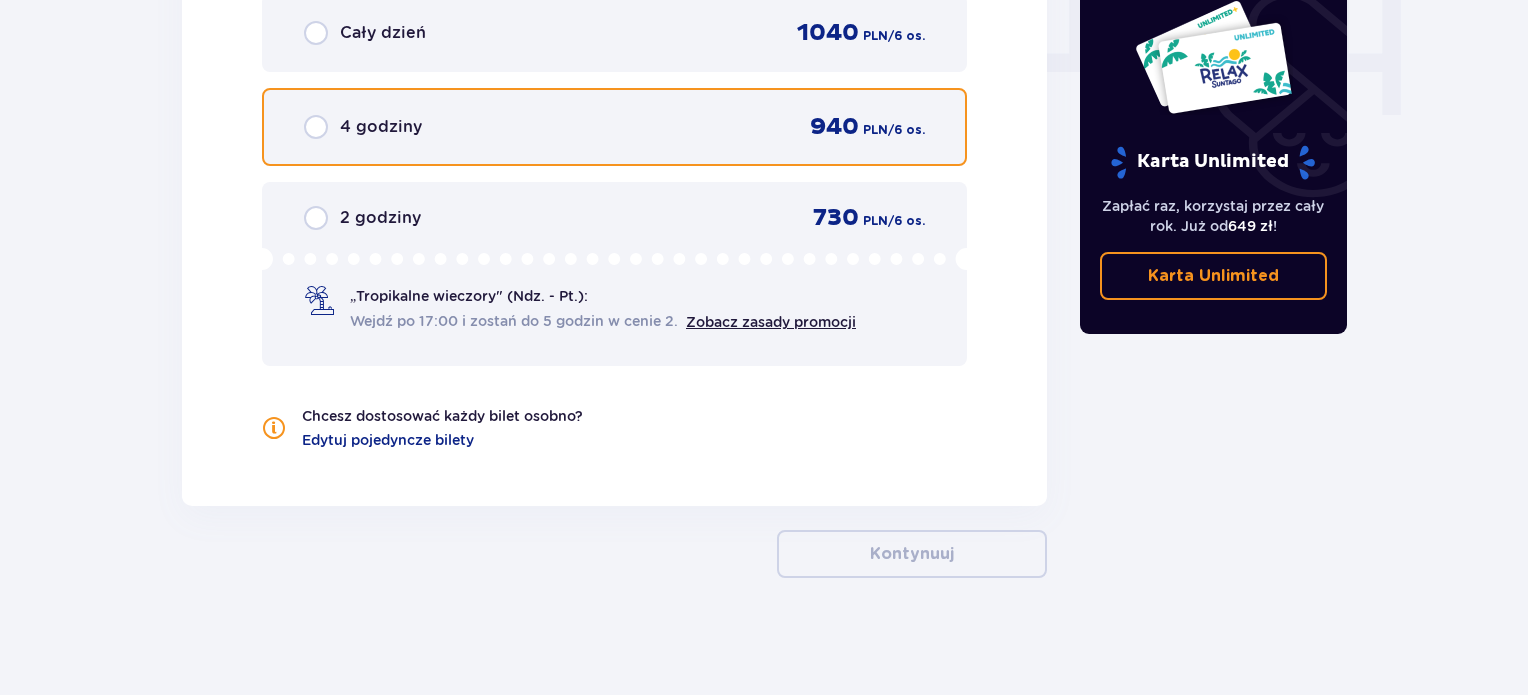 click at bounding box center [316, 127] 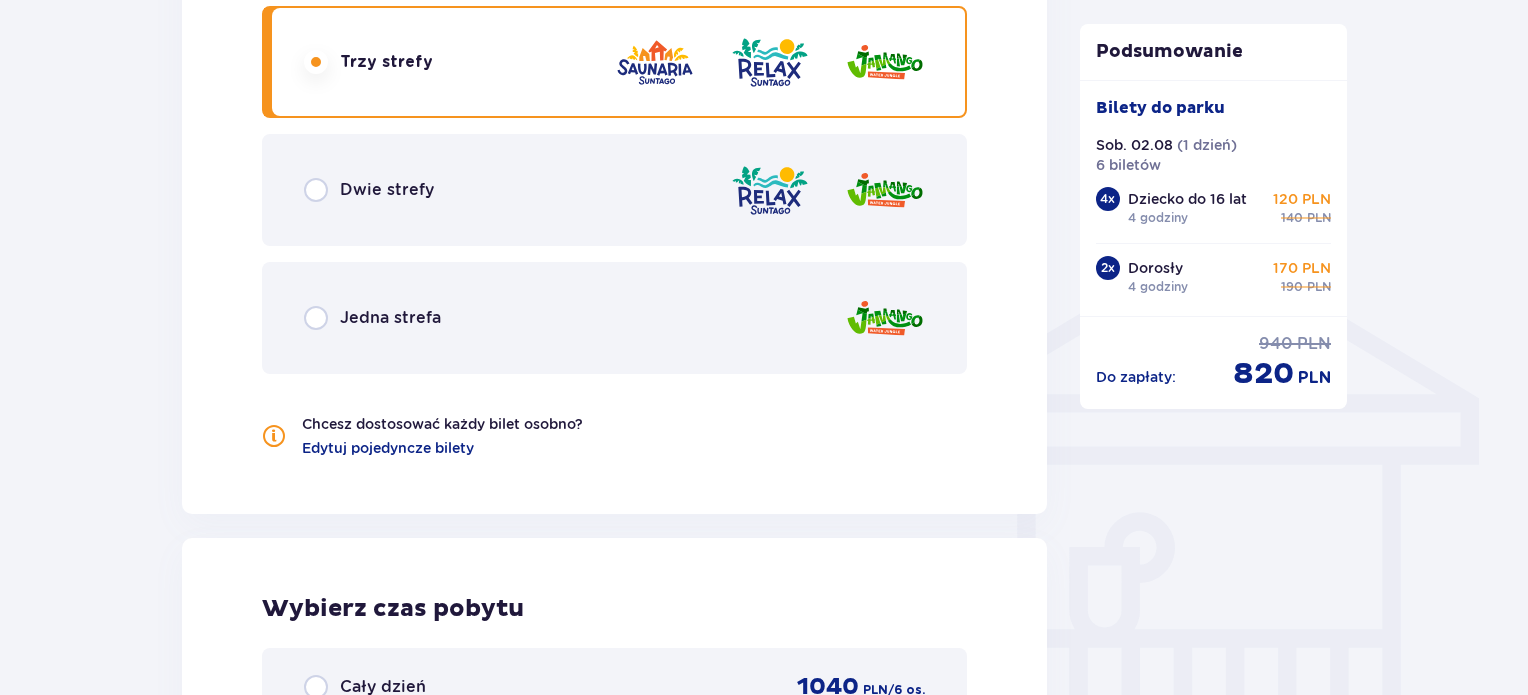 scroll, scrollTop: 1354, scrollLeft: 0, axis: vertical 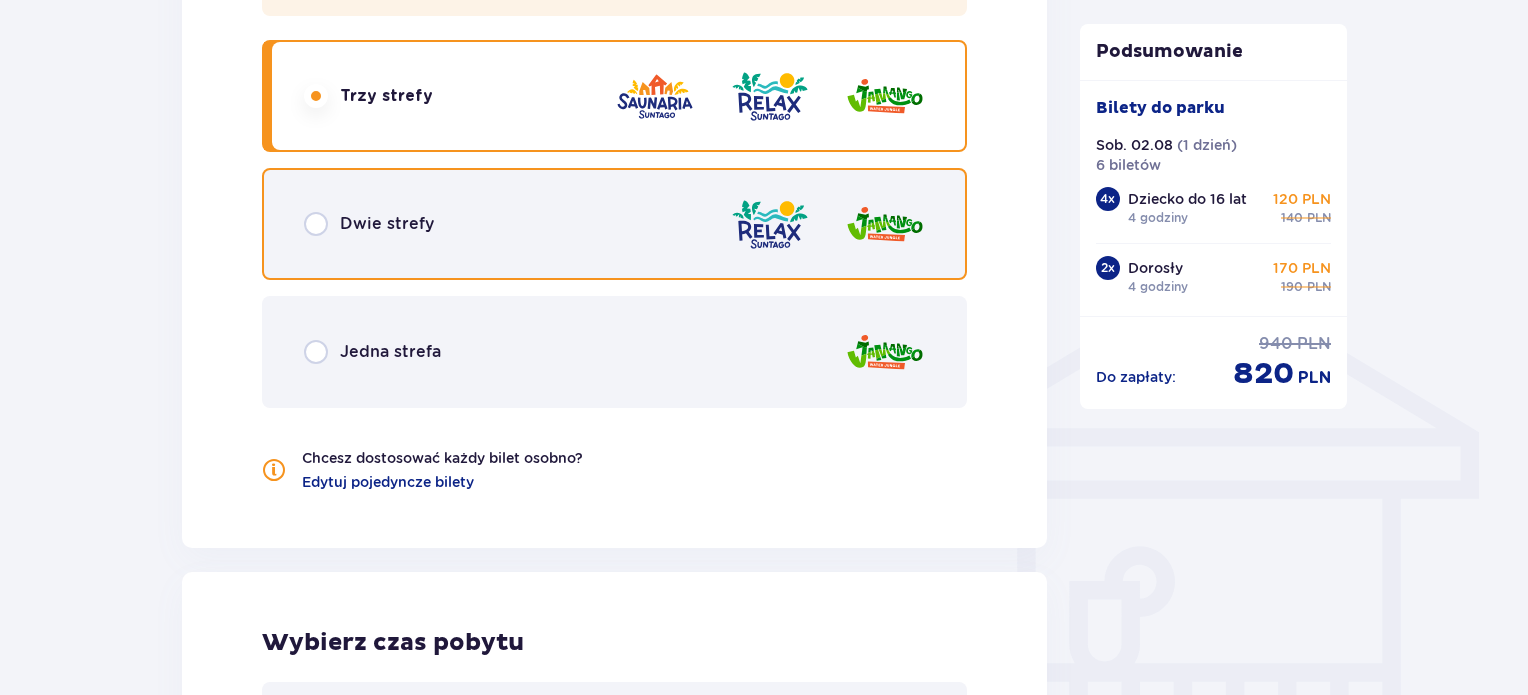 click at bounding box center (316, 224) 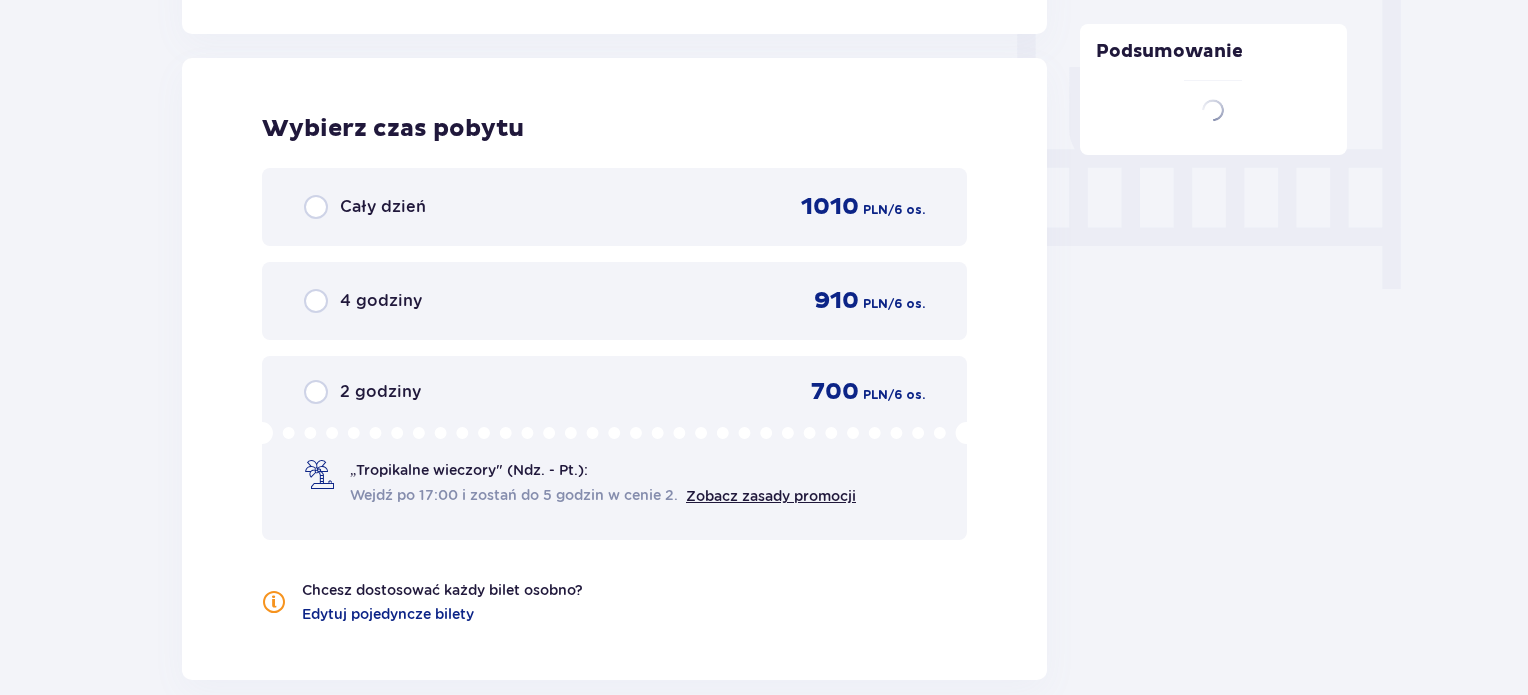 scroll, scrollTop: 1877, scrollLeft: 0, axis: vertical 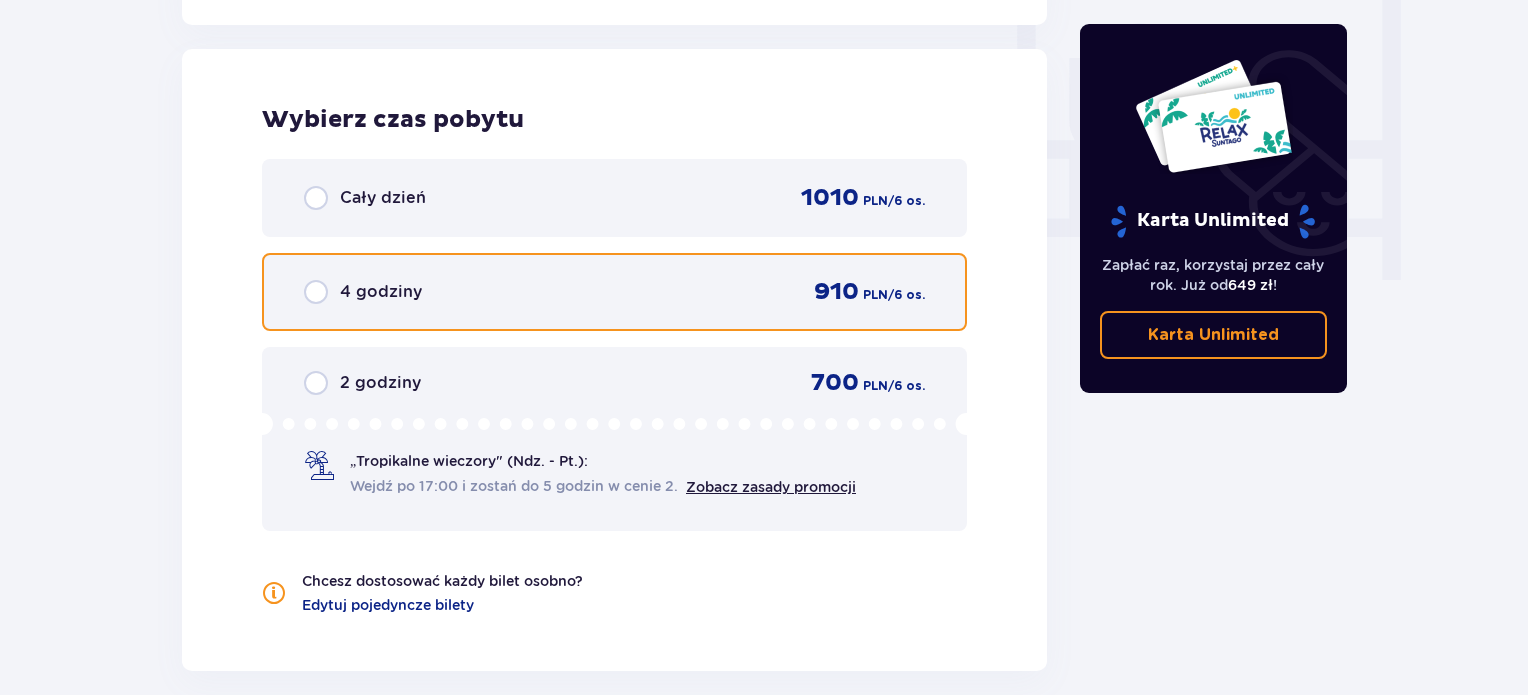 click at bounding box center (316, 292) 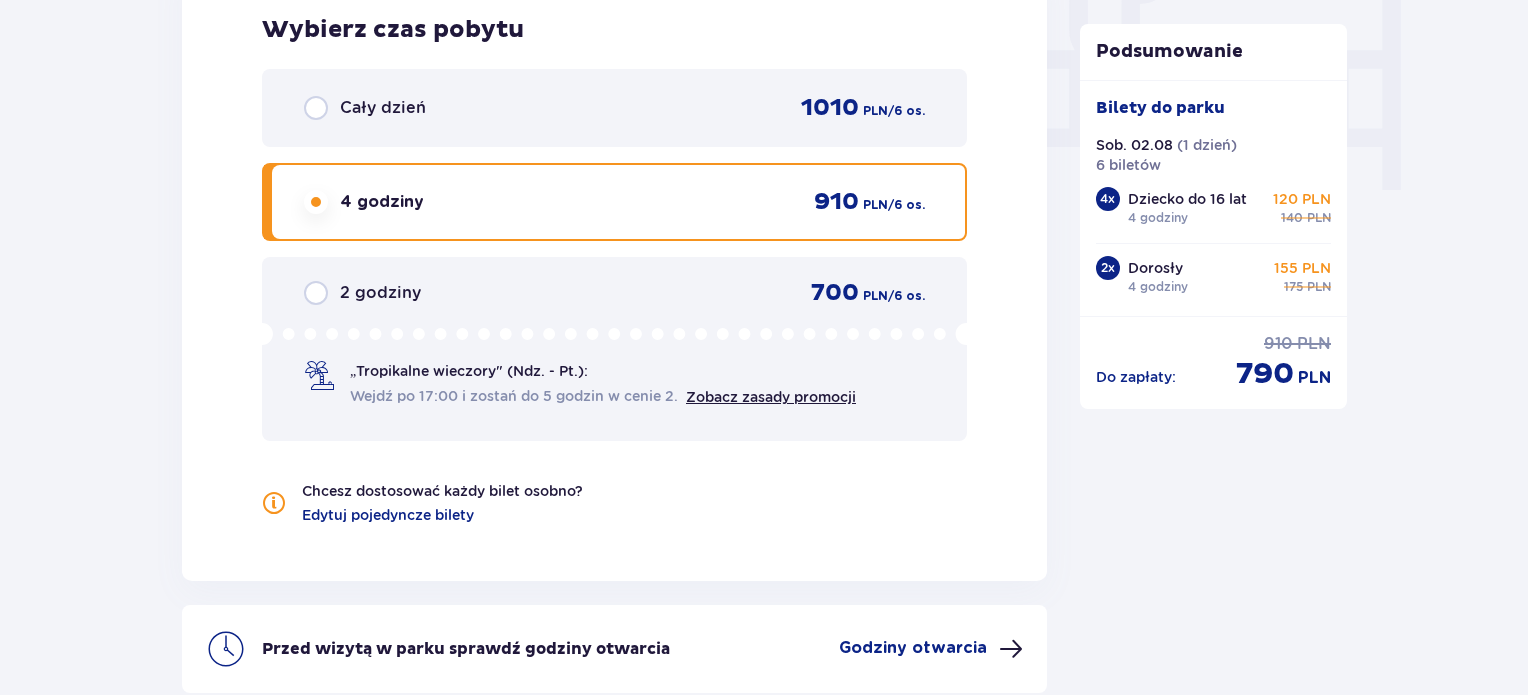 scroll, scrollTop: 1954, scrollLeft: 0, axis: vertical 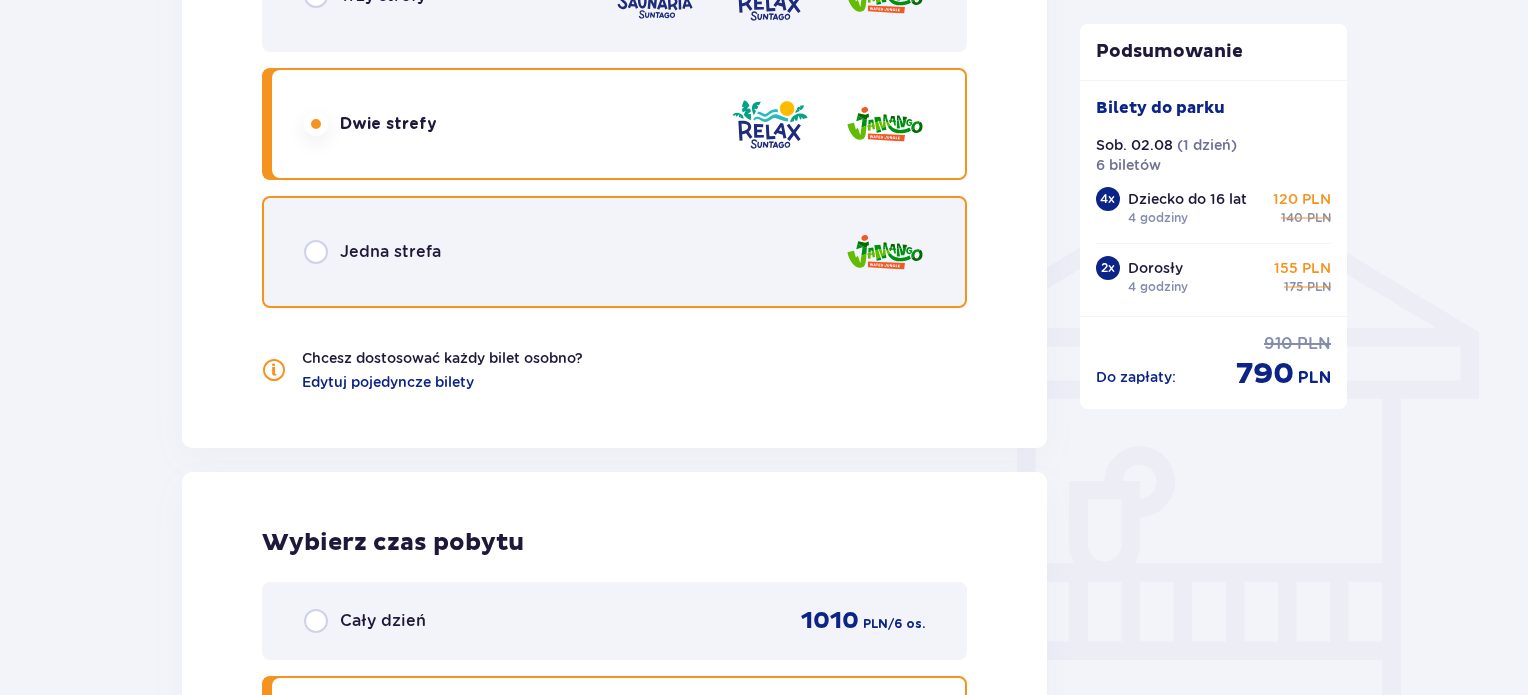 click at bounding box center [316, 252] 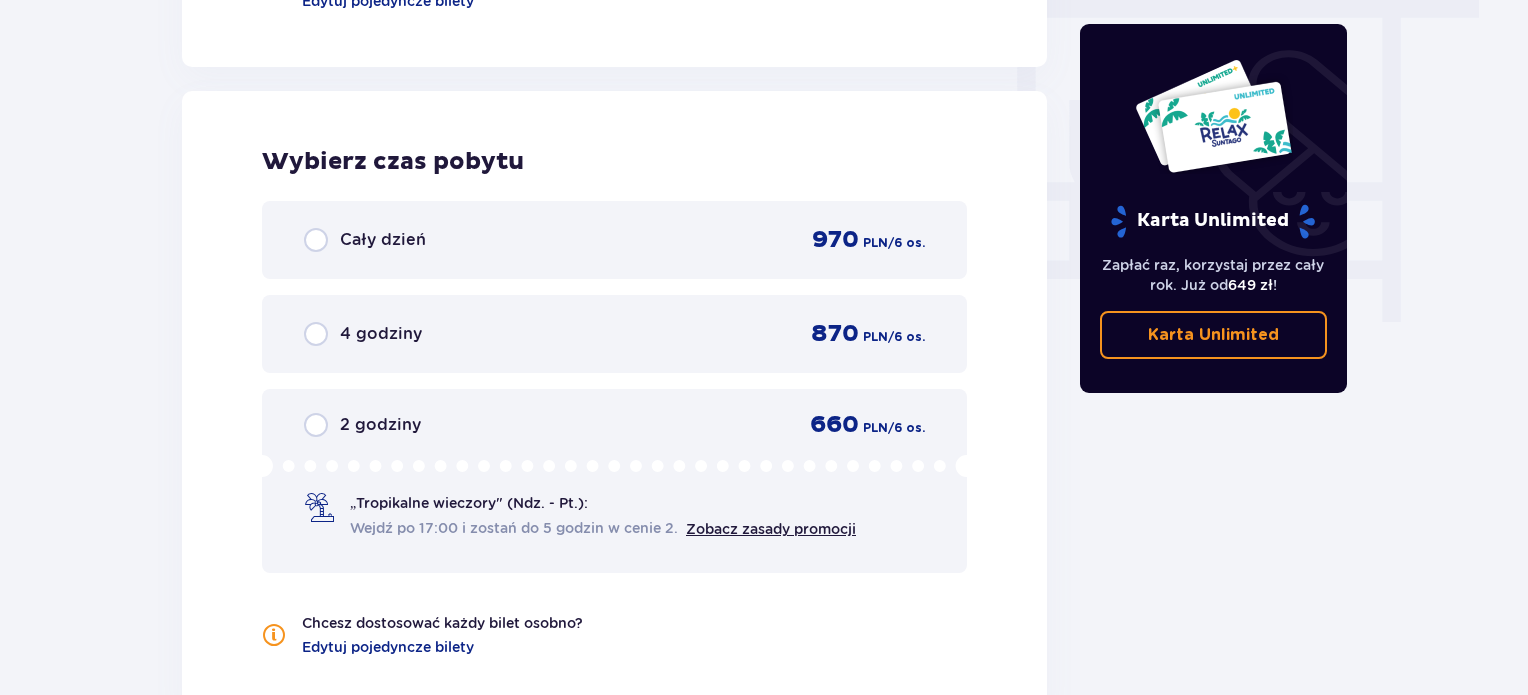 scroll, scrollTop: 1877, scrollLeft: 0, axis: vertical 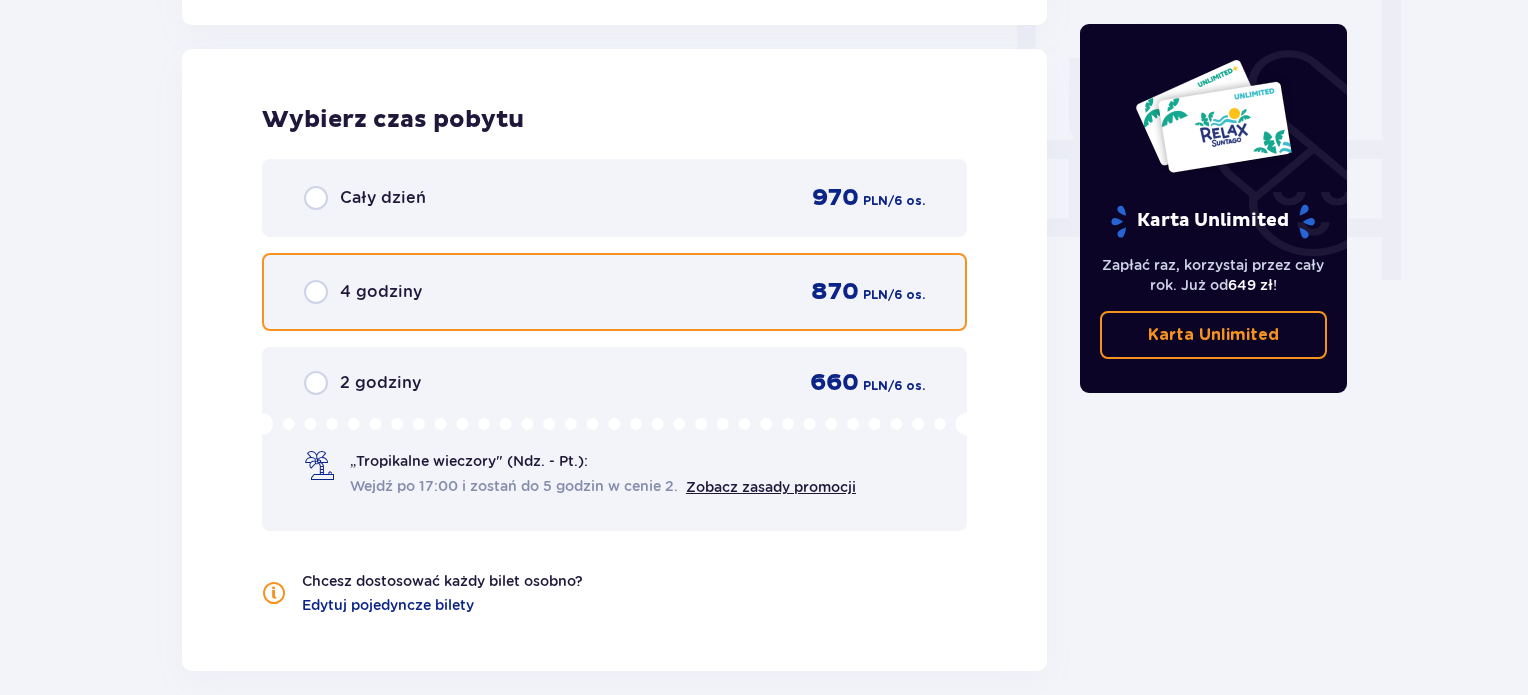 click at bounding box center (316, 292) 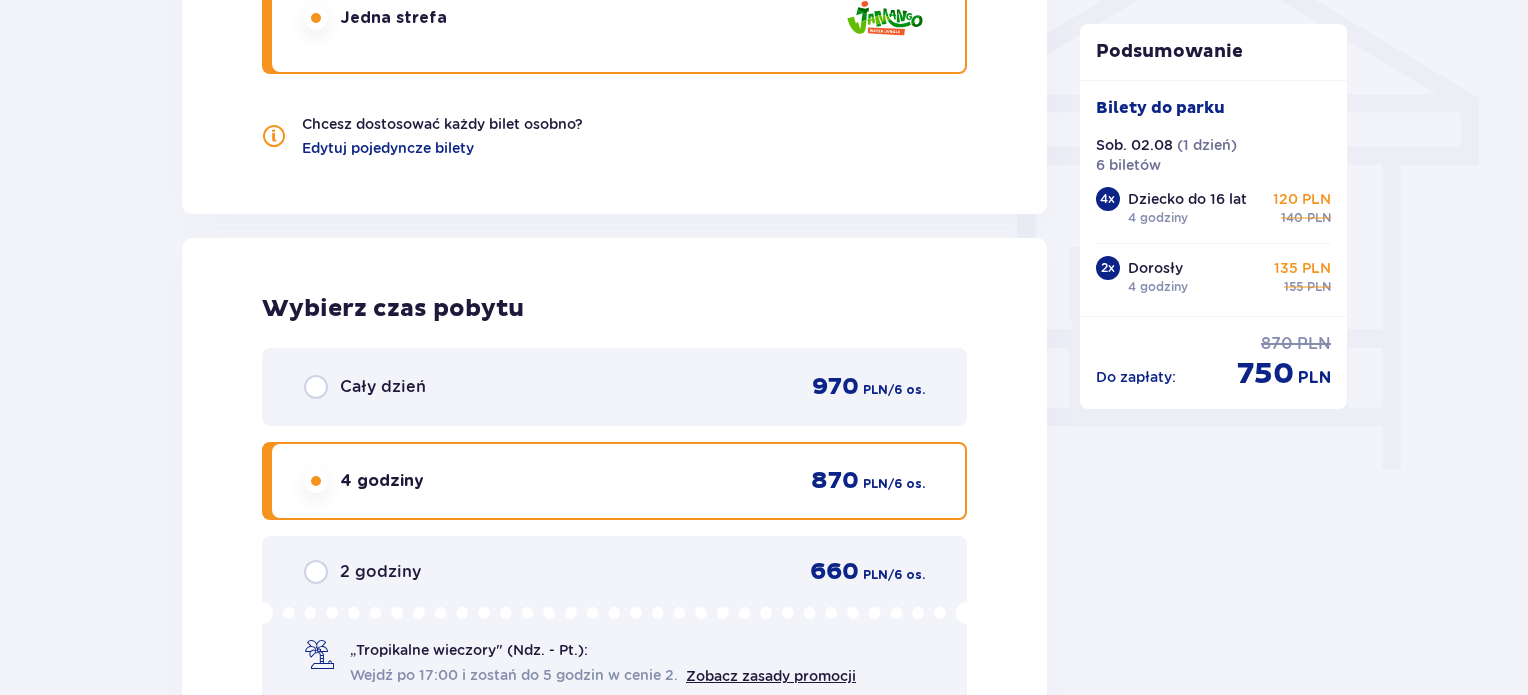 scroll, scrollTop: 1654, scrollLeft: 0, axis: vertical 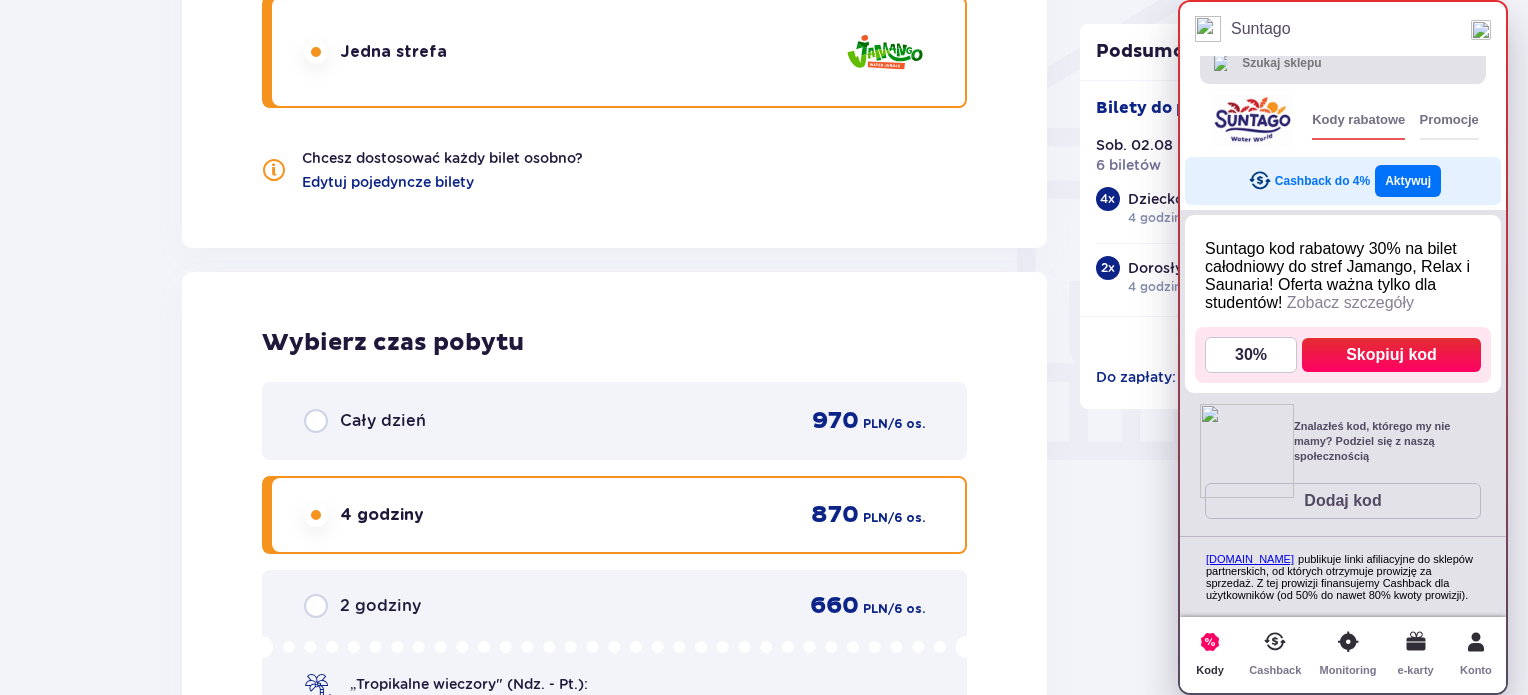 click on "Promocje" at bounding box center (1449, 120) 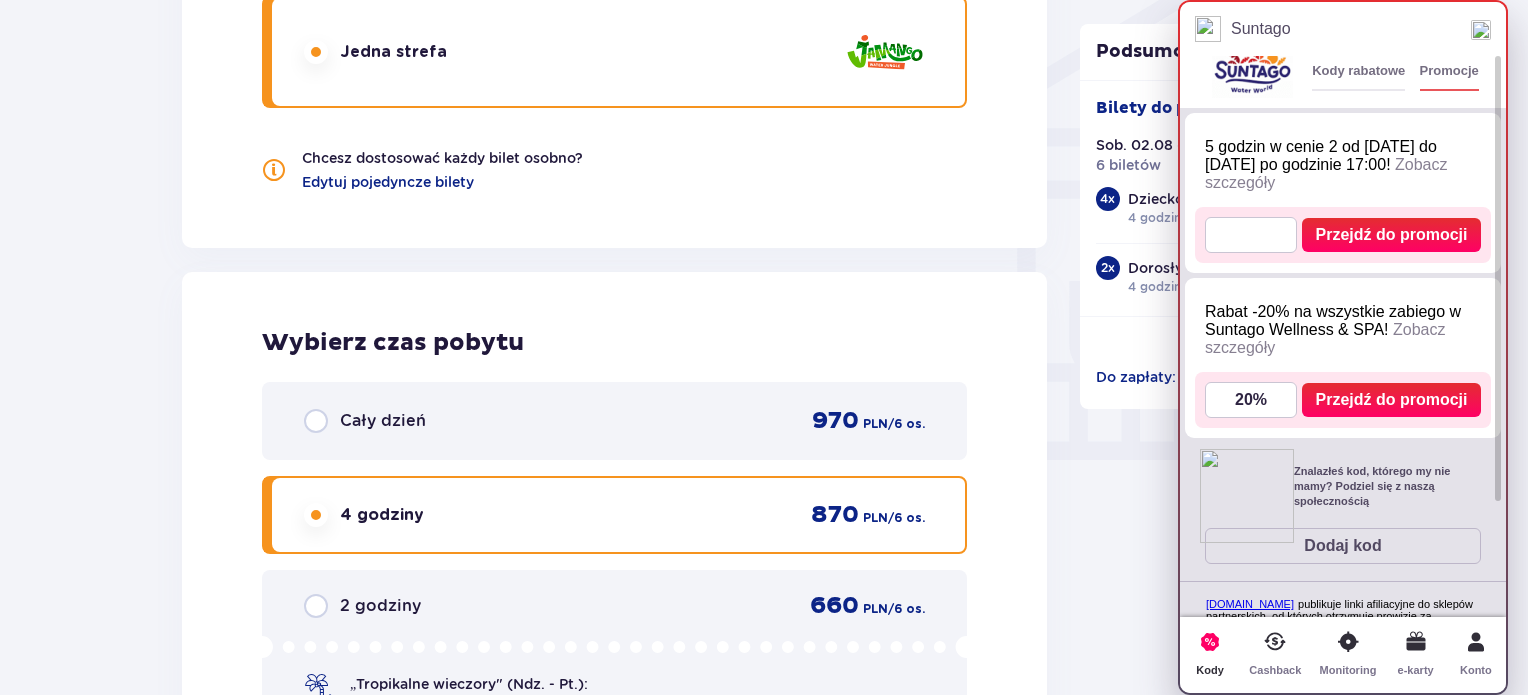 scroll, scrollTop: 0, scrollLeft: 0, axis: both 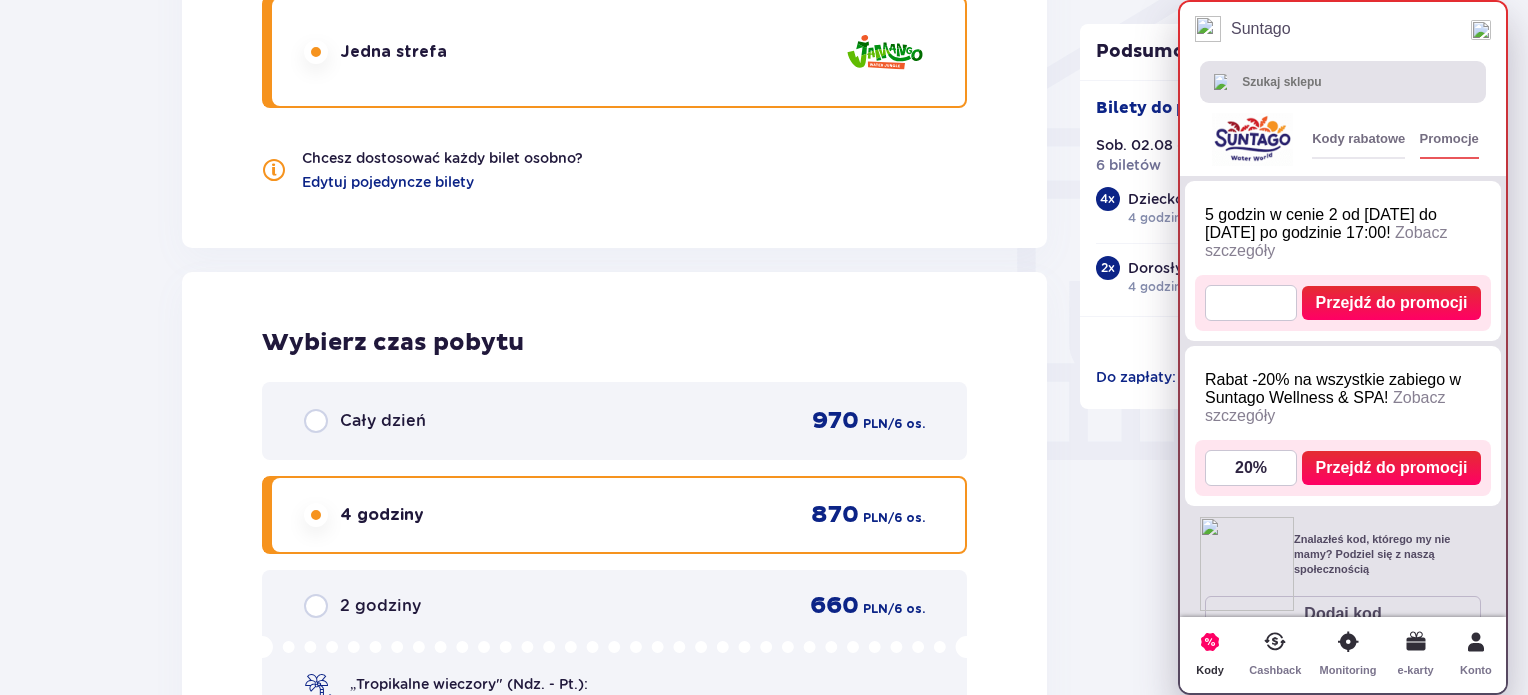click at bounding box center (1481, 30) 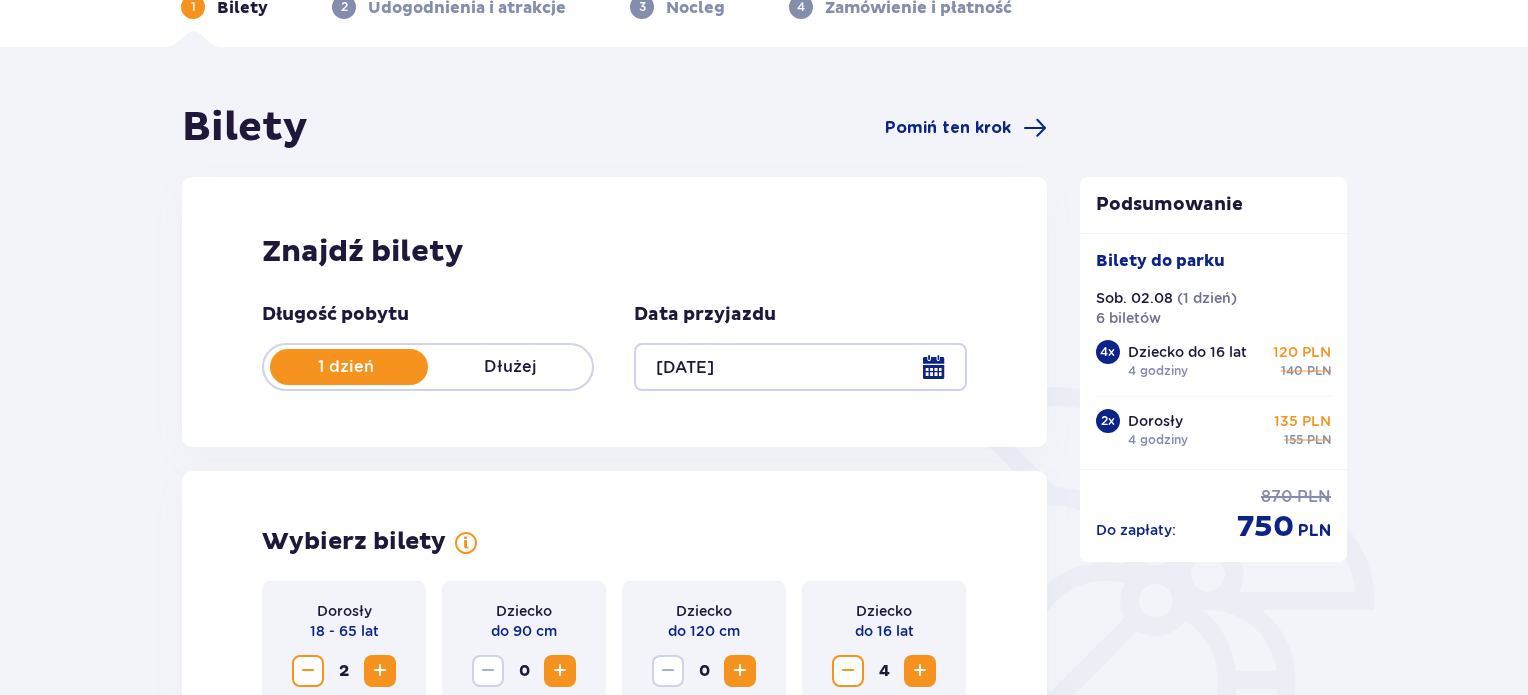 scroll, scrollTop: 0, scrollLeft: 0, axis: both 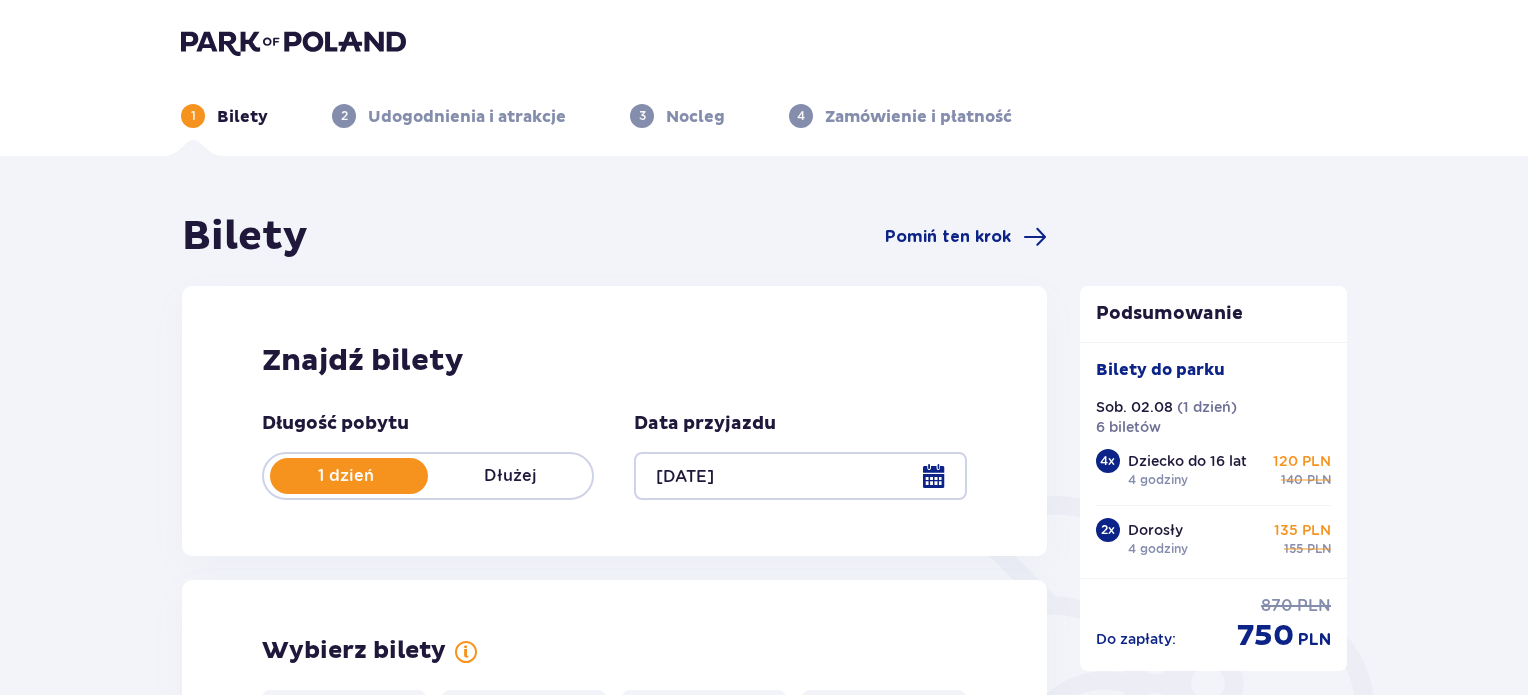click at bounding box center (800, 476) 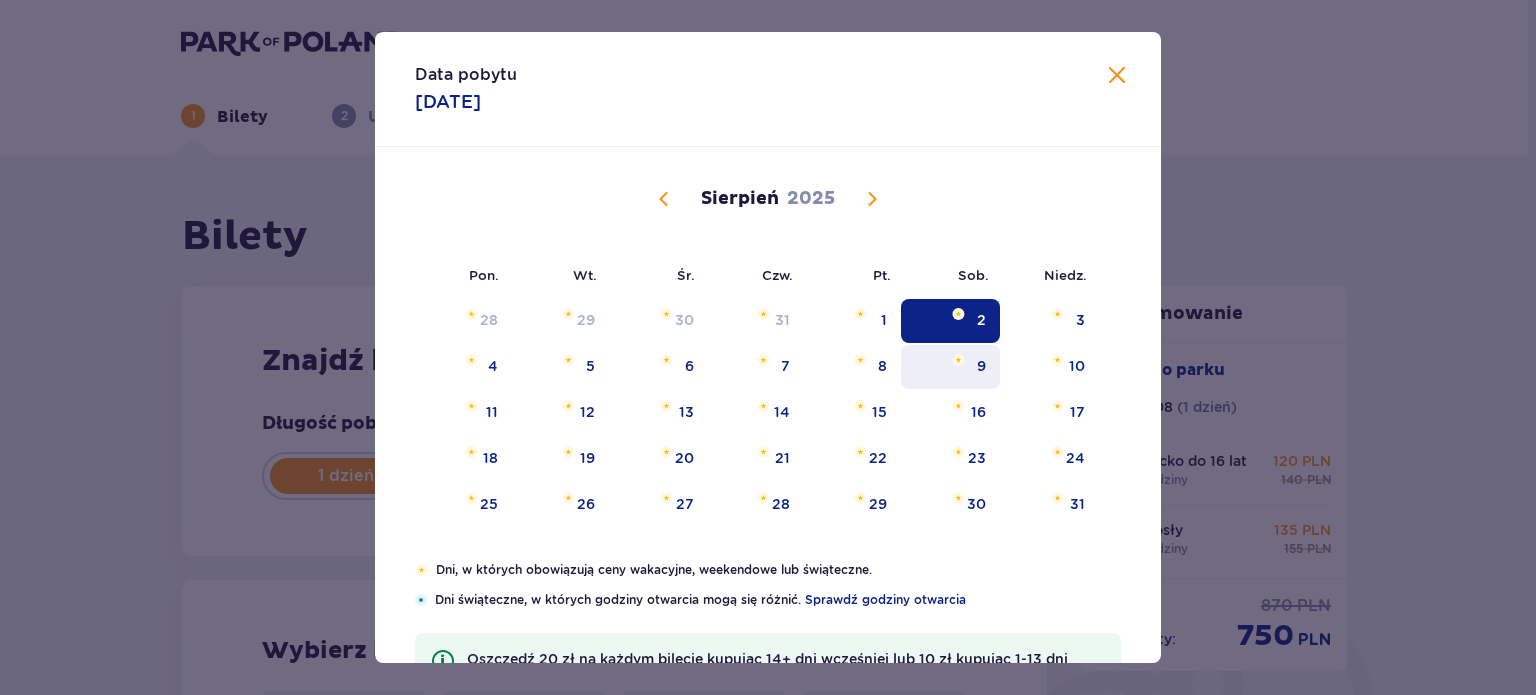 click on "9" at bounding box center (950, 367) 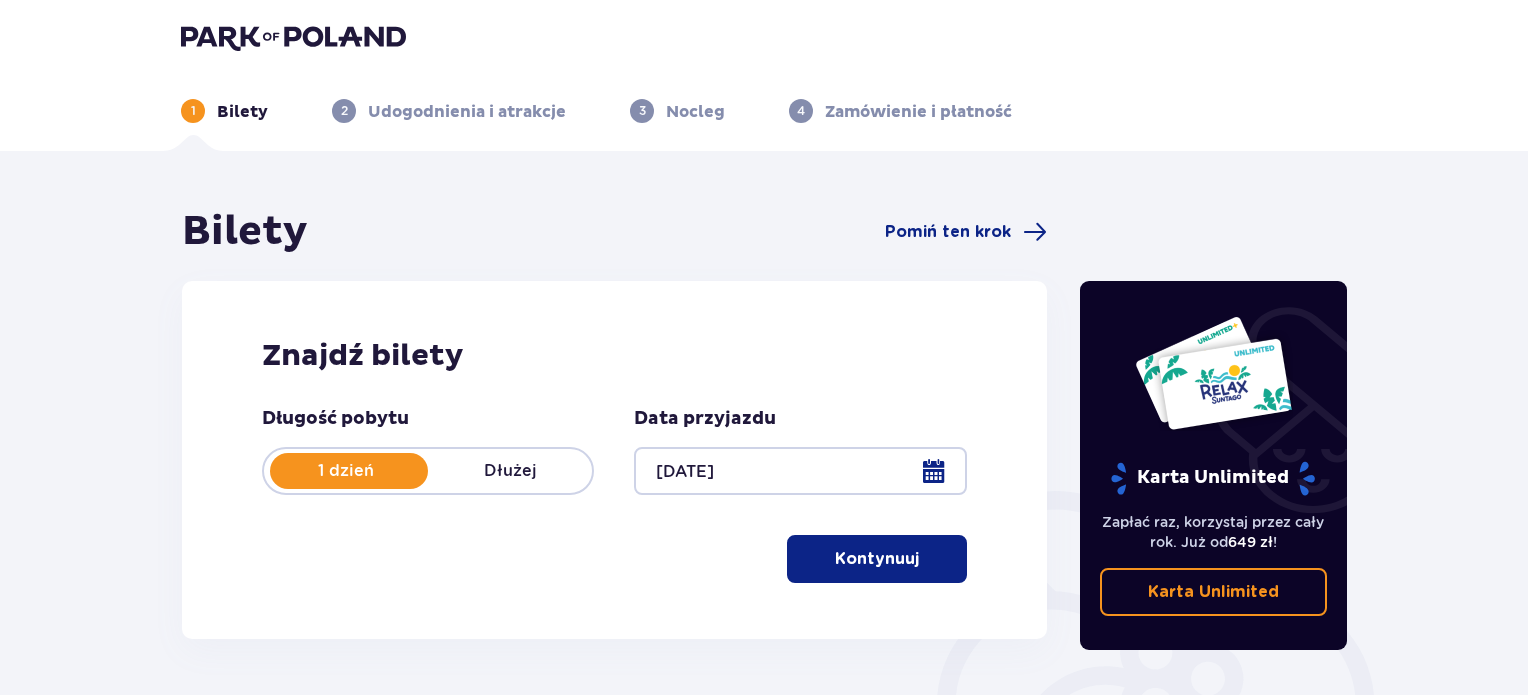 scroll, scrollTop: 324, scrollLeft: 0, axis: vertical 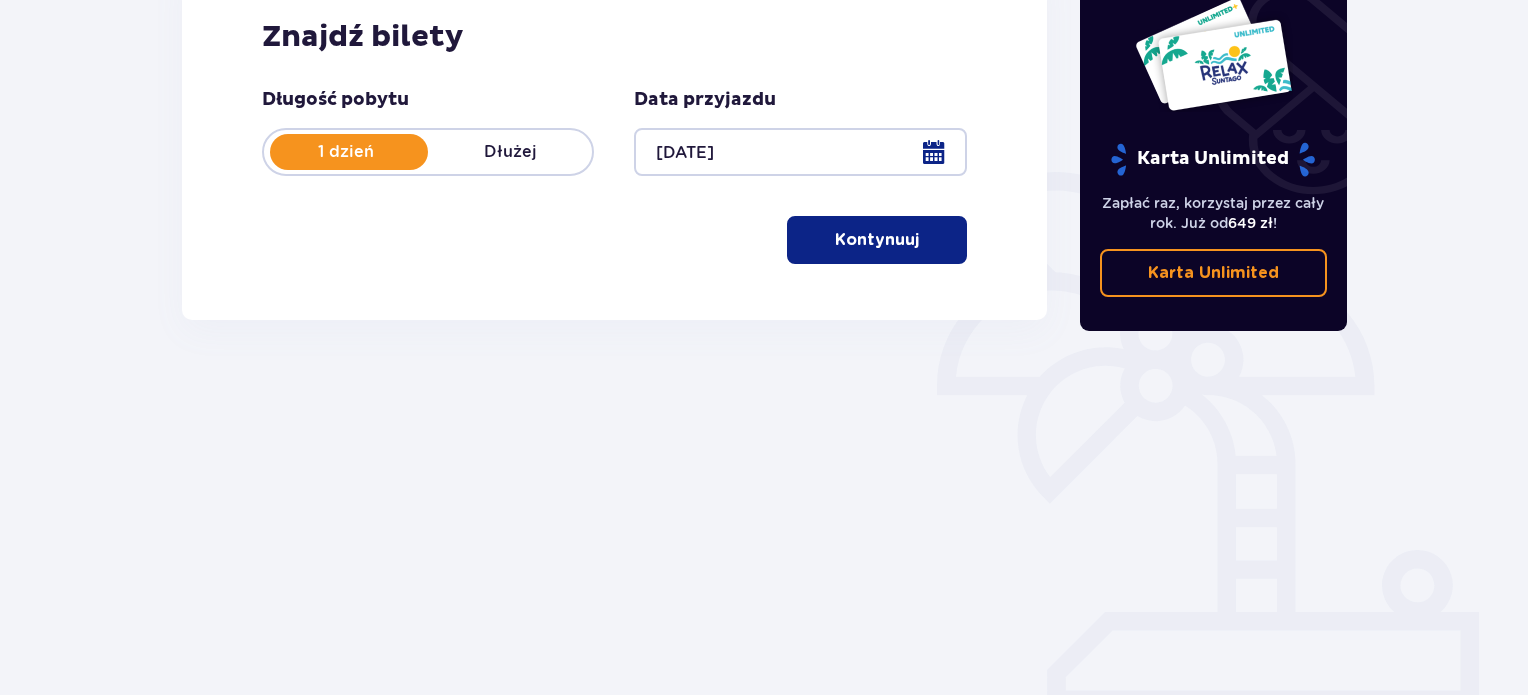 click at bounding box center (923, 240) 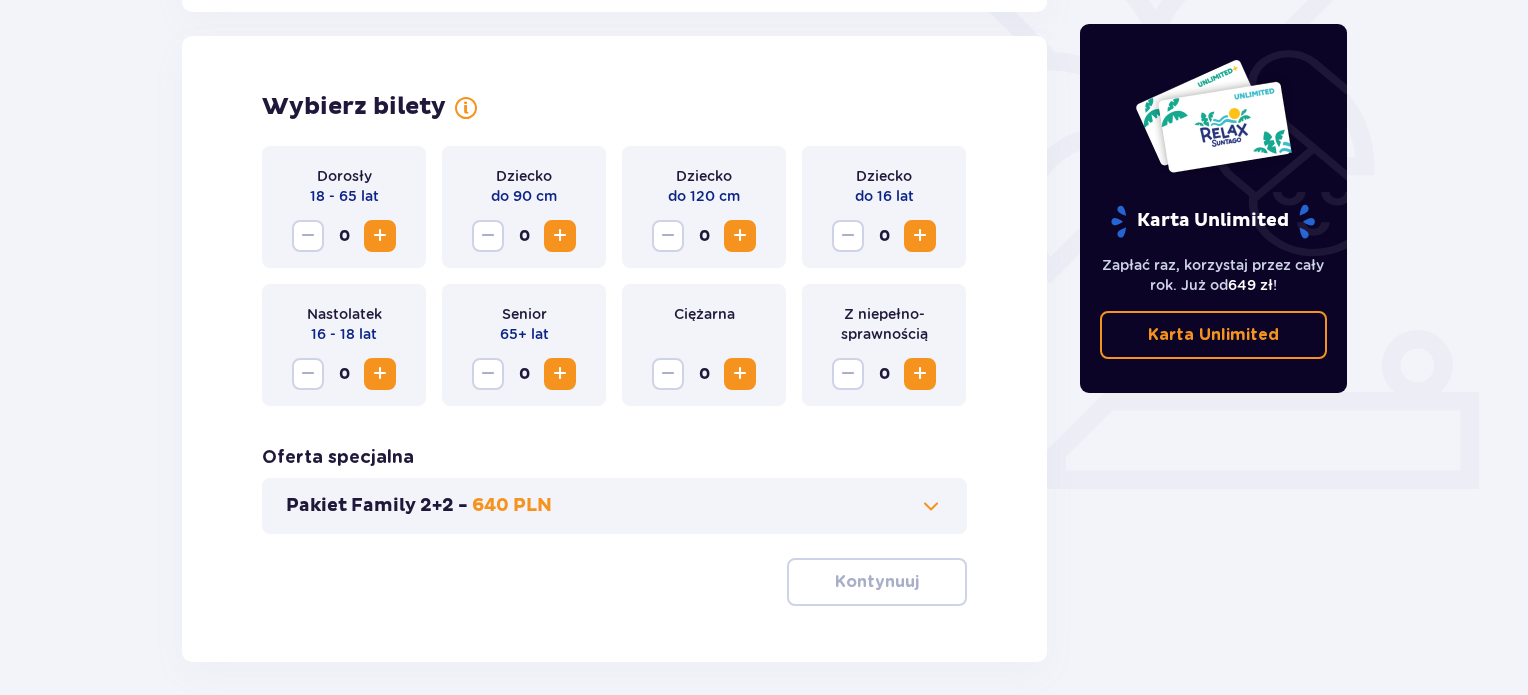 scroll, scrollTop: 556, scrollLeft: 0, axis: vertical 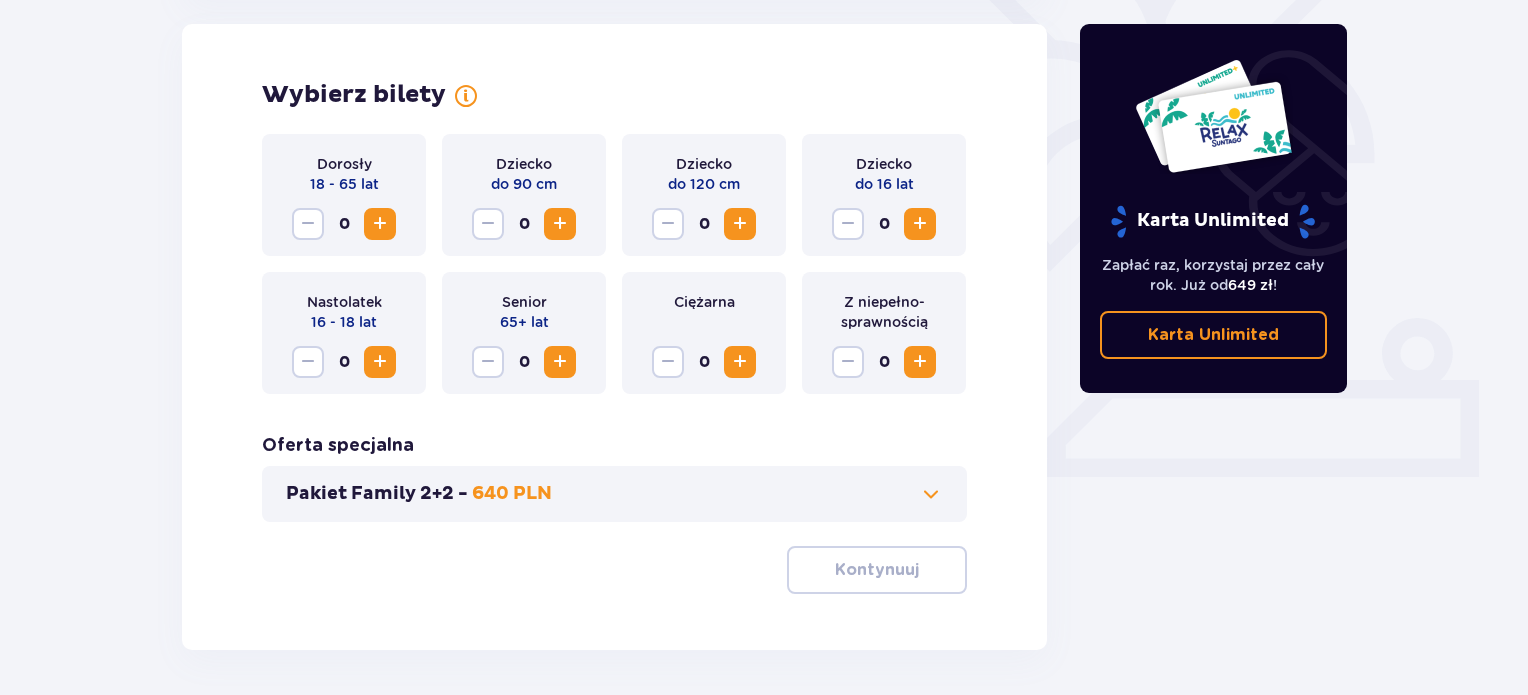 click at bounding box center (920, 224) 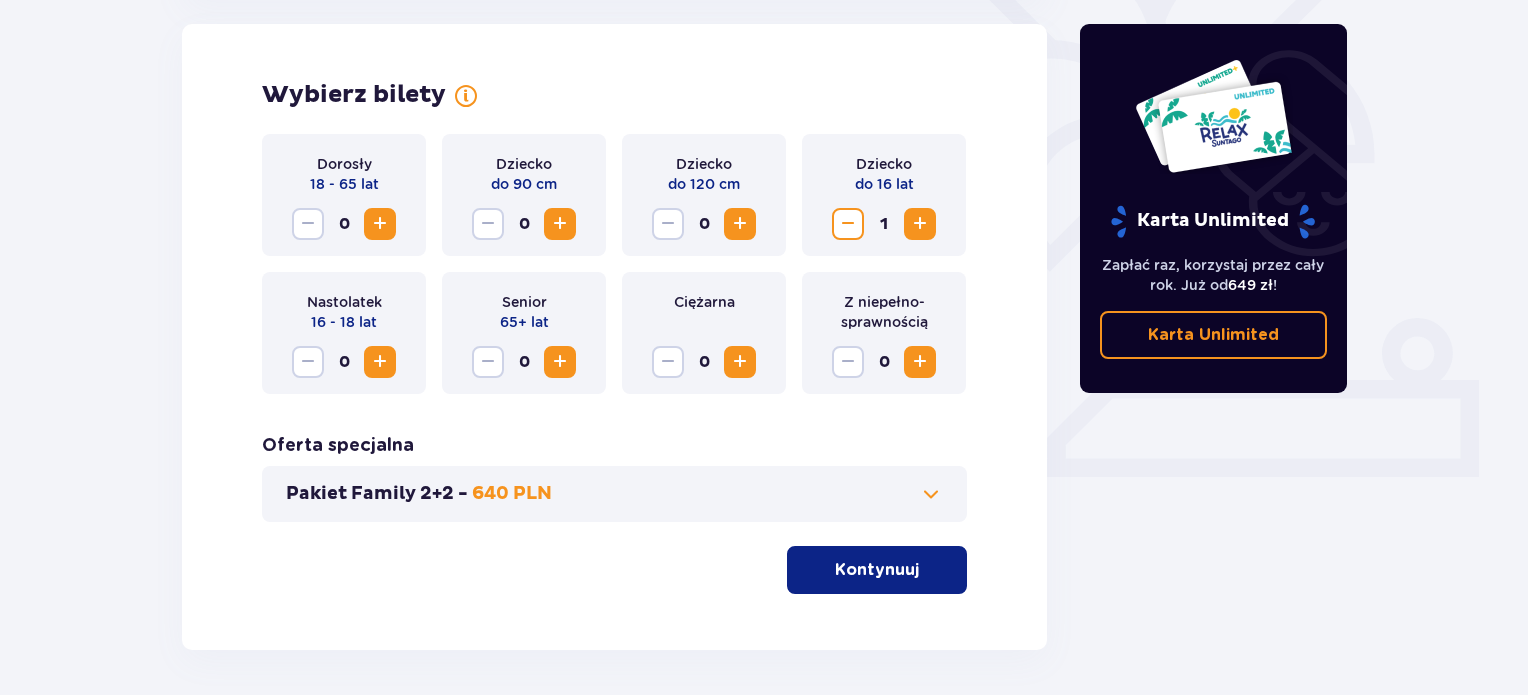 click at bounding box center (920, 224) 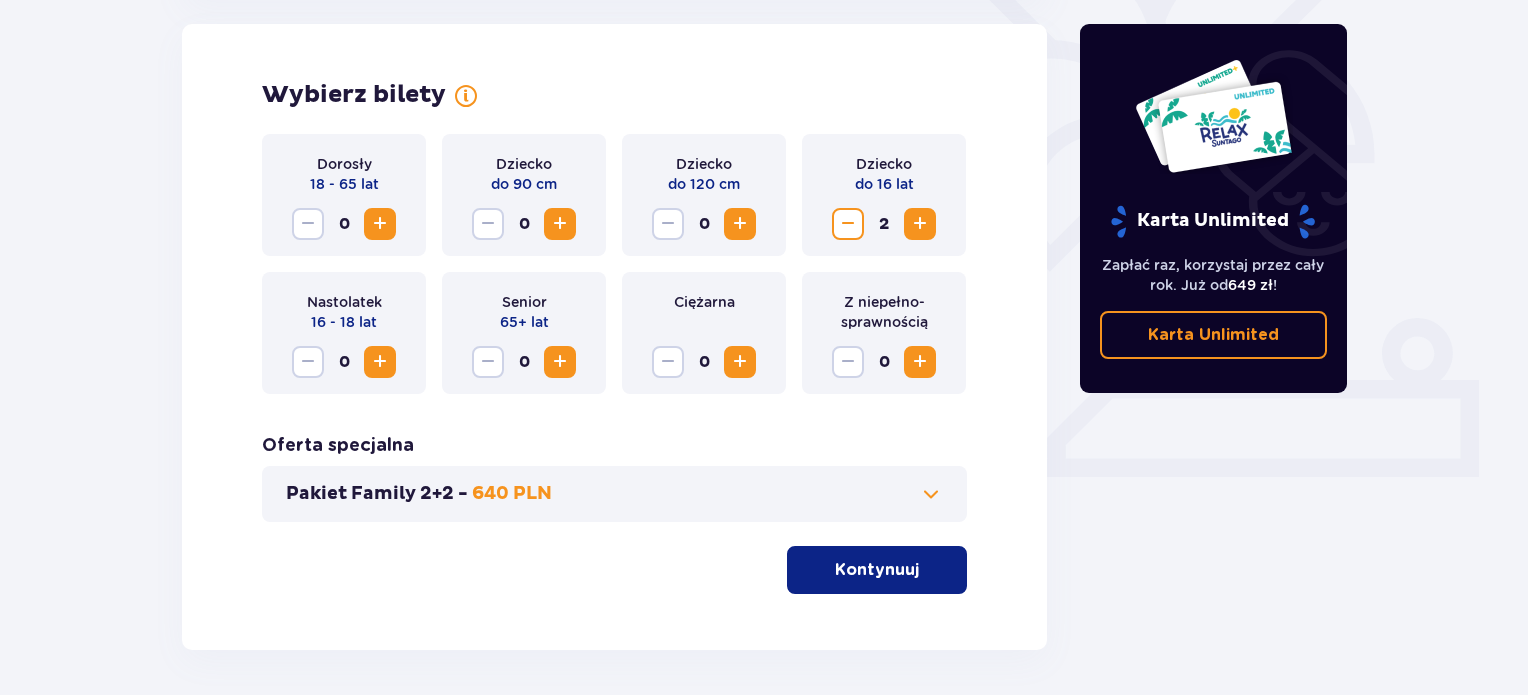 click at bounding box center (920, 224) 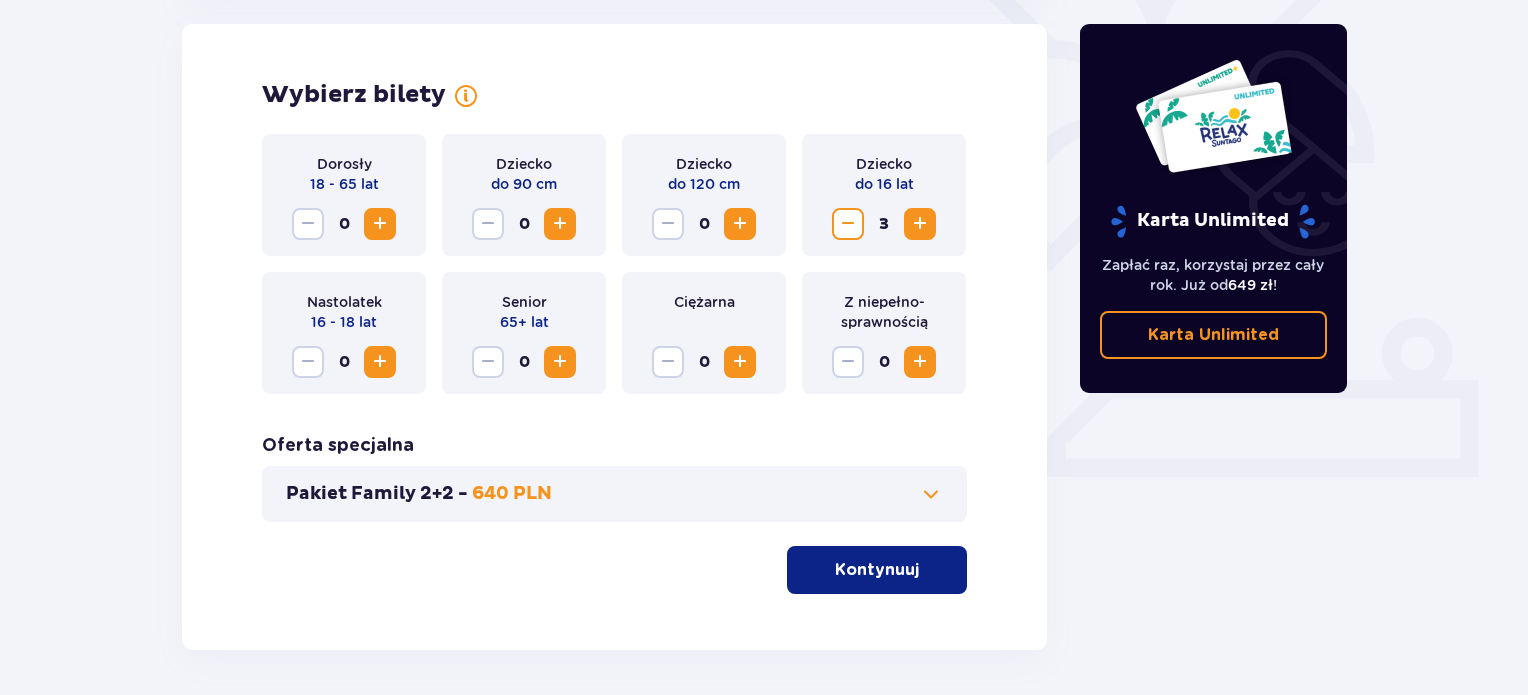 click at bounding box center [920, 224] 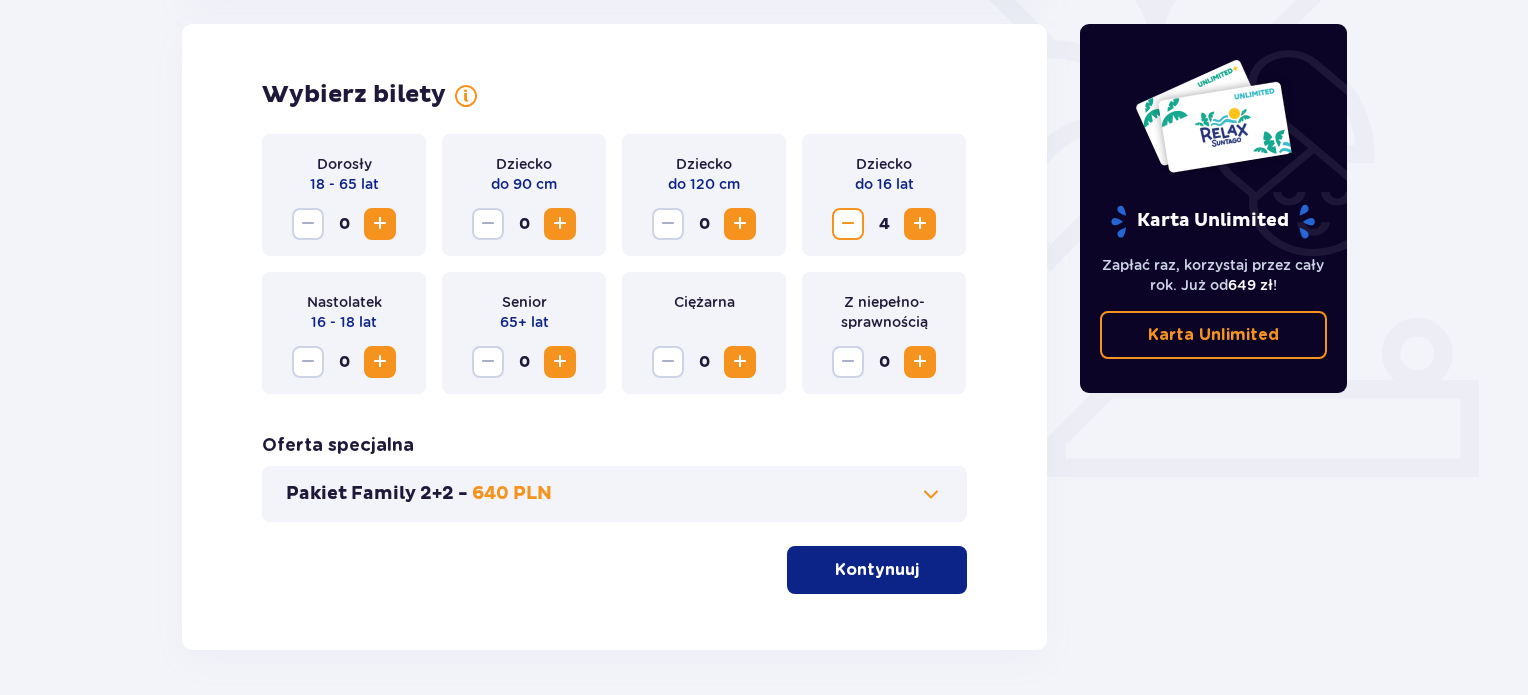 click at bounding box center [380, 224] 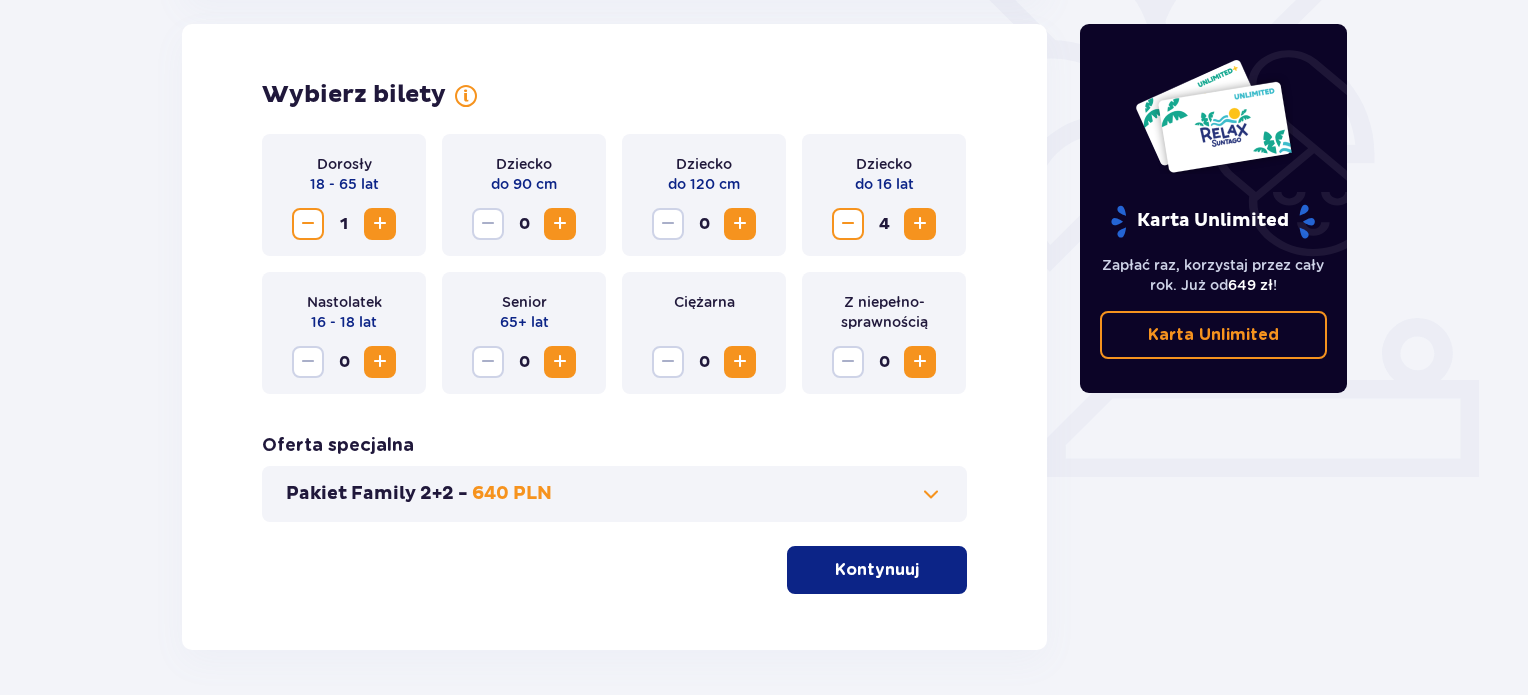 click at bounding box center (380, 224) 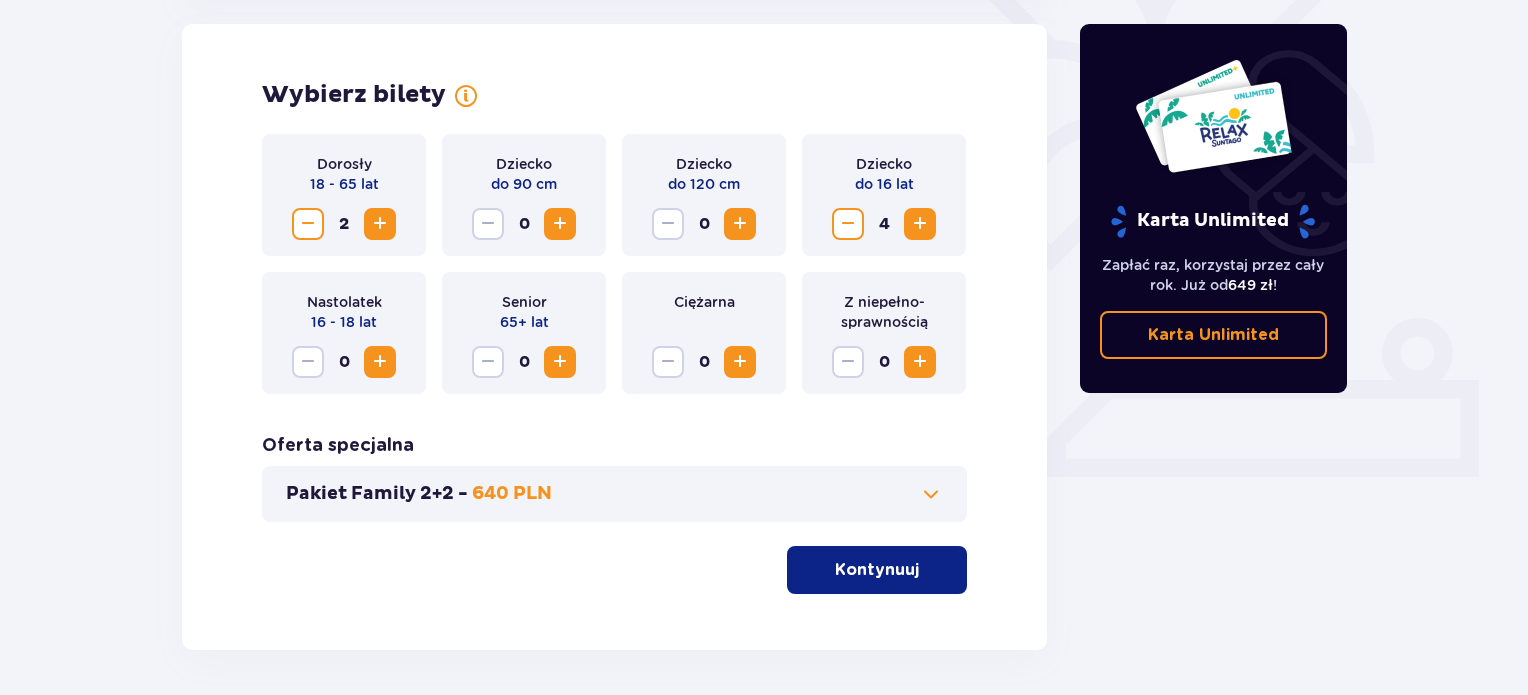 scroll, scrollTop: 631, scrollLeft: 0, axis: vertical 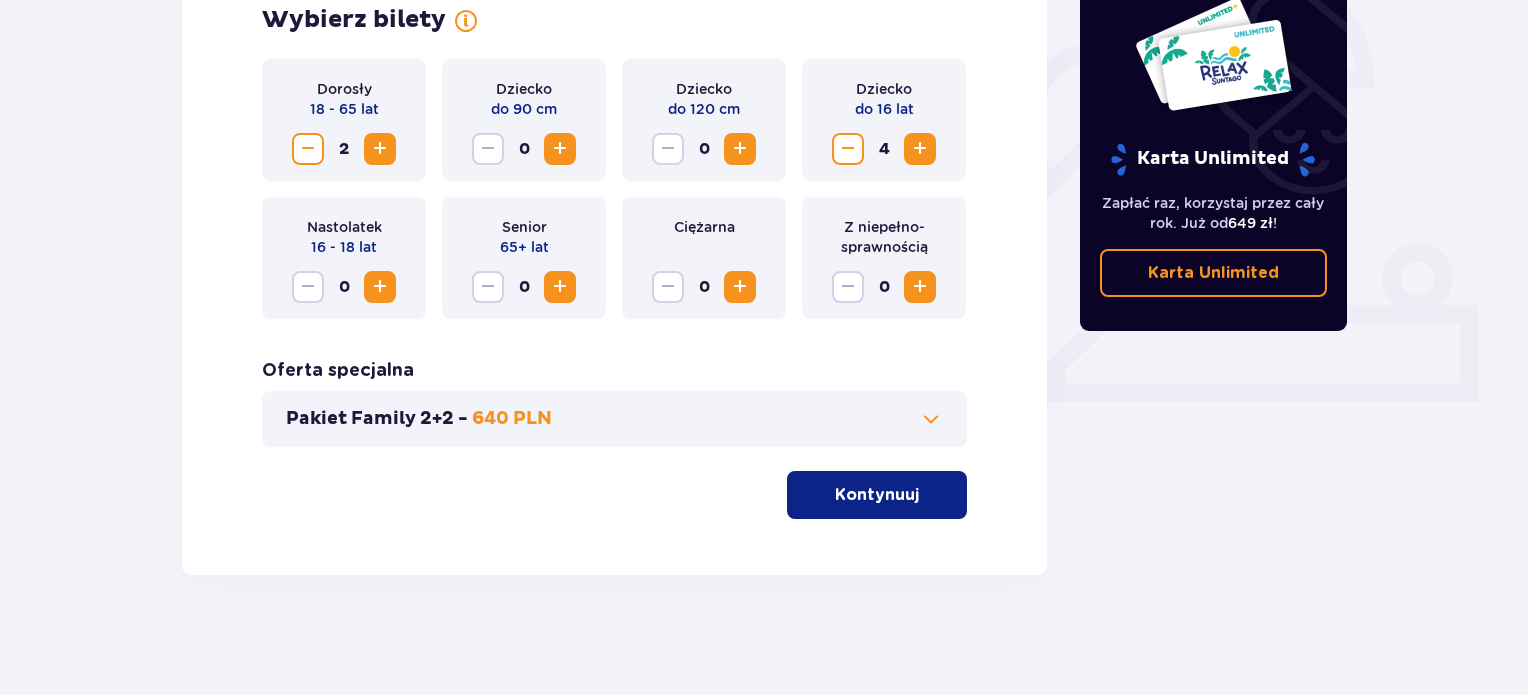 click on "Kontynuuj" at bounding box center [877, 495] 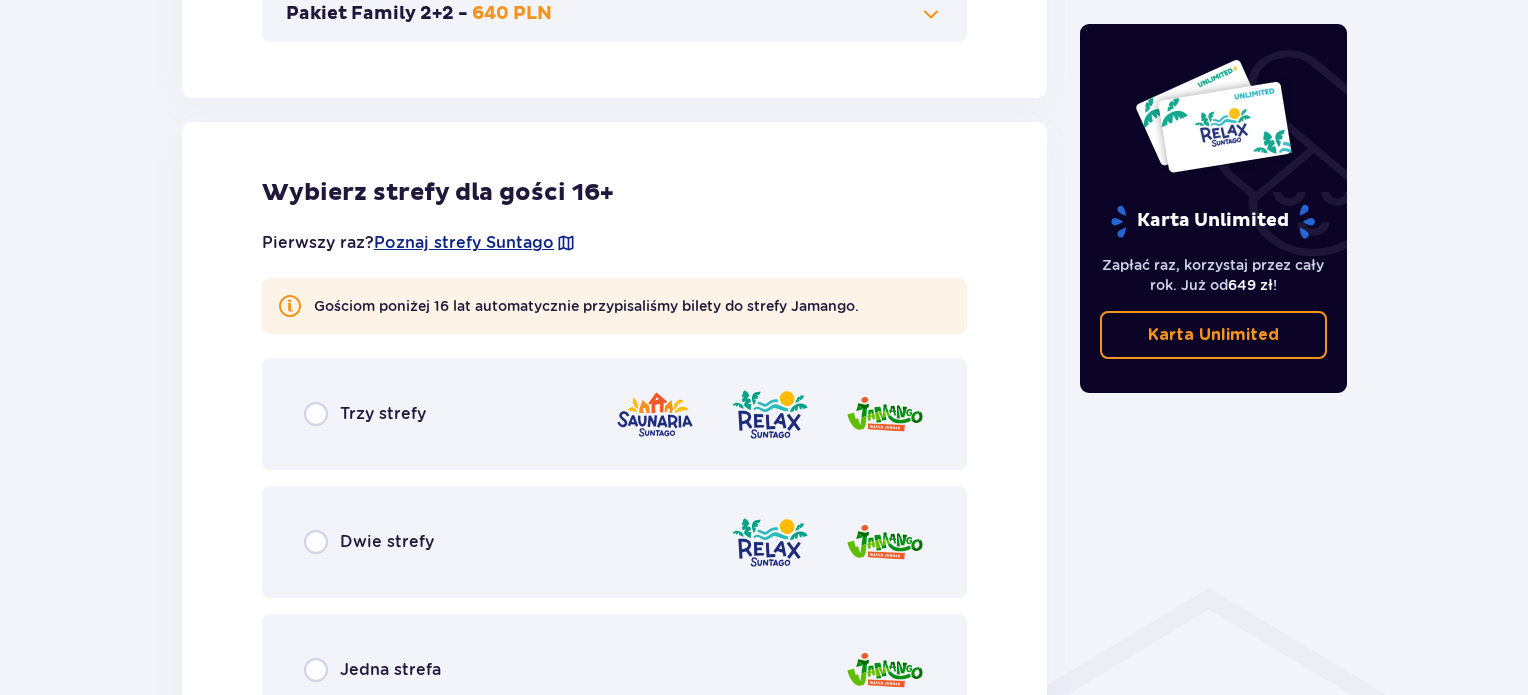 scroll, scrollTop: 1109, scrollLeft: 0, axis: vertical 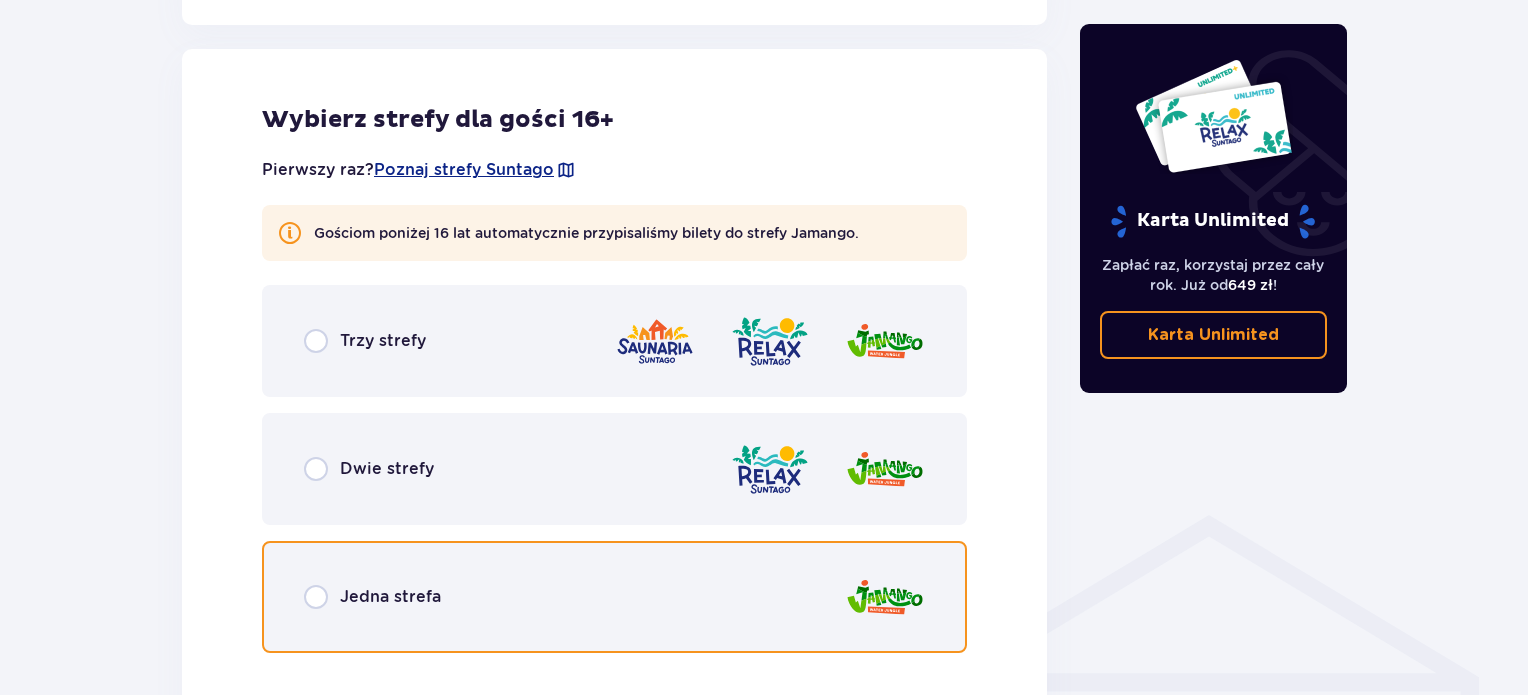 click at bounding box center [316, 597] 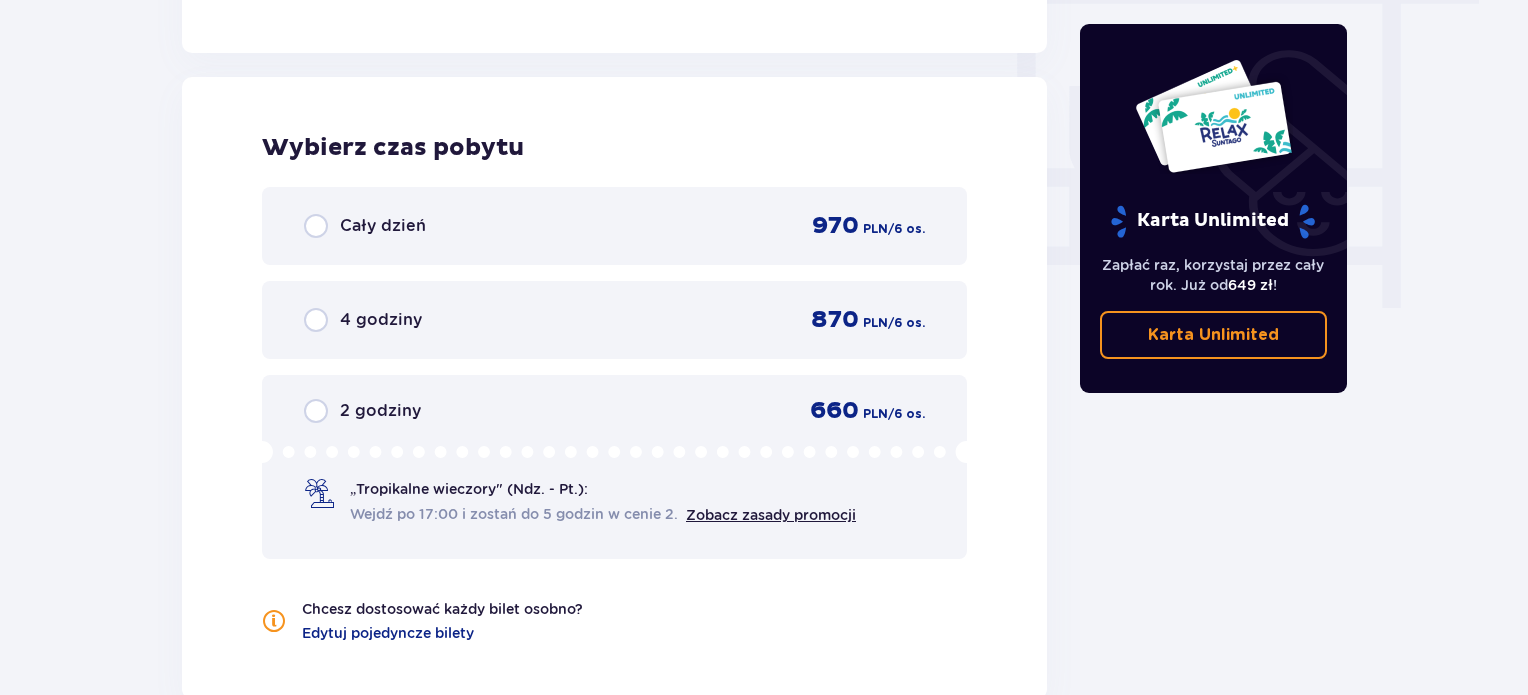 scroll, scrollTop: 1877, scrollLeft: 0, axis: vertical 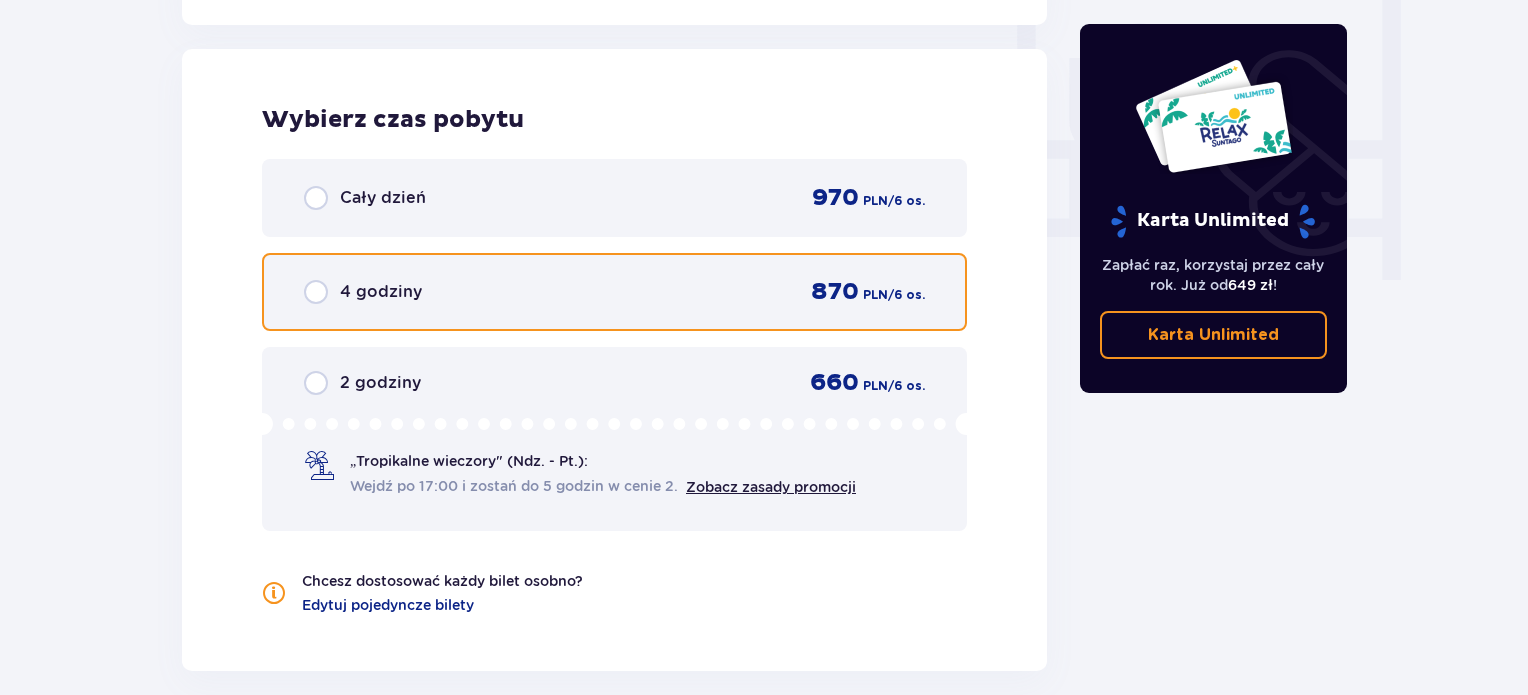 click at bounding box center [316, 292] 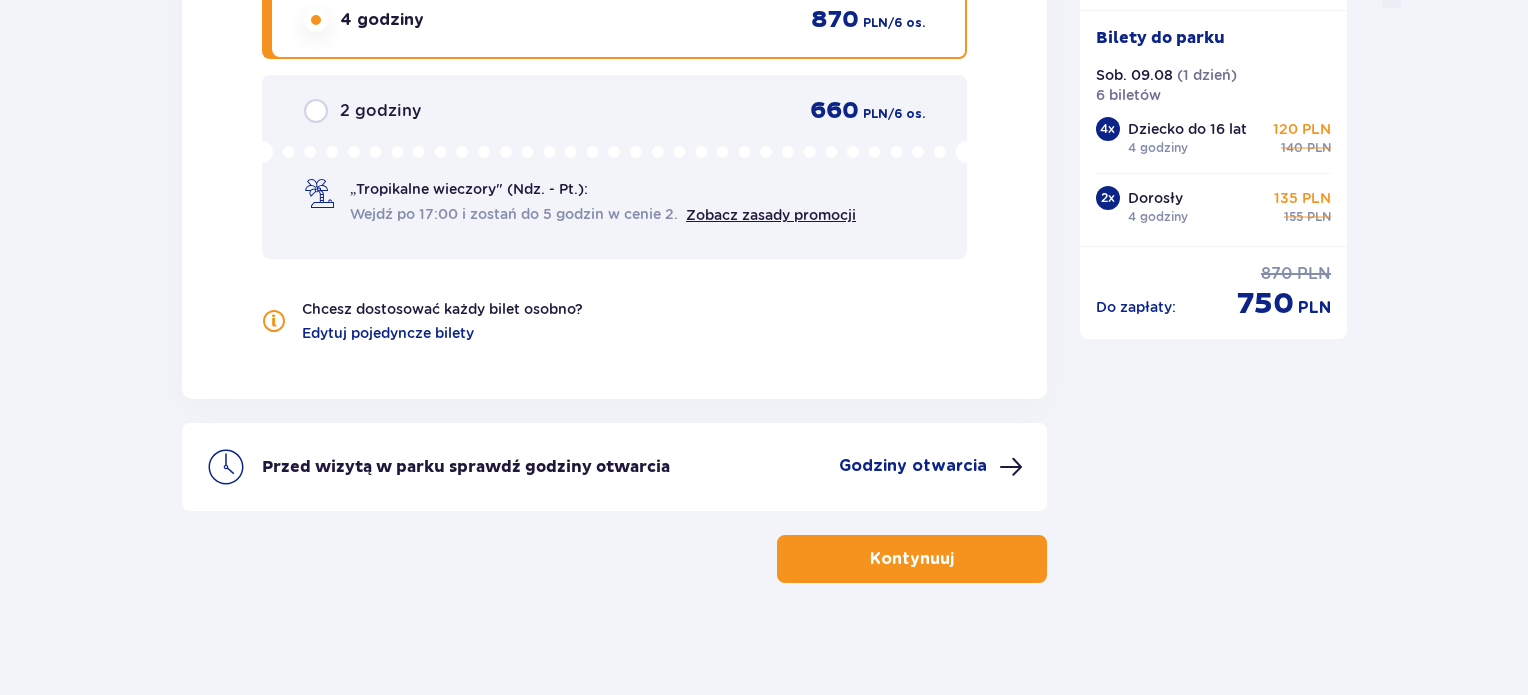 scroll, scrollTop: 2154, scrollLeft: 0, axis: vertical 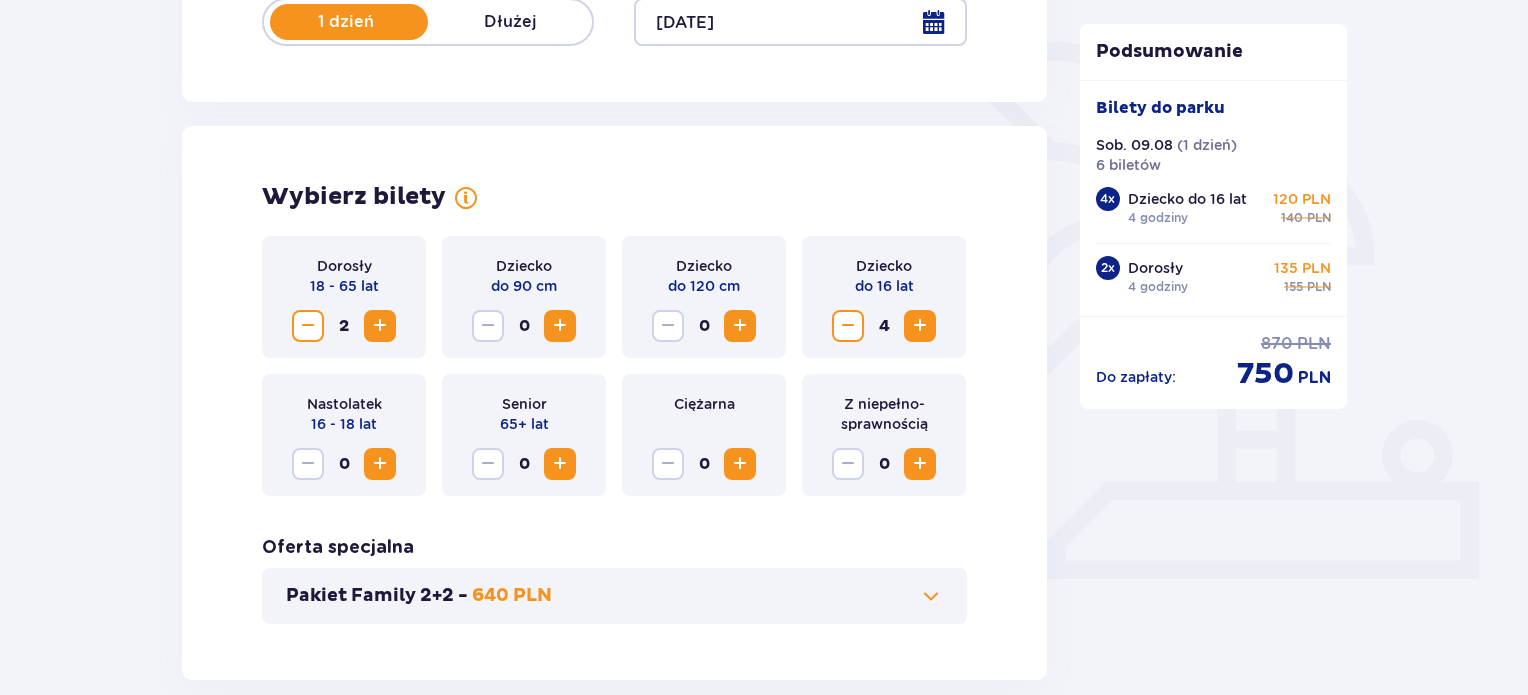click at bounding box center (848, 326) 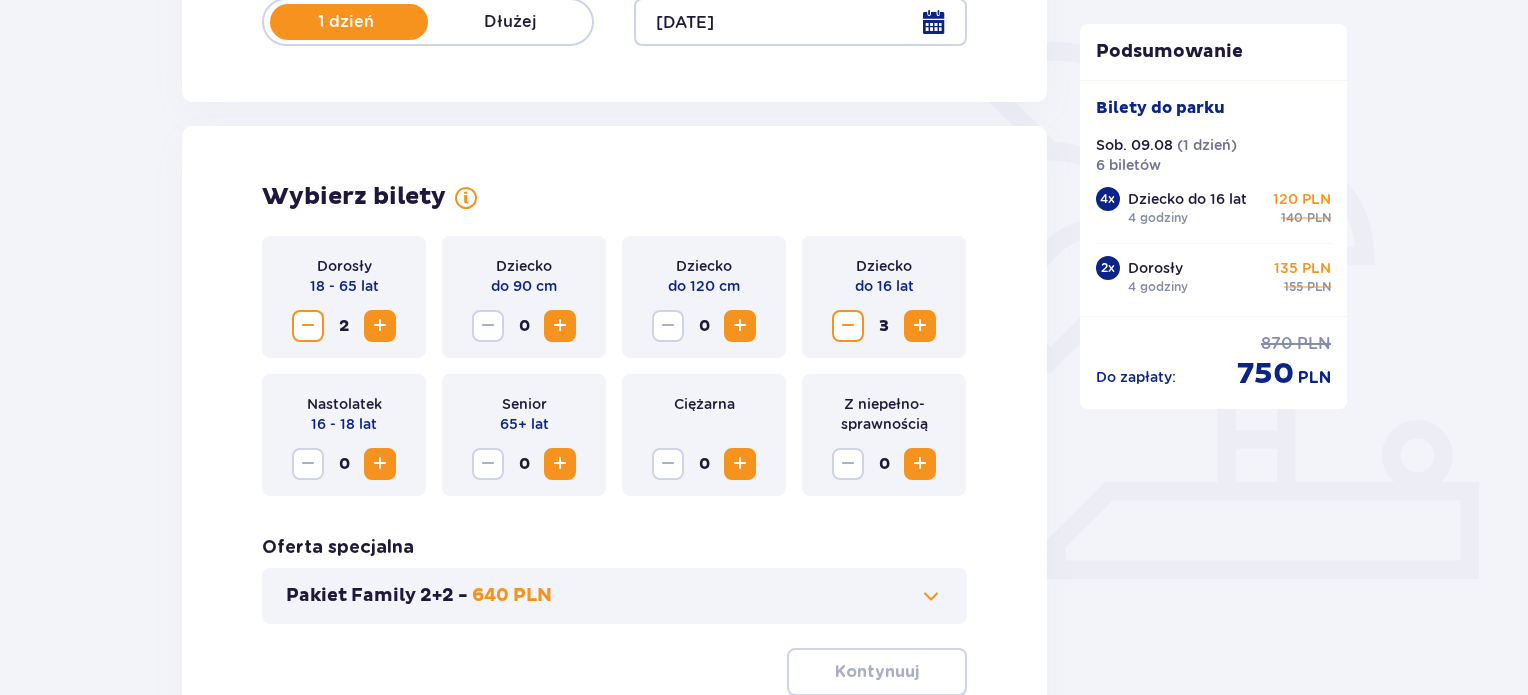 click at bounding box center (848, 326) 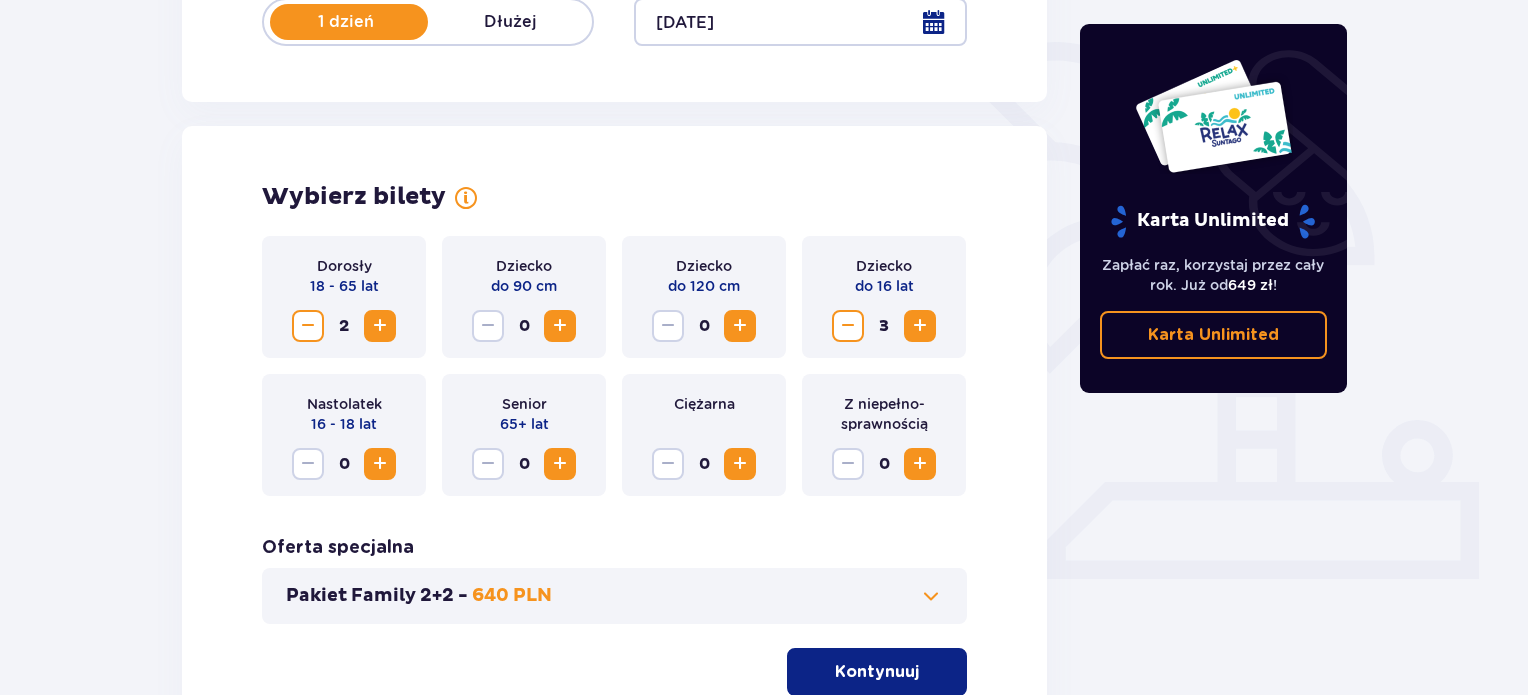 click at bounding box center (848, 326) 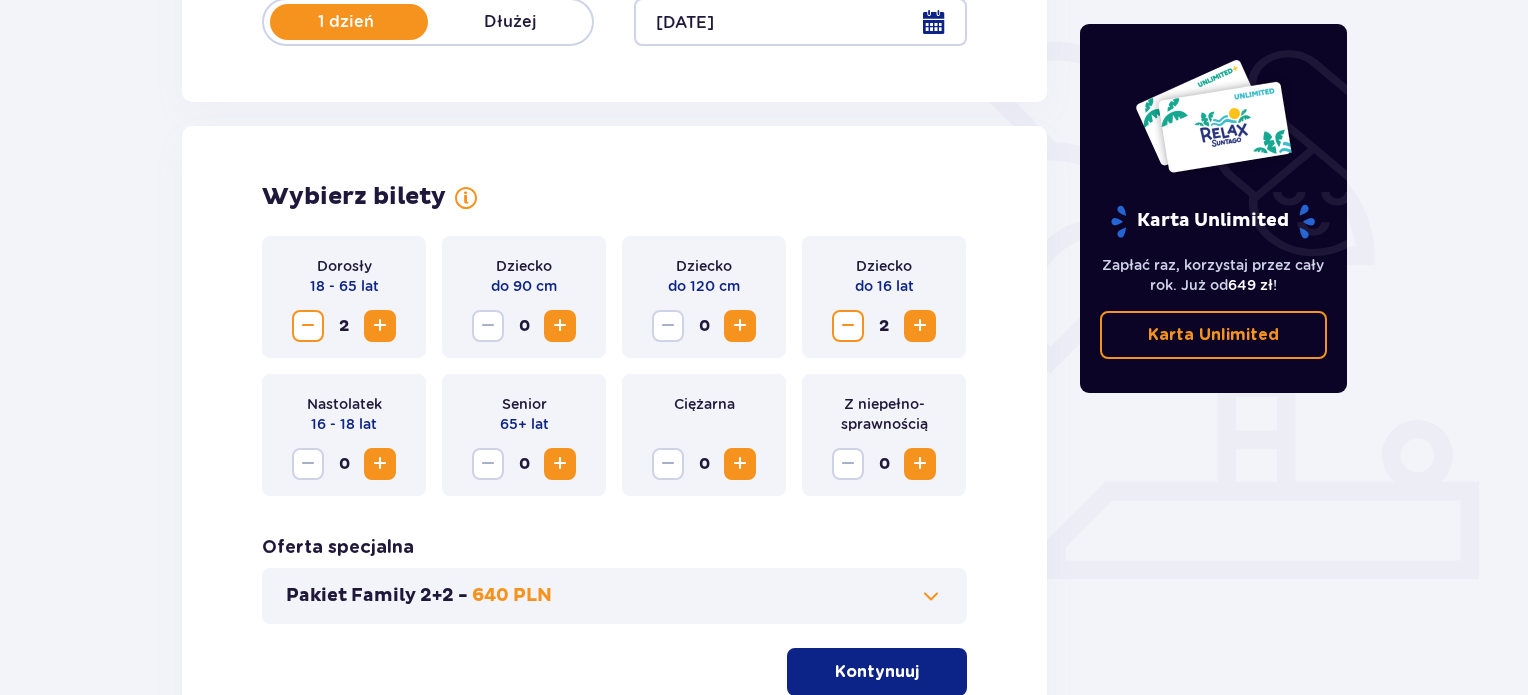 click at bounding box center [848, 326] 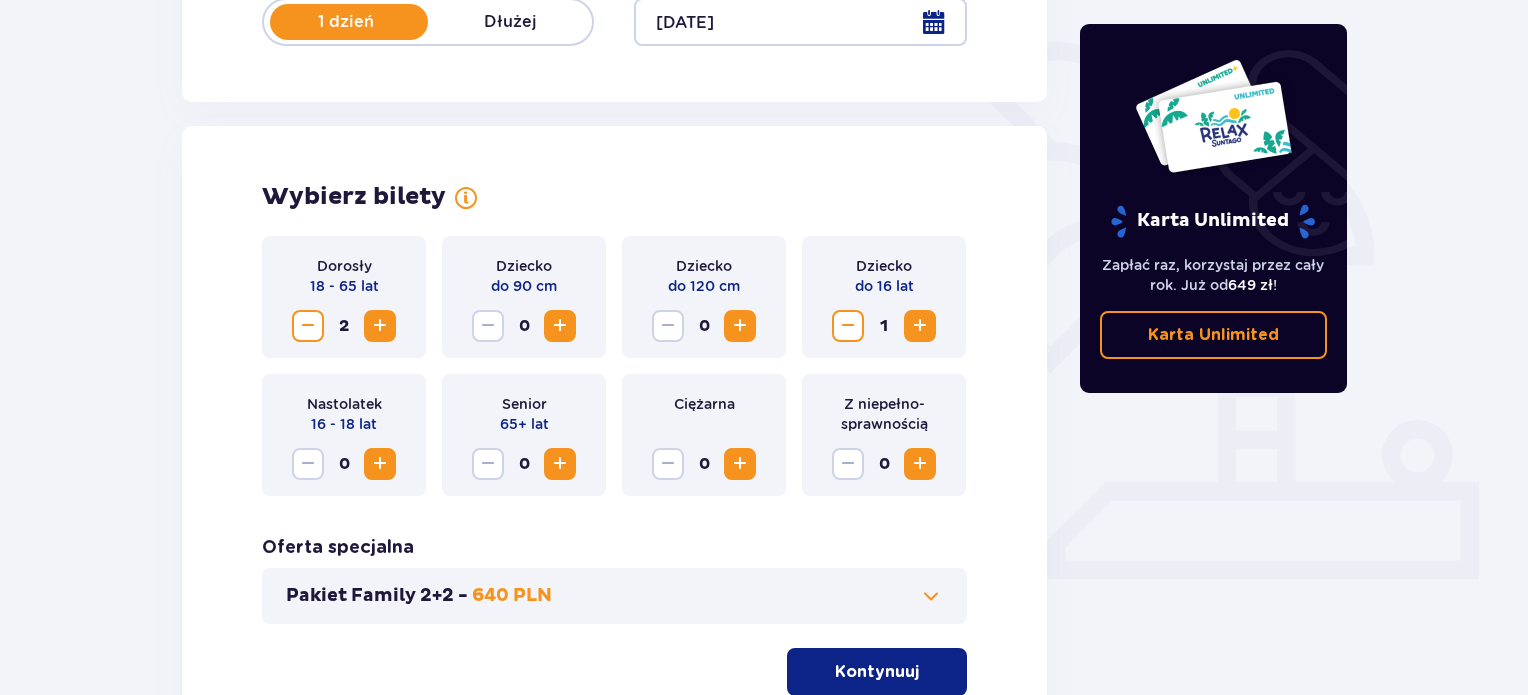 click at bounding box center (848, 326) 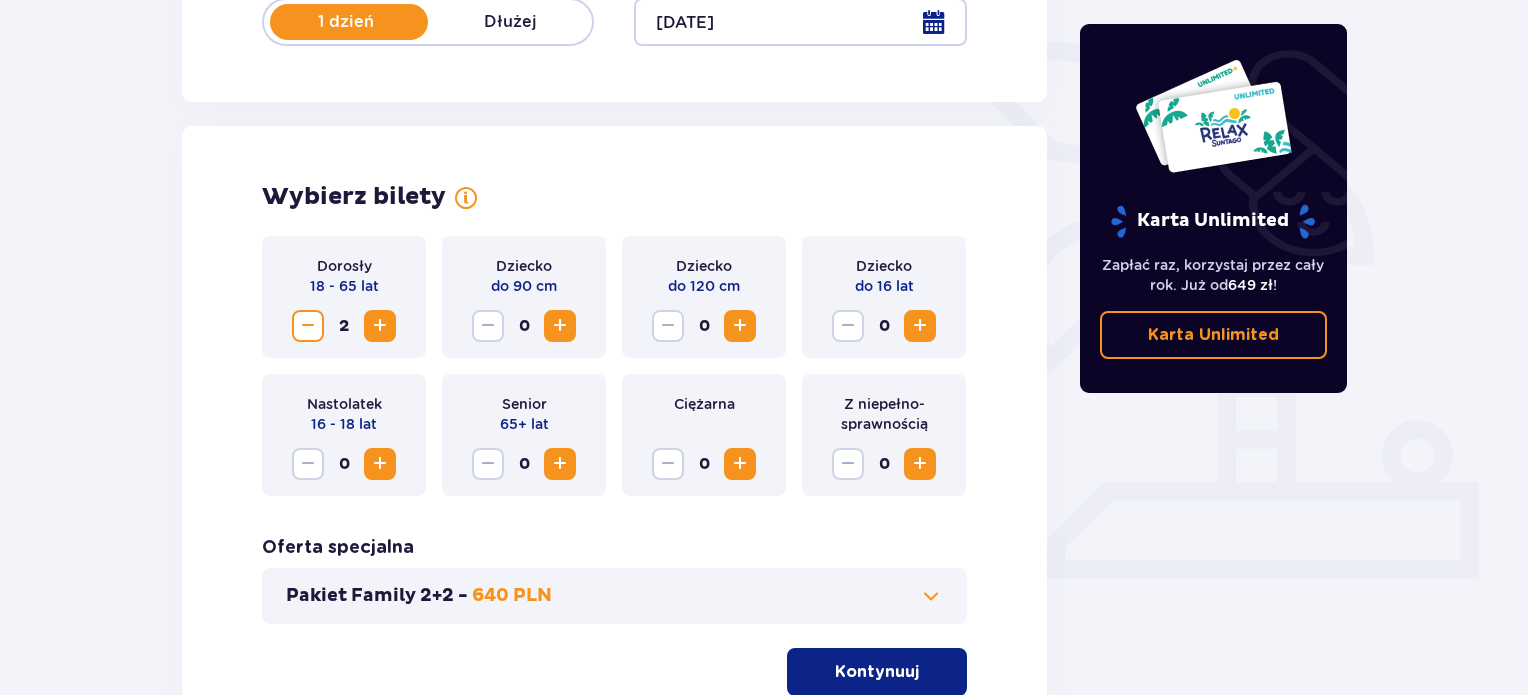 scroll, scrollTop: 631, scrollLeft: 0, axis: vertical 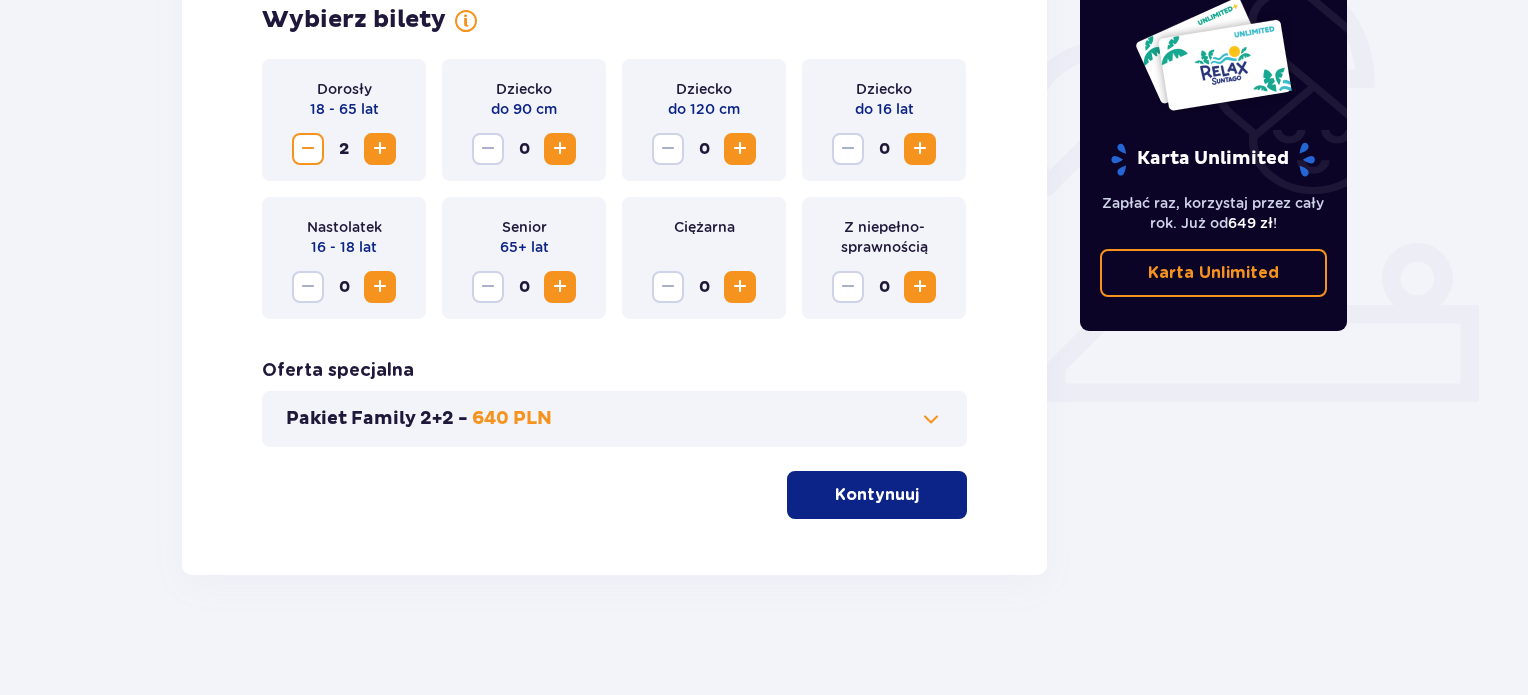 click on "Kontynuuj" at bounding box center (877, 495) 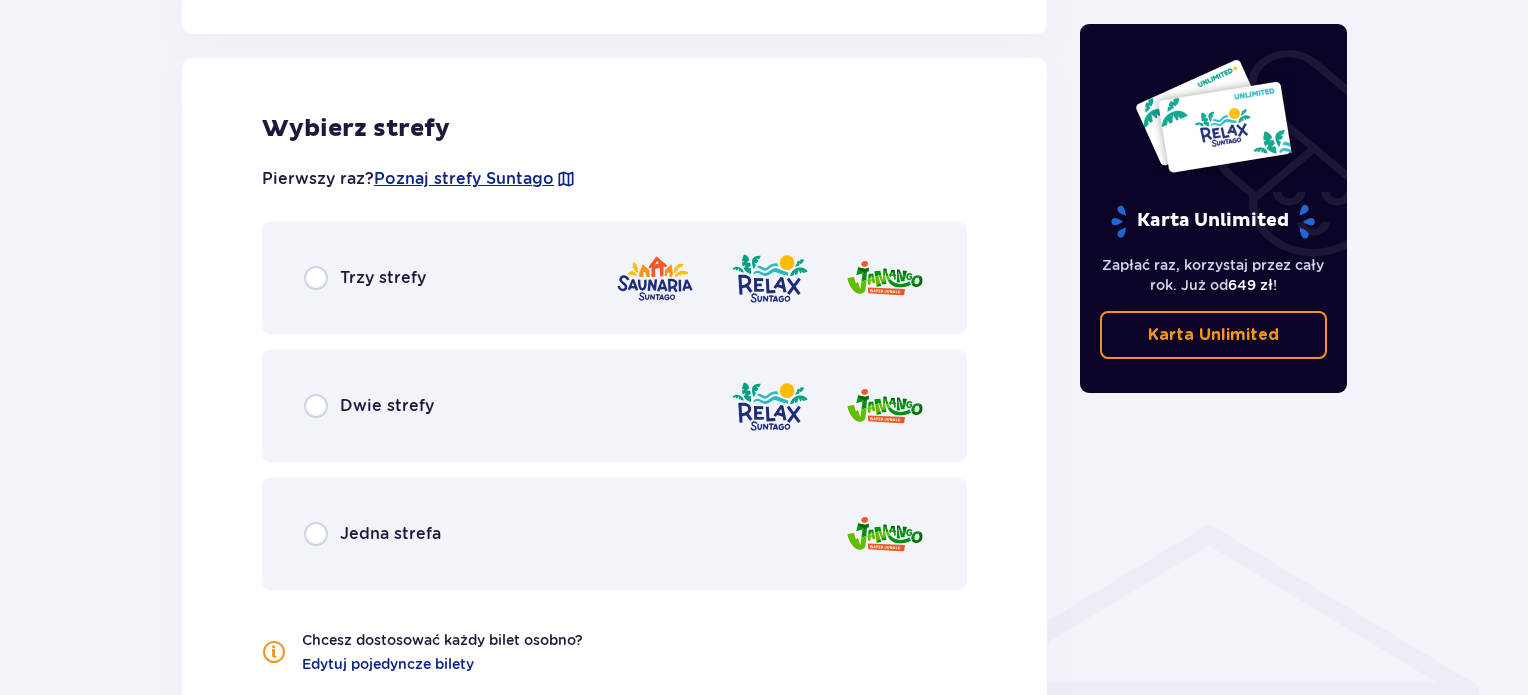 scroll, scrollTop: 1109, scrollLeft: 0, axis: vertical 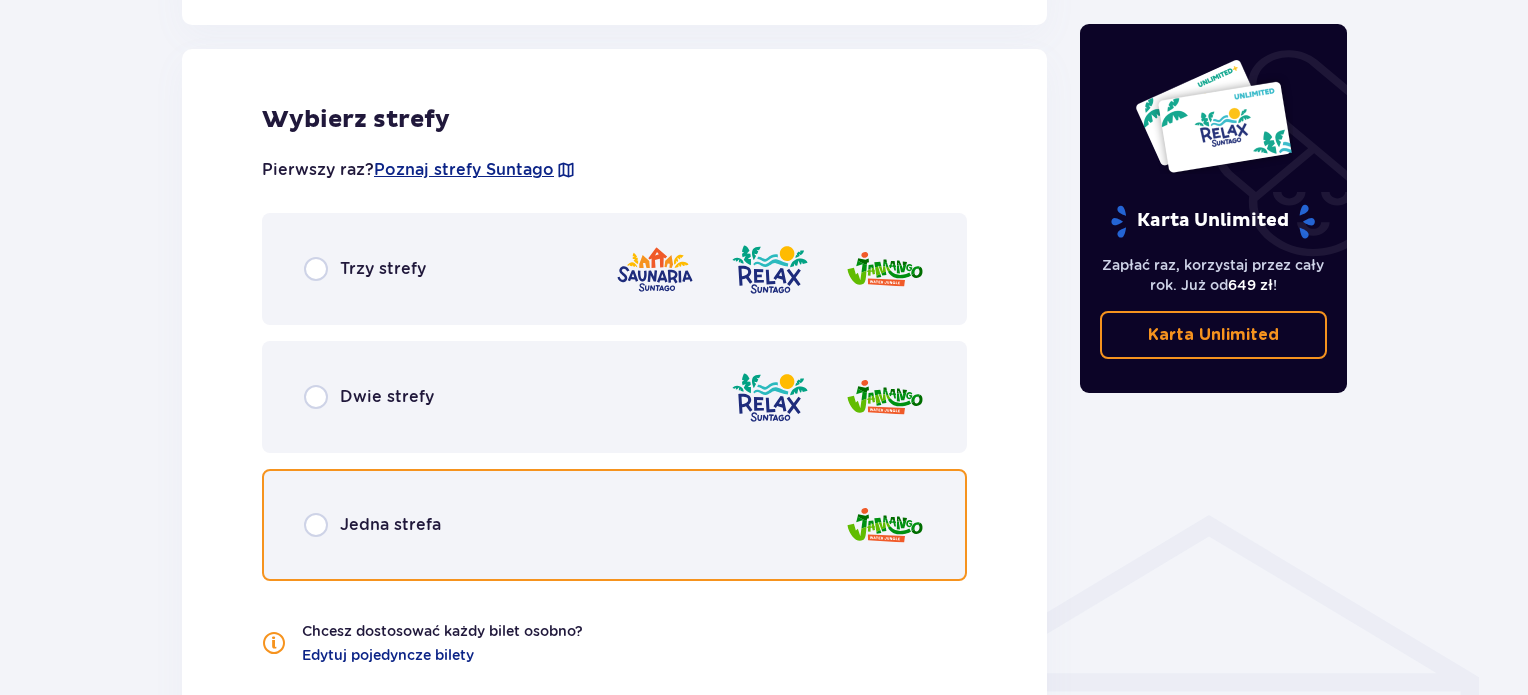 click at bounding box center (316, 525) 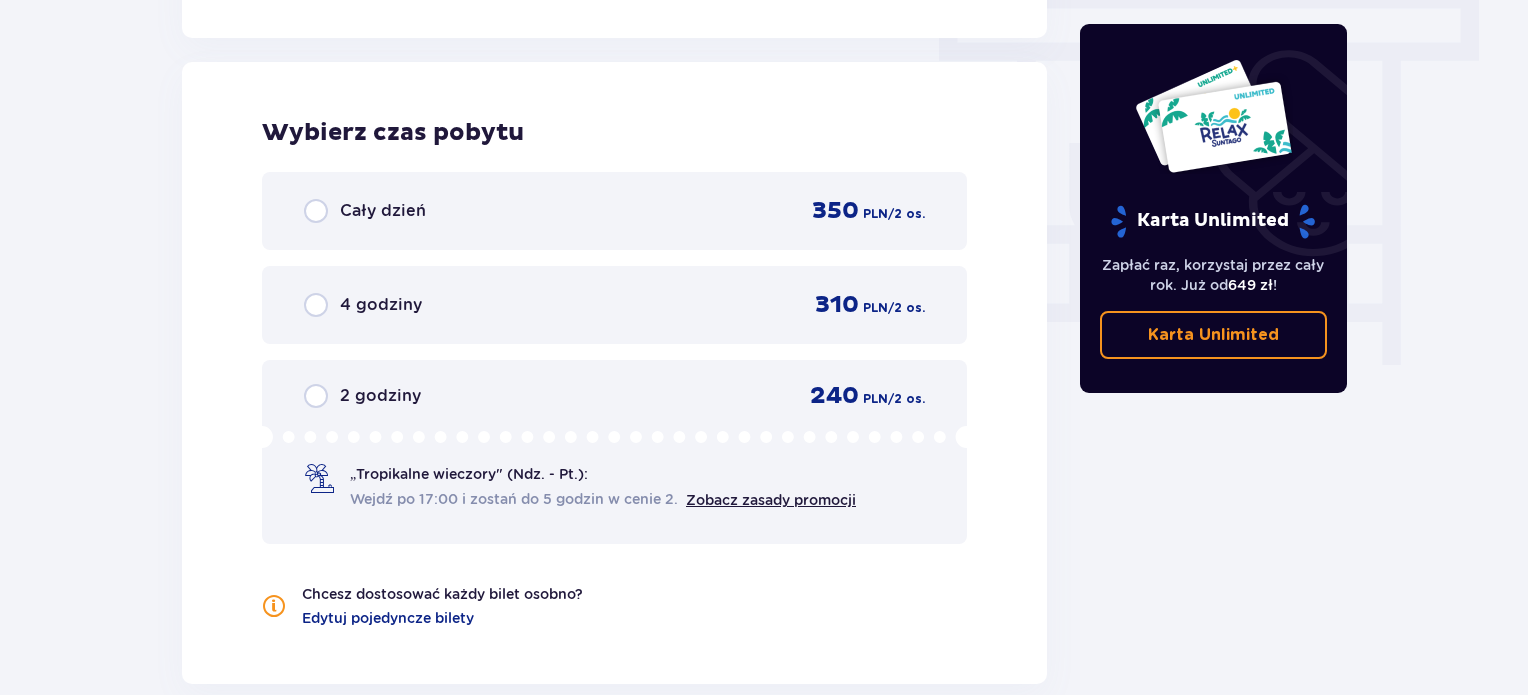 scroll, scrollTop: 1805, scrollLeft: 0, axis: vertical 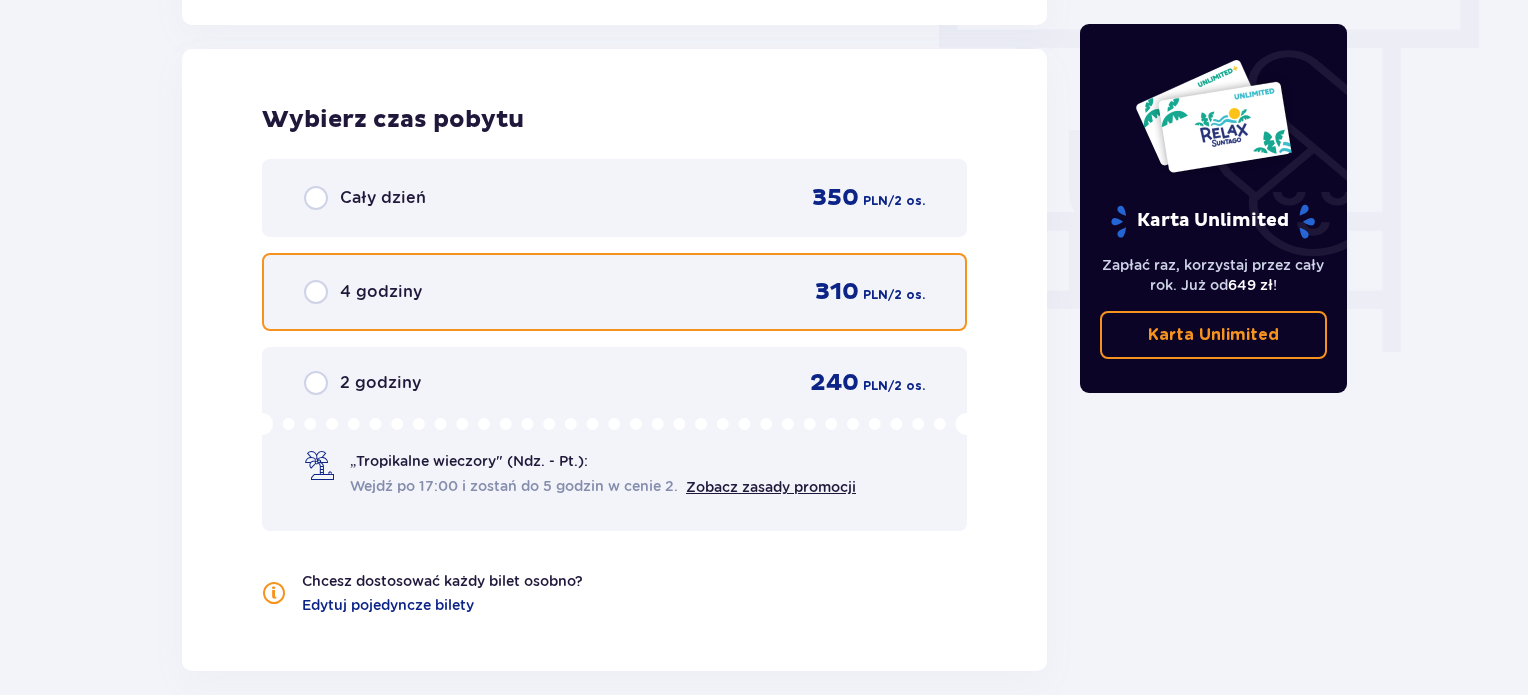 click at bounding box center (316, 292) 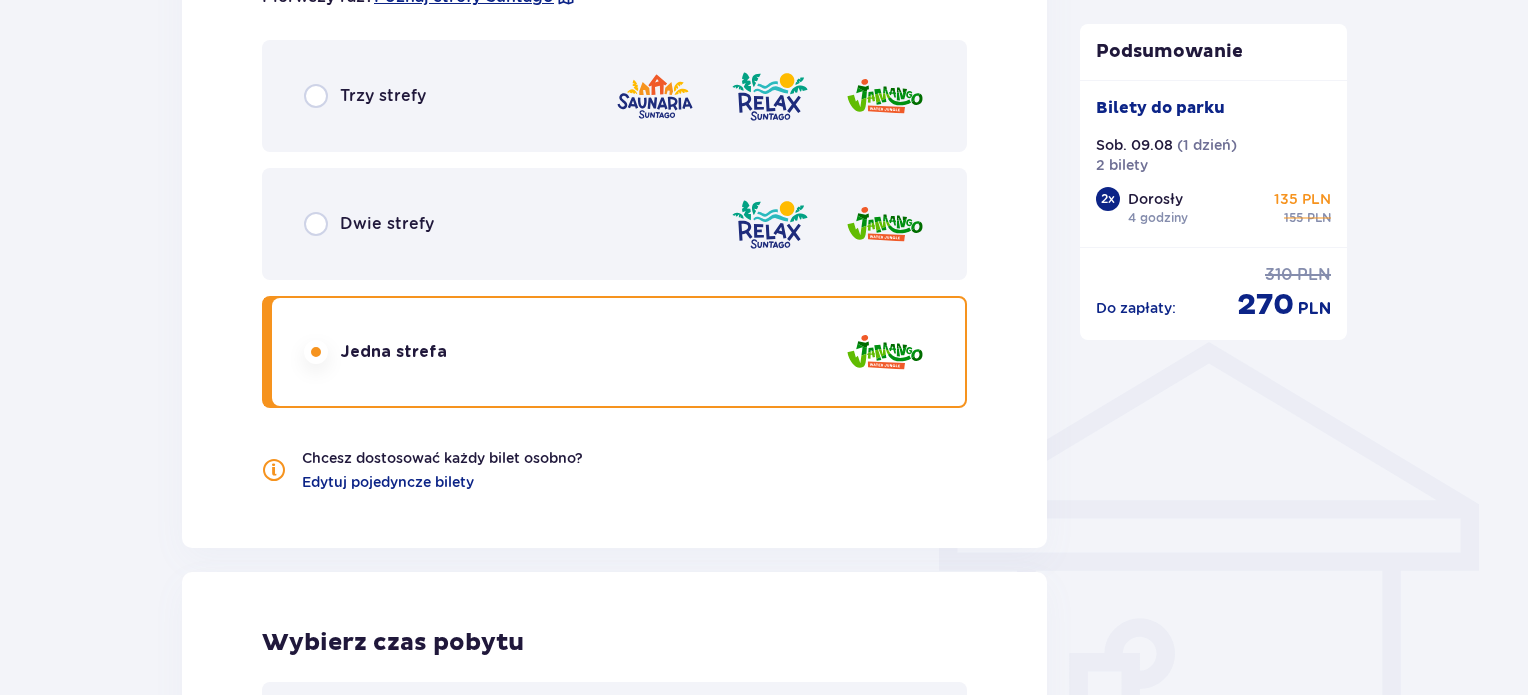 scroll, scrollTop: 1182, scrollLeft: 0, axis: vertical 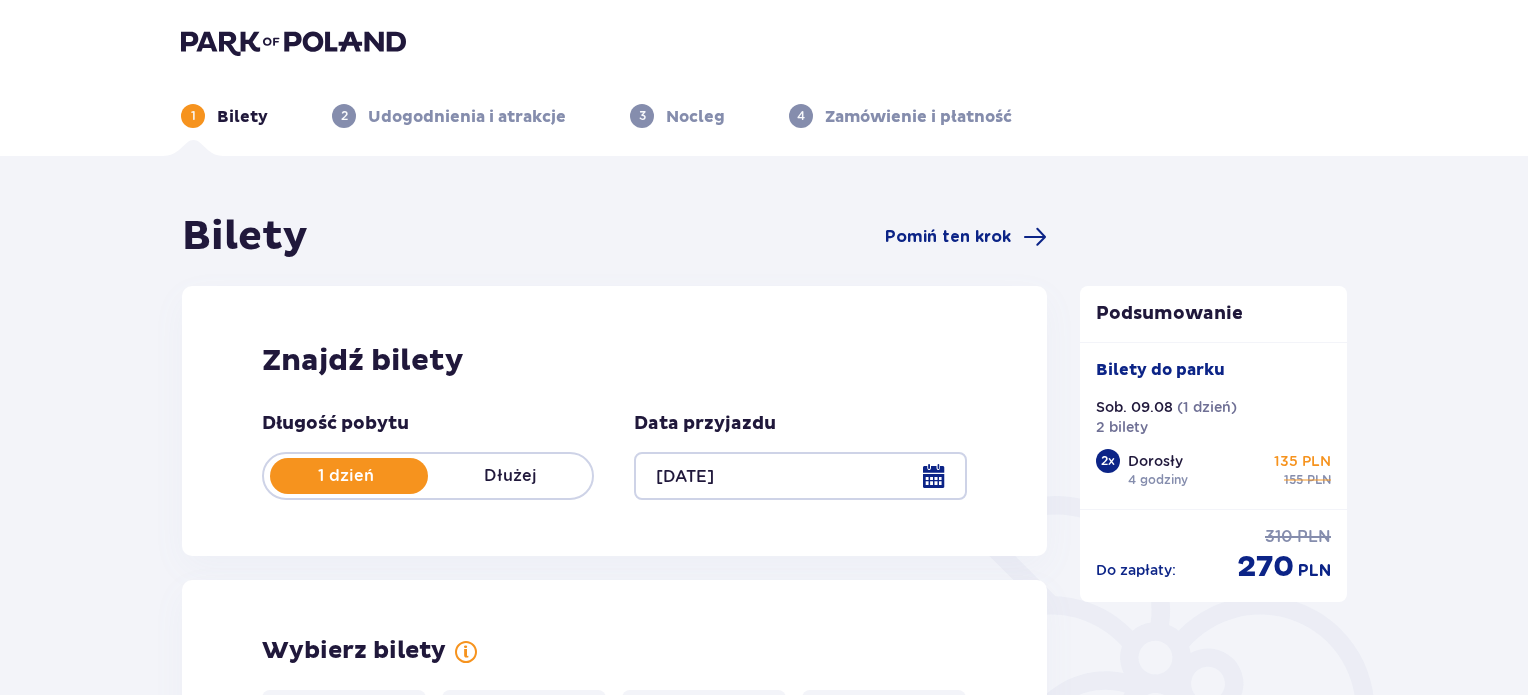 click at bounding box center [800, 476] 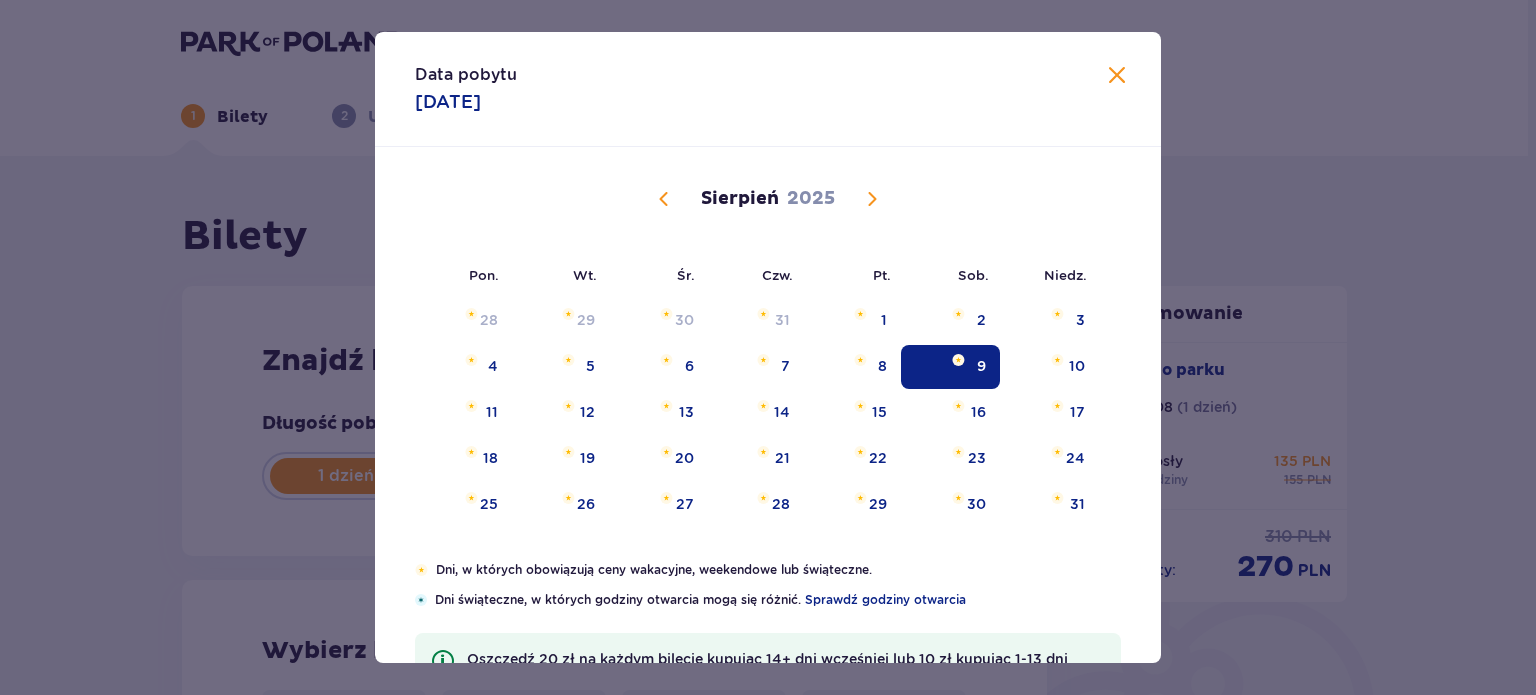 click at bounding box center (664, 199) 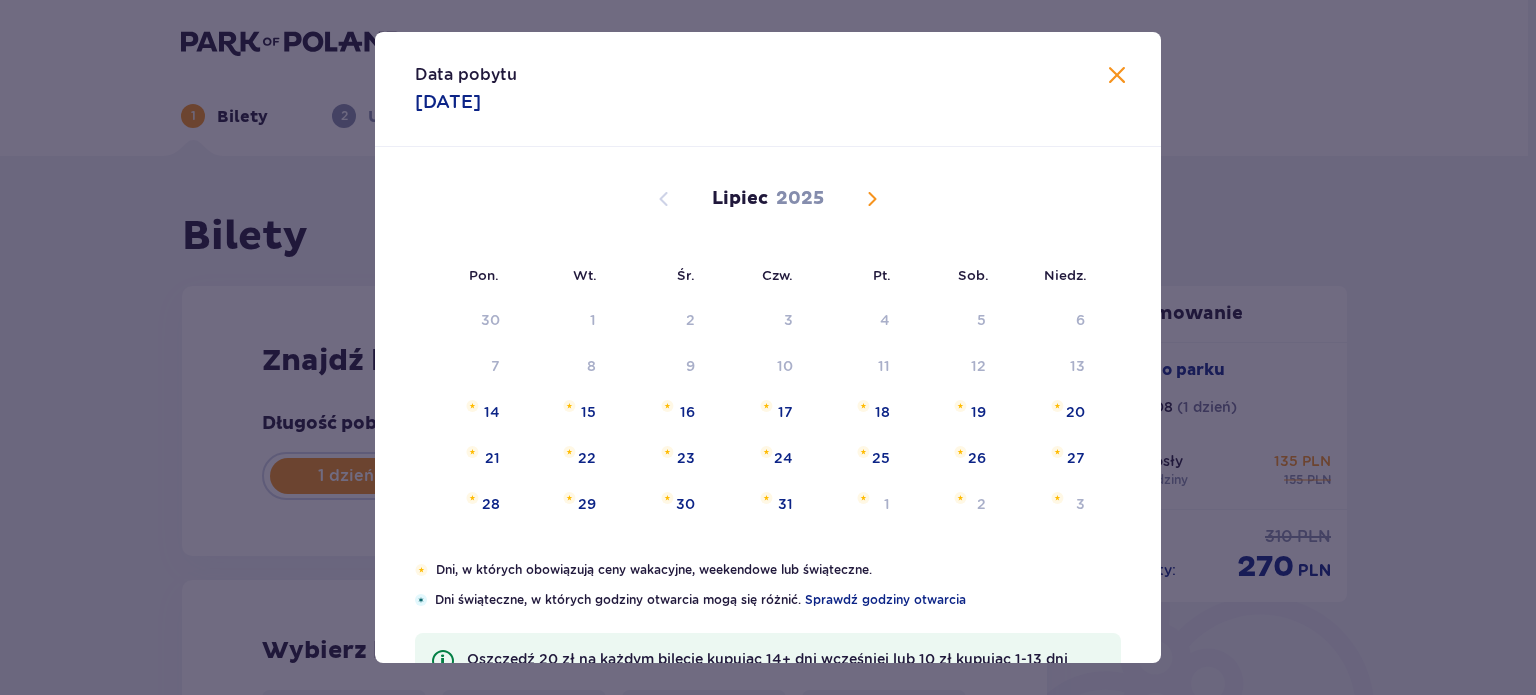 click at bounding box center [872, 199] 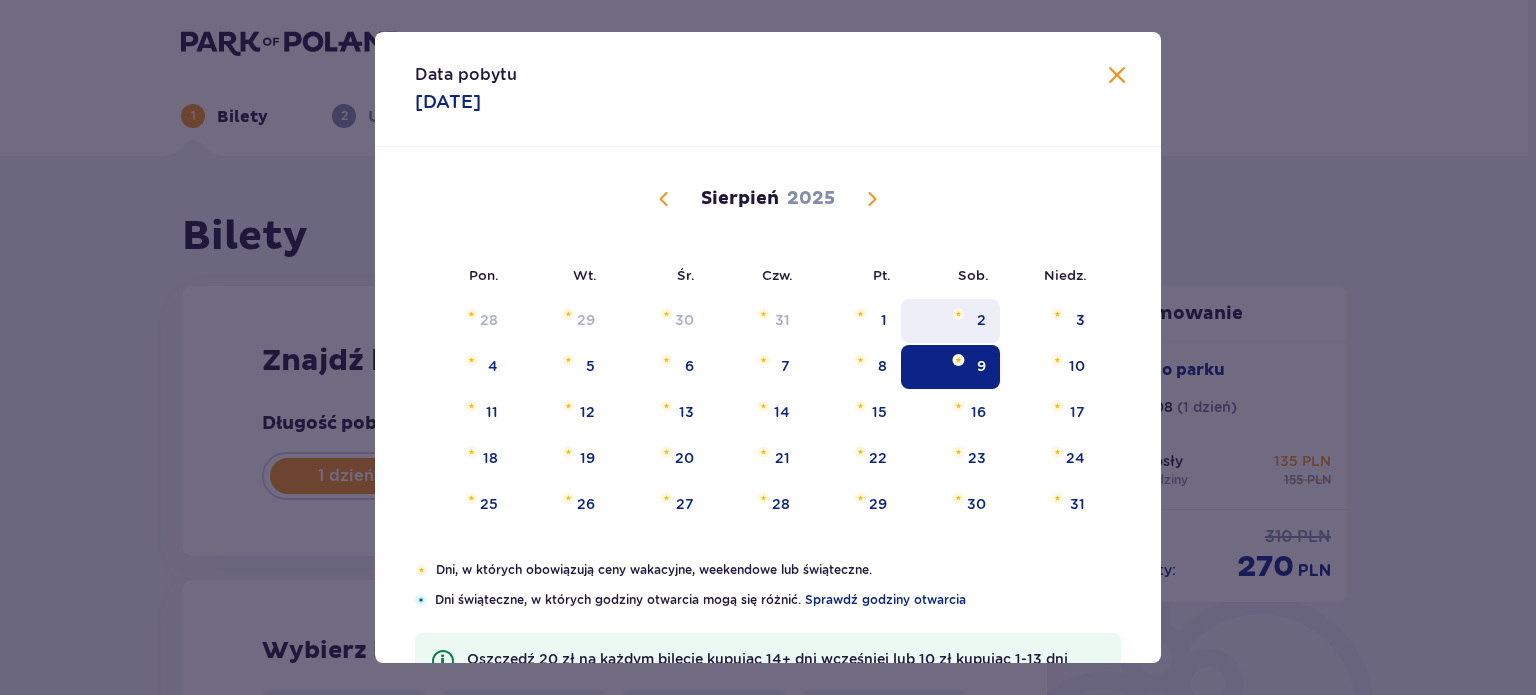 click on "2" at bounding box center (950, 321) 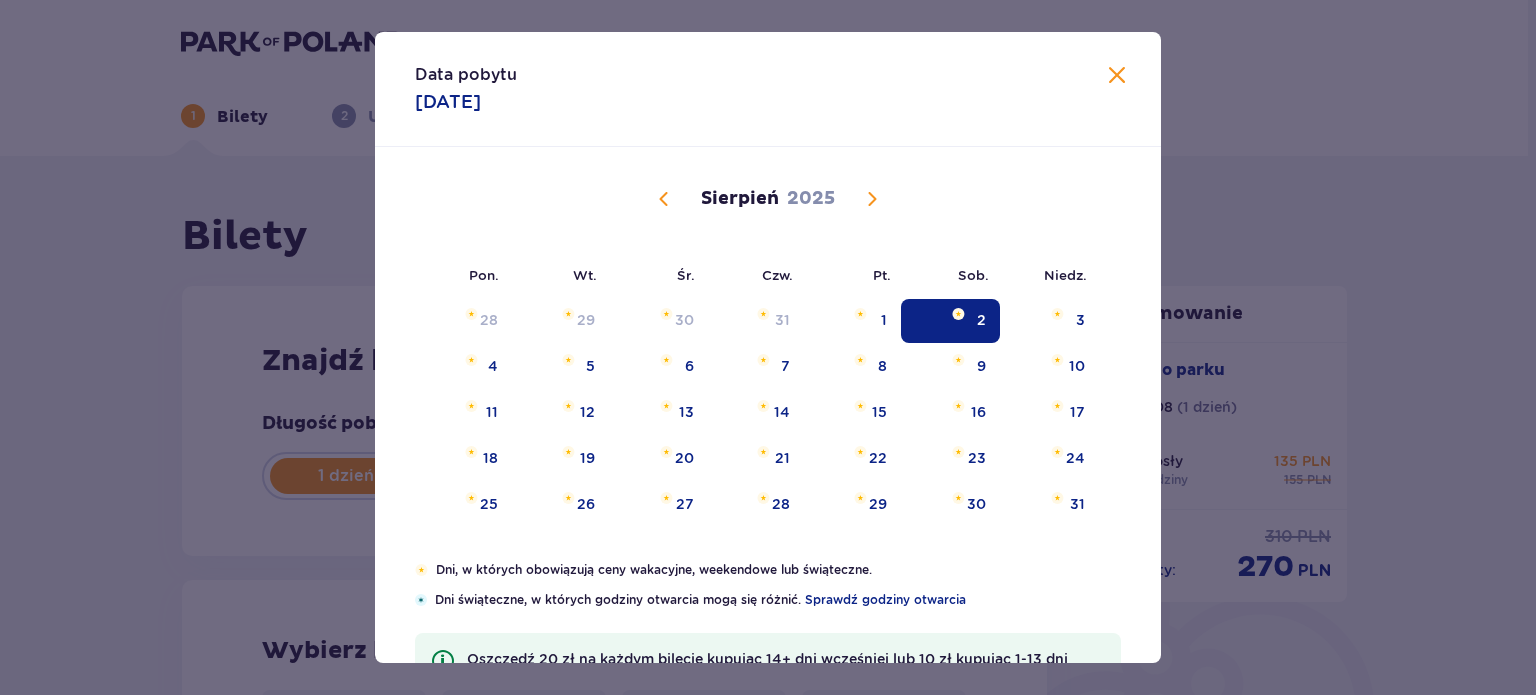 type on "02.08.25" 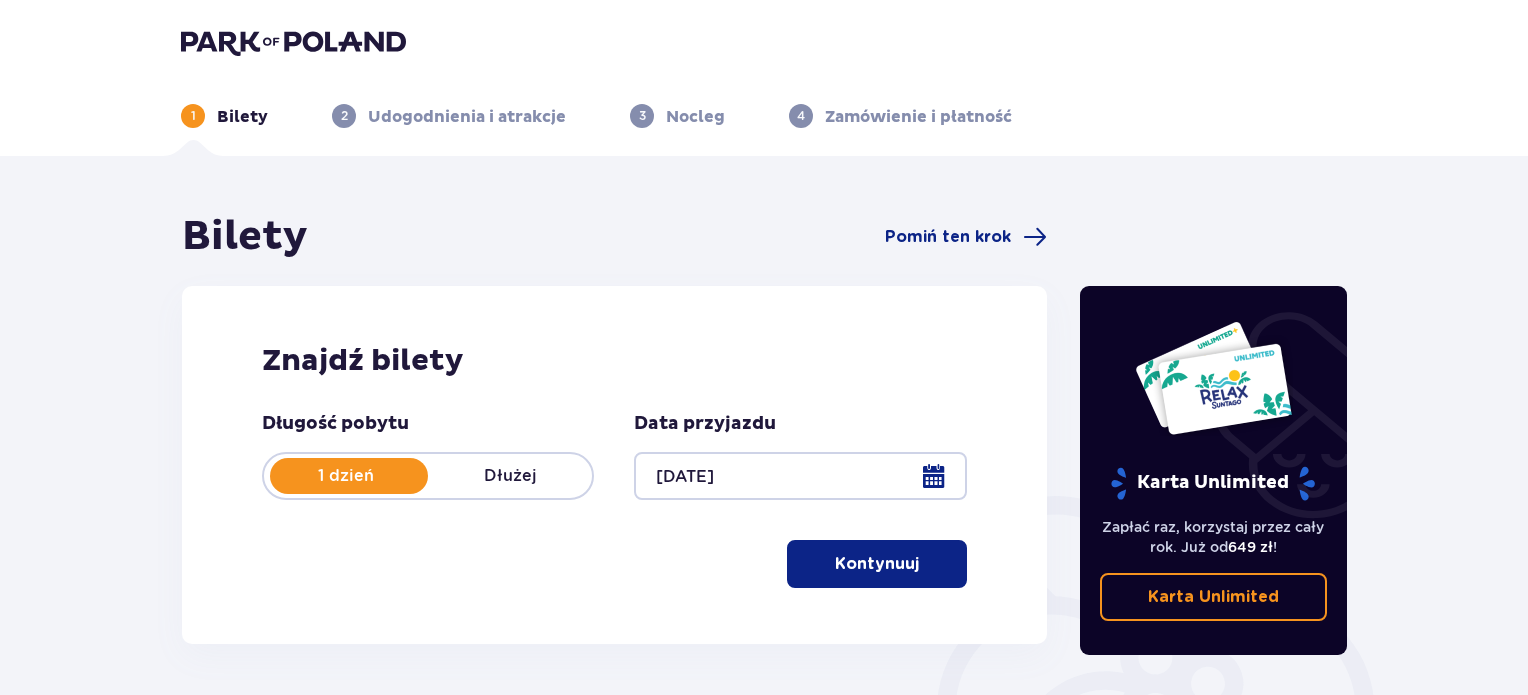 click at bounding box center (800, 476) 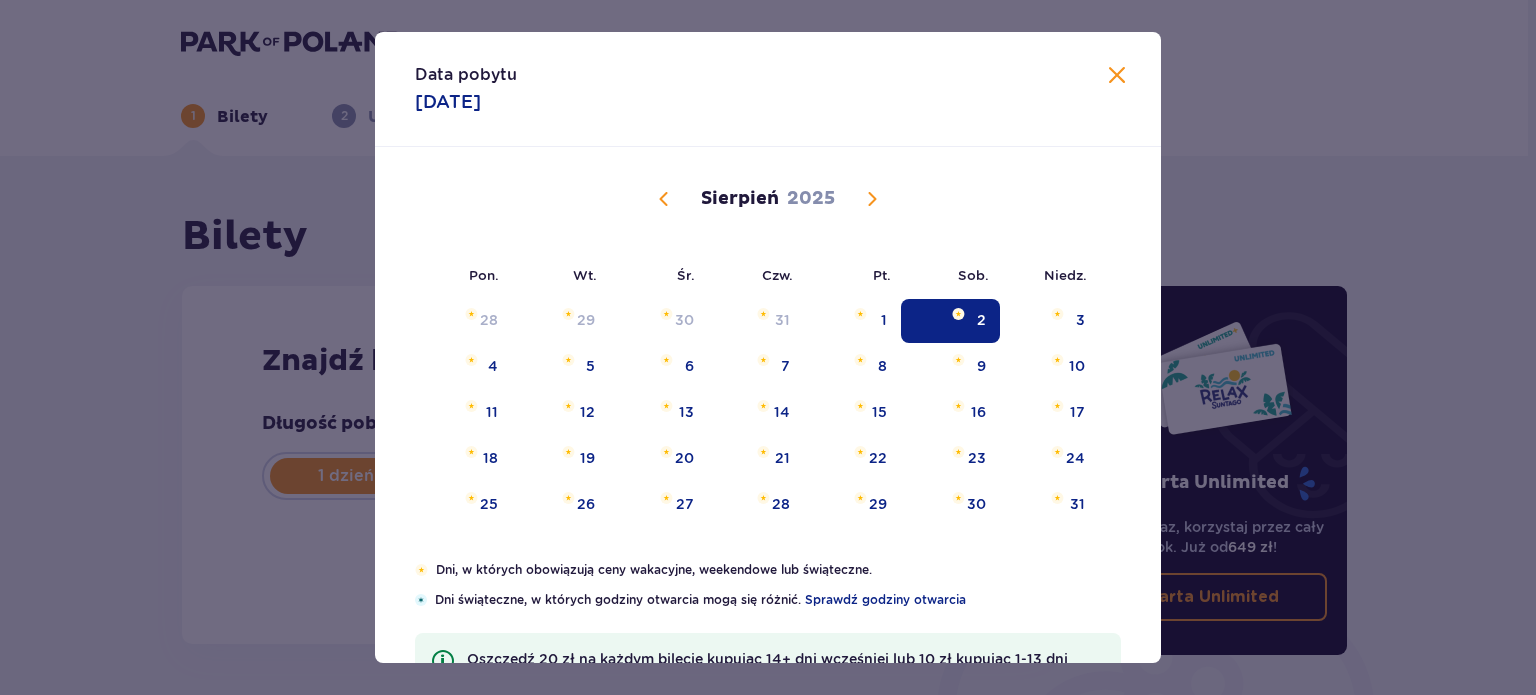 click on "2" at bounding box center (950, 321) 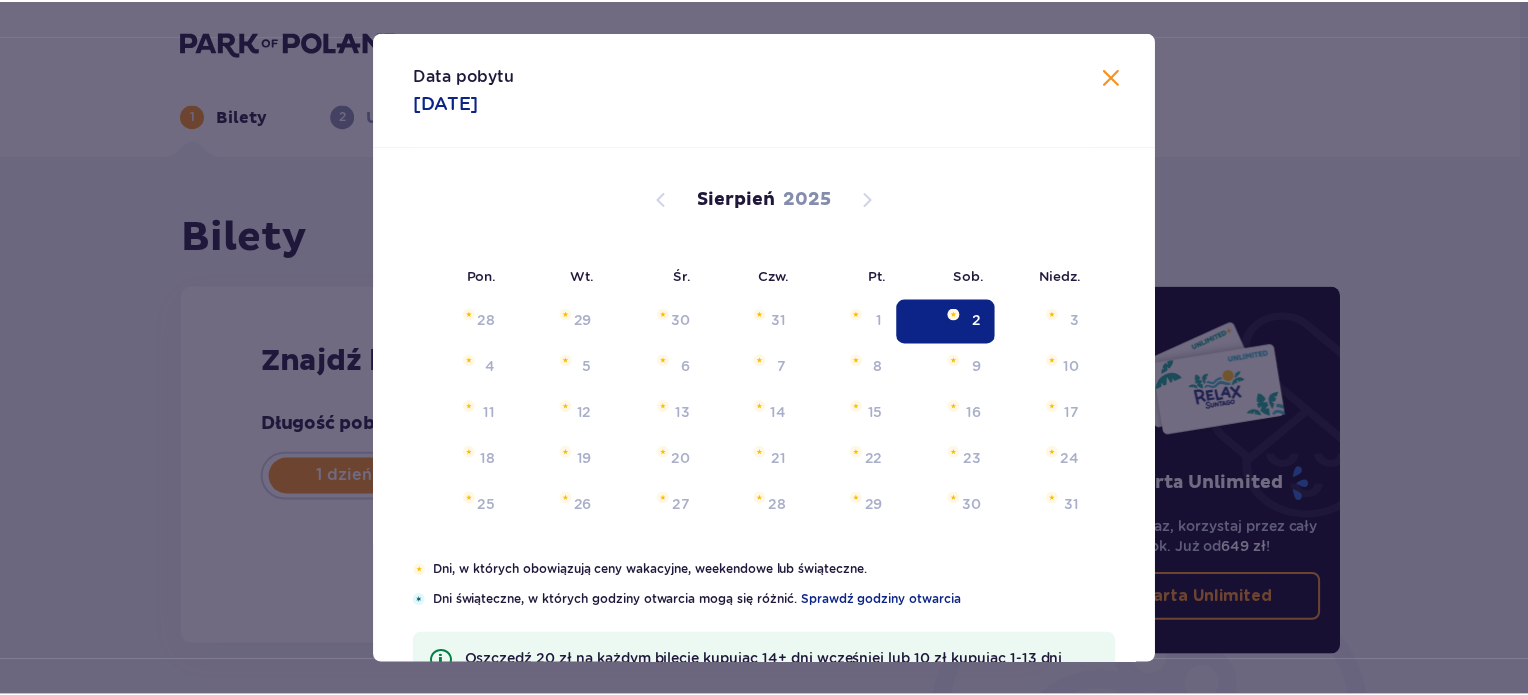 scroll, scrollTop: 0, scrollLeft: 0, axis: both 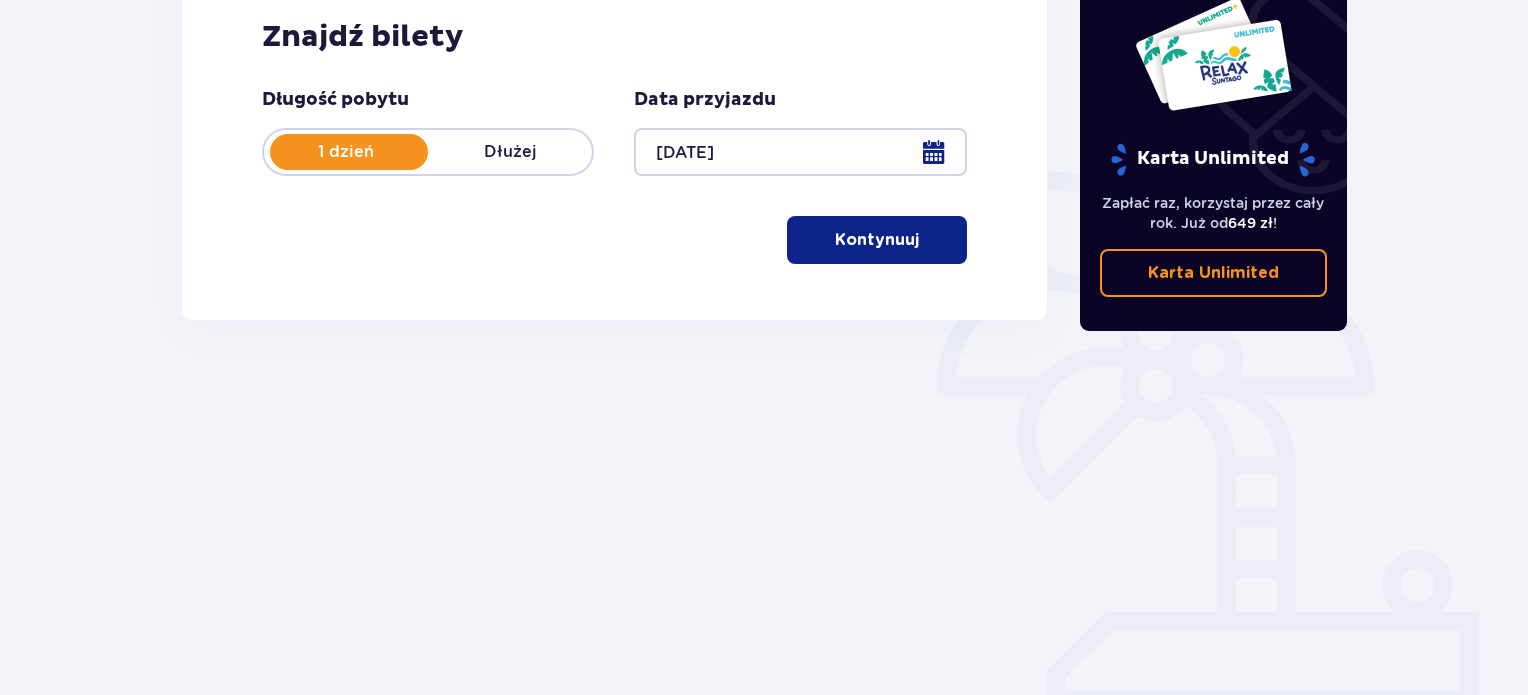click on "Kontynuuj" at bounding box center (877, 240) 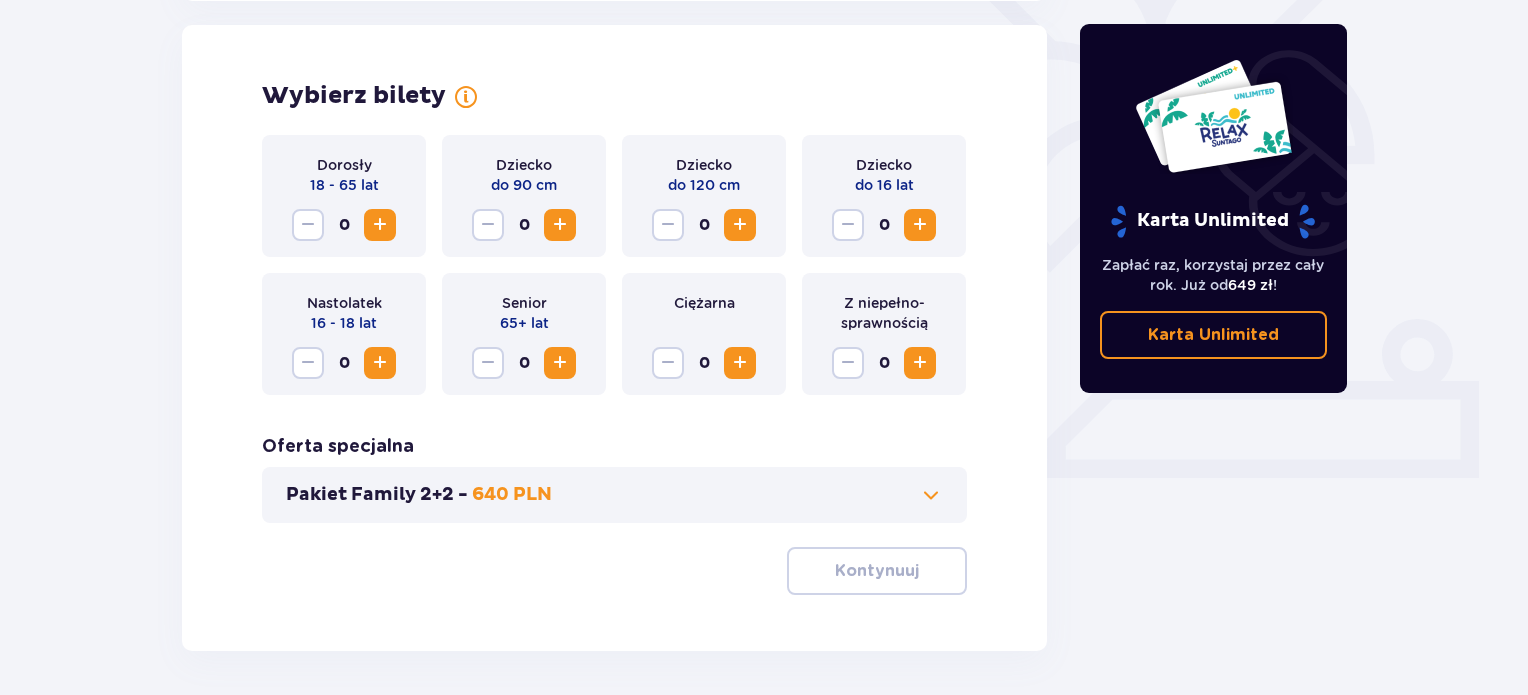 scroll, scrollTop: 556, scrollLeft: 0, axis: vertical 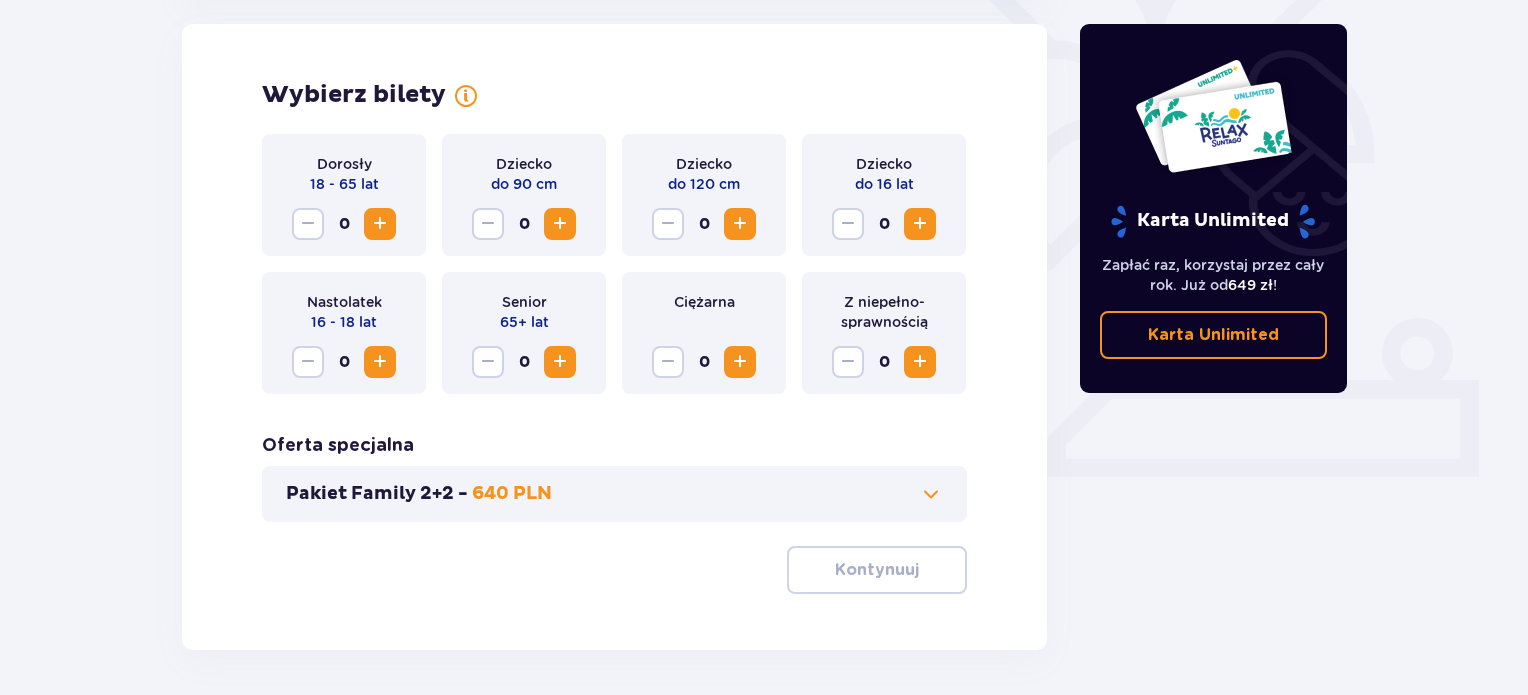 click at bounding box center [380, 224] 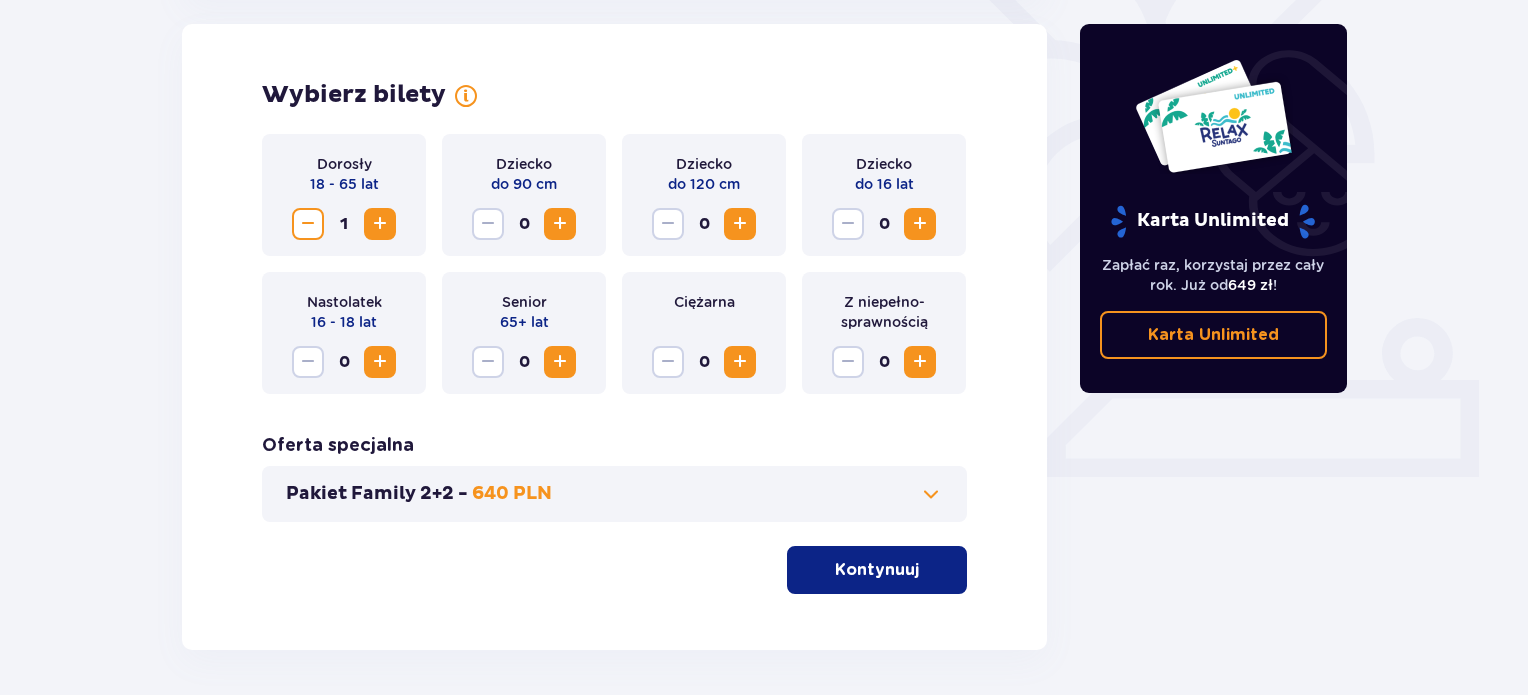 click at bounding box center [380, 224] 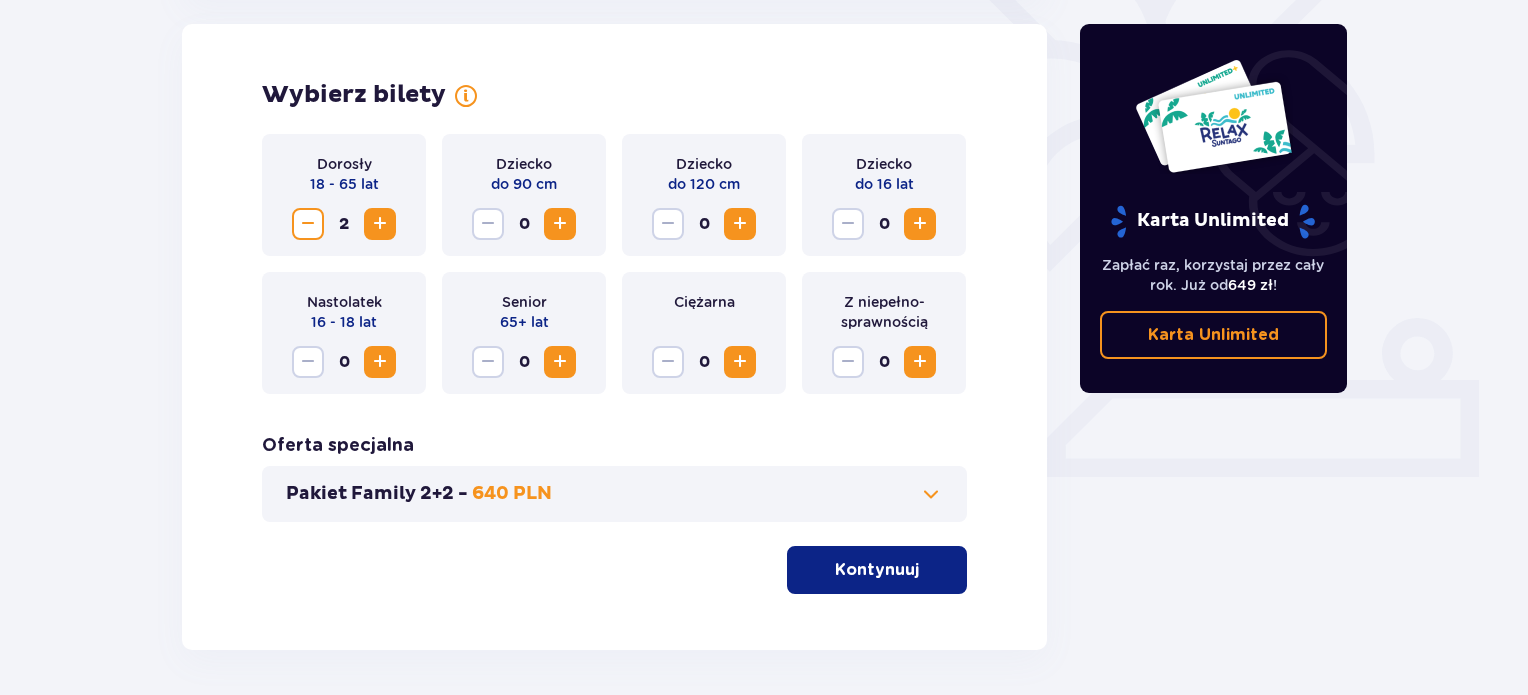 click at bounding box center [920, 224] 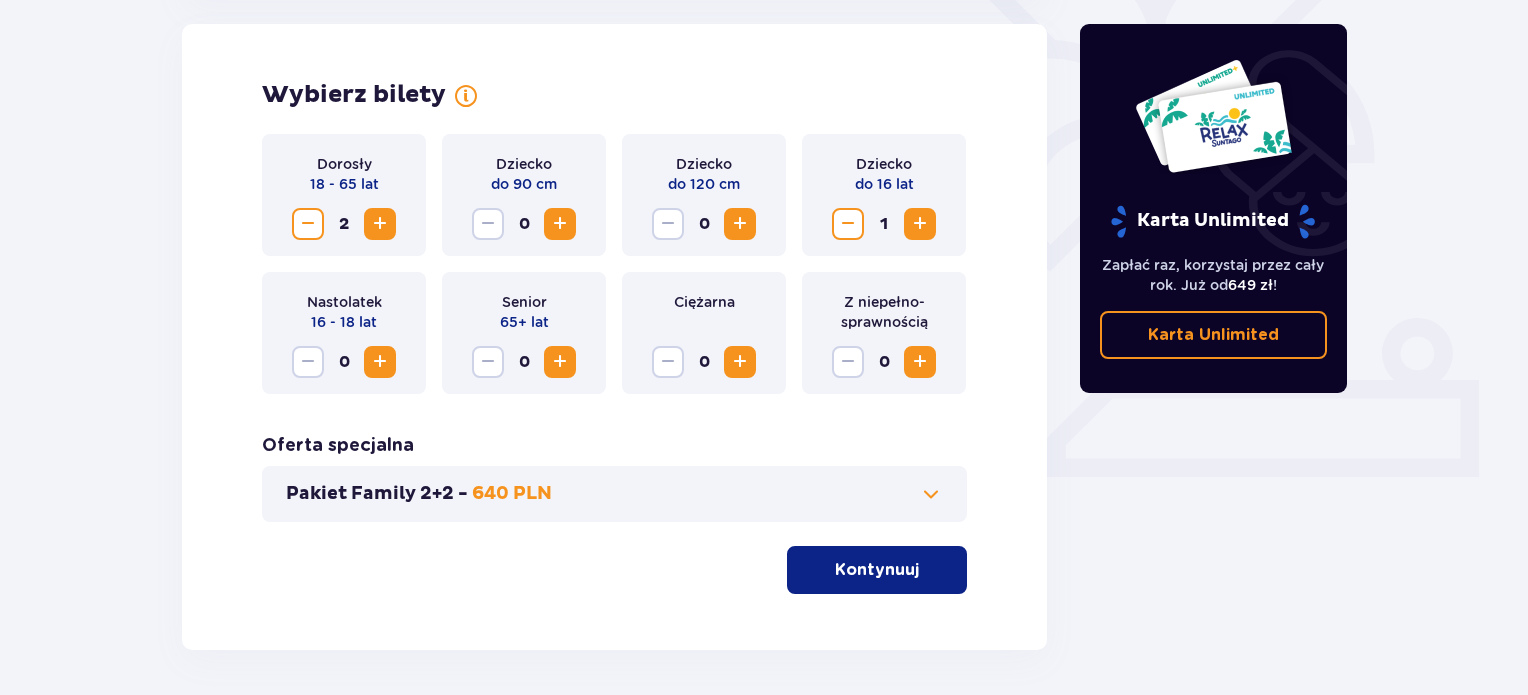 click at bounding box center [920, 224] 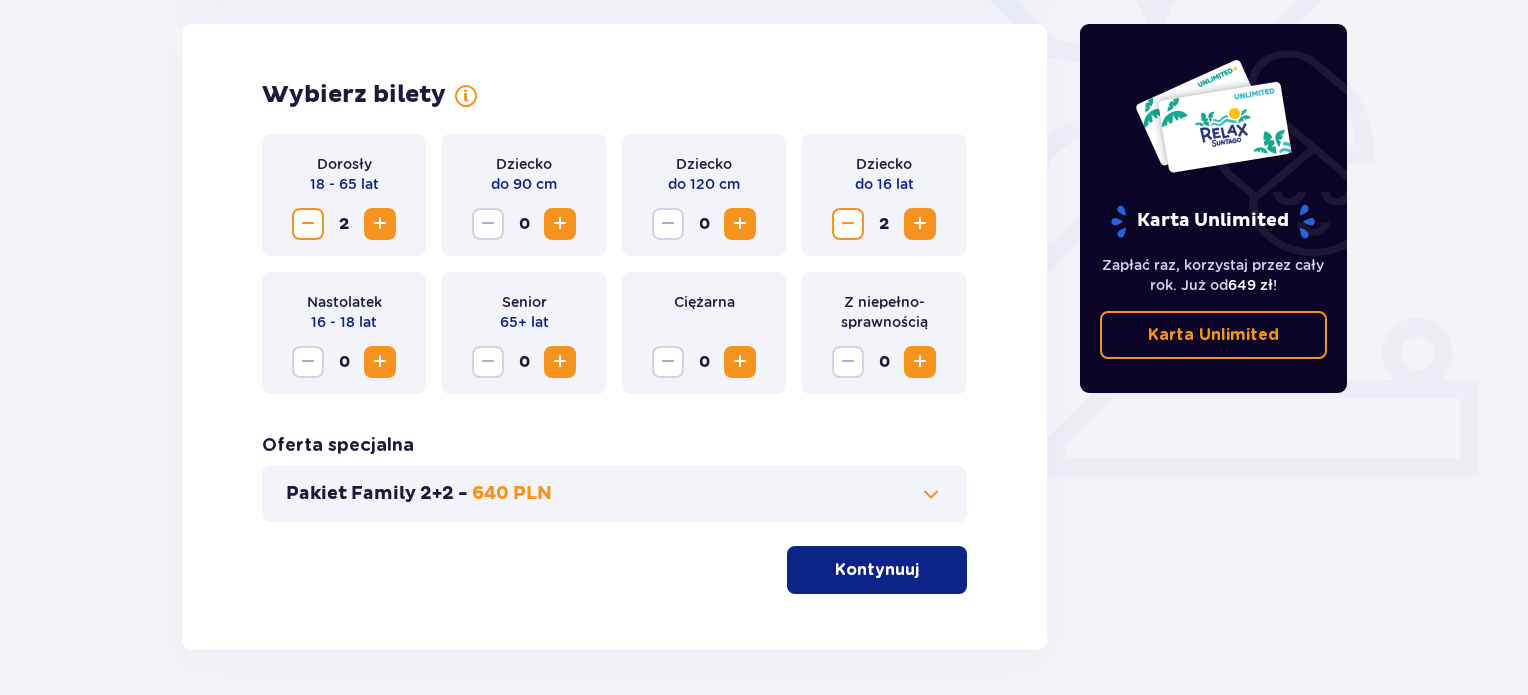 click at bounding box center [920, 224] 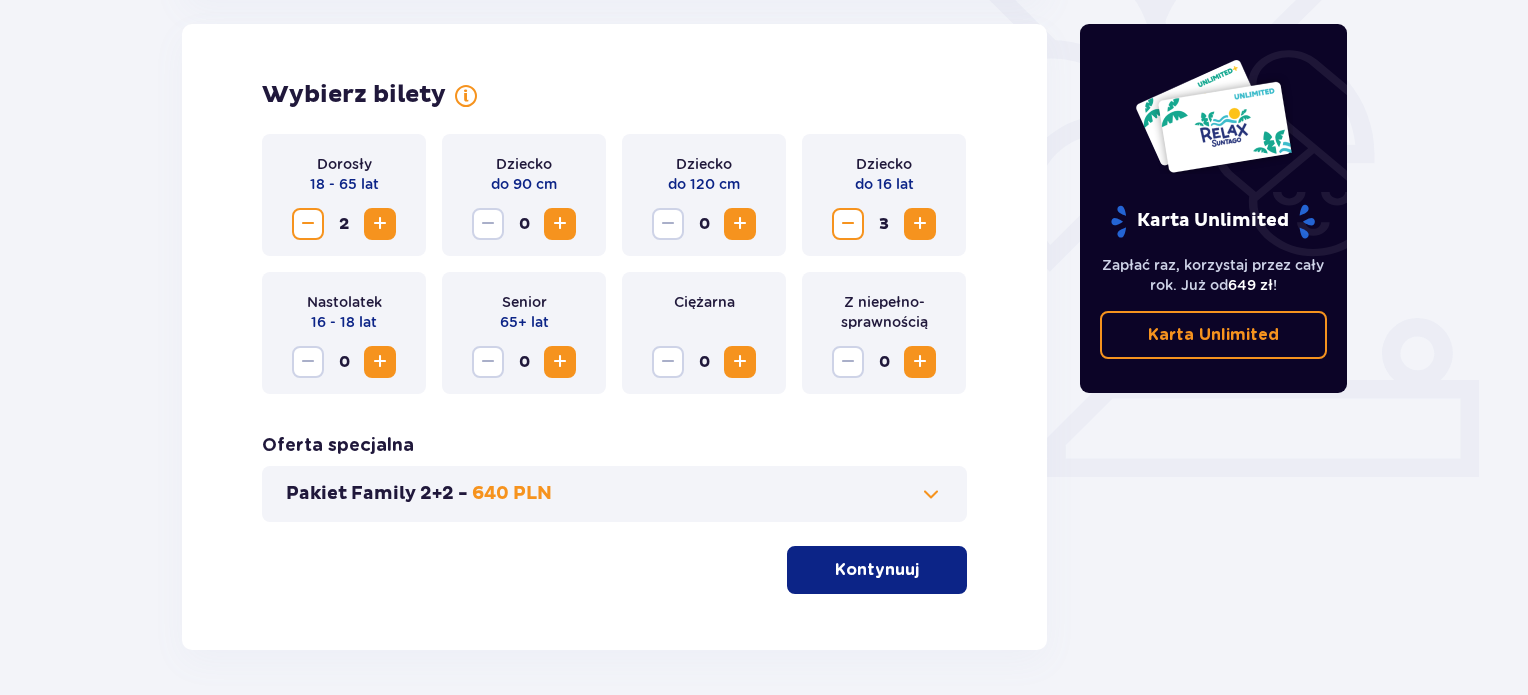 click at bounding box center (920, 224) 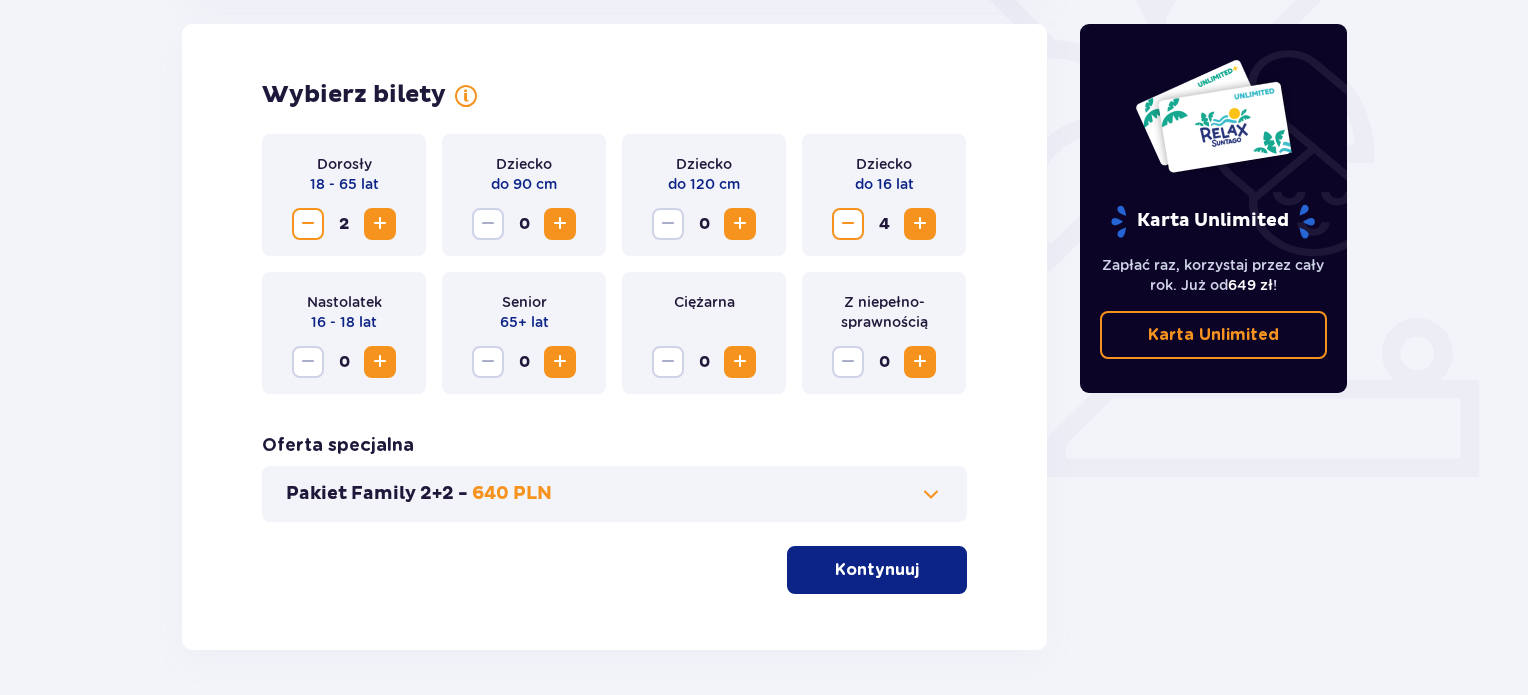 click on "Kontynuuj" at bounding box center [877, 570] 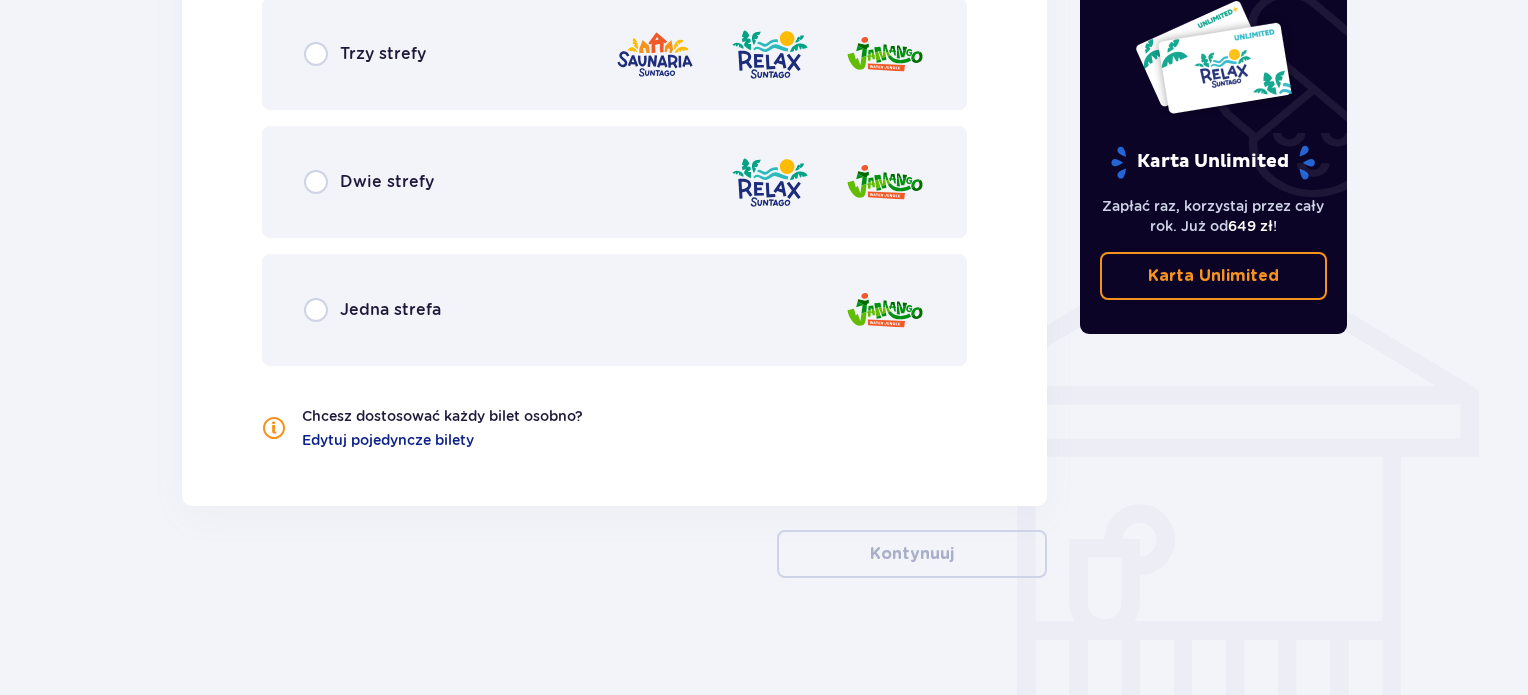 scroll, scrollTop: 1399, scrollLeft: 0, axis: vertical 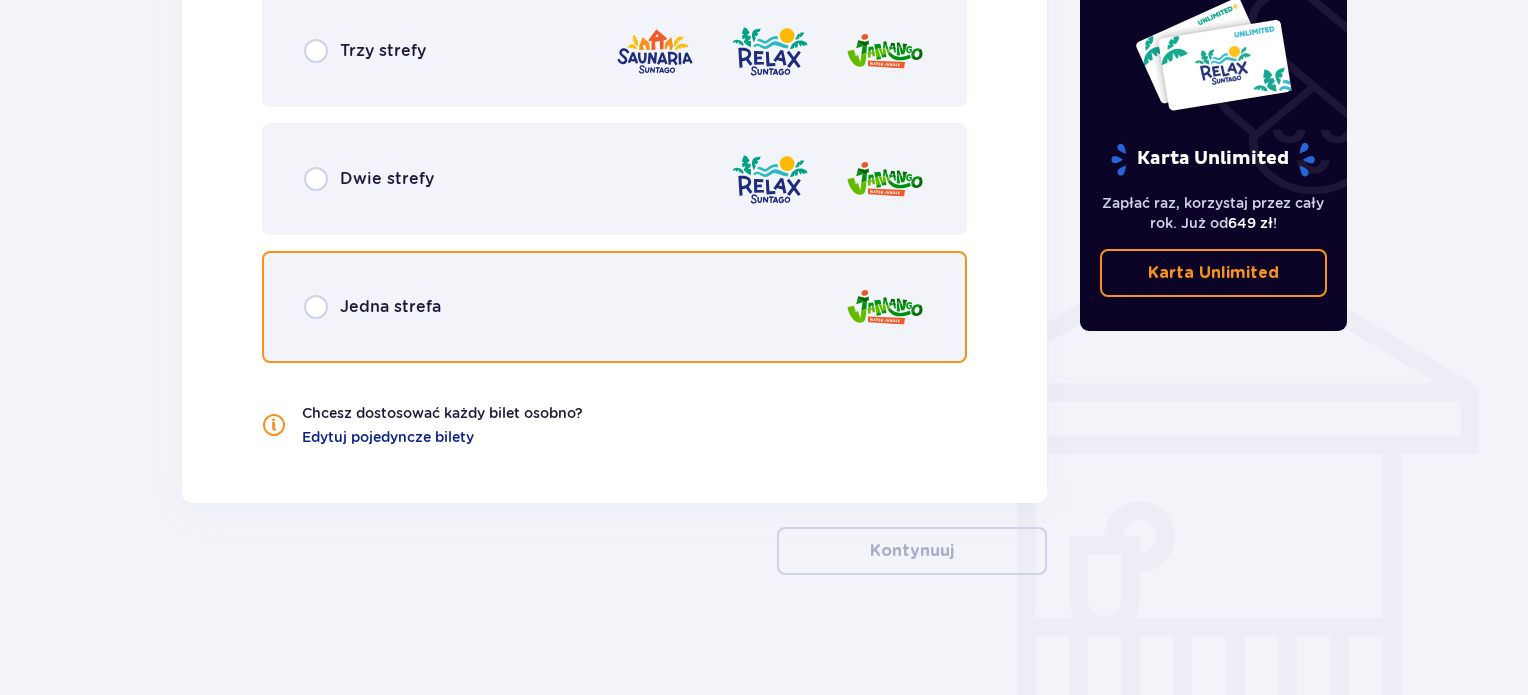 click at bounding box center [316, 307] 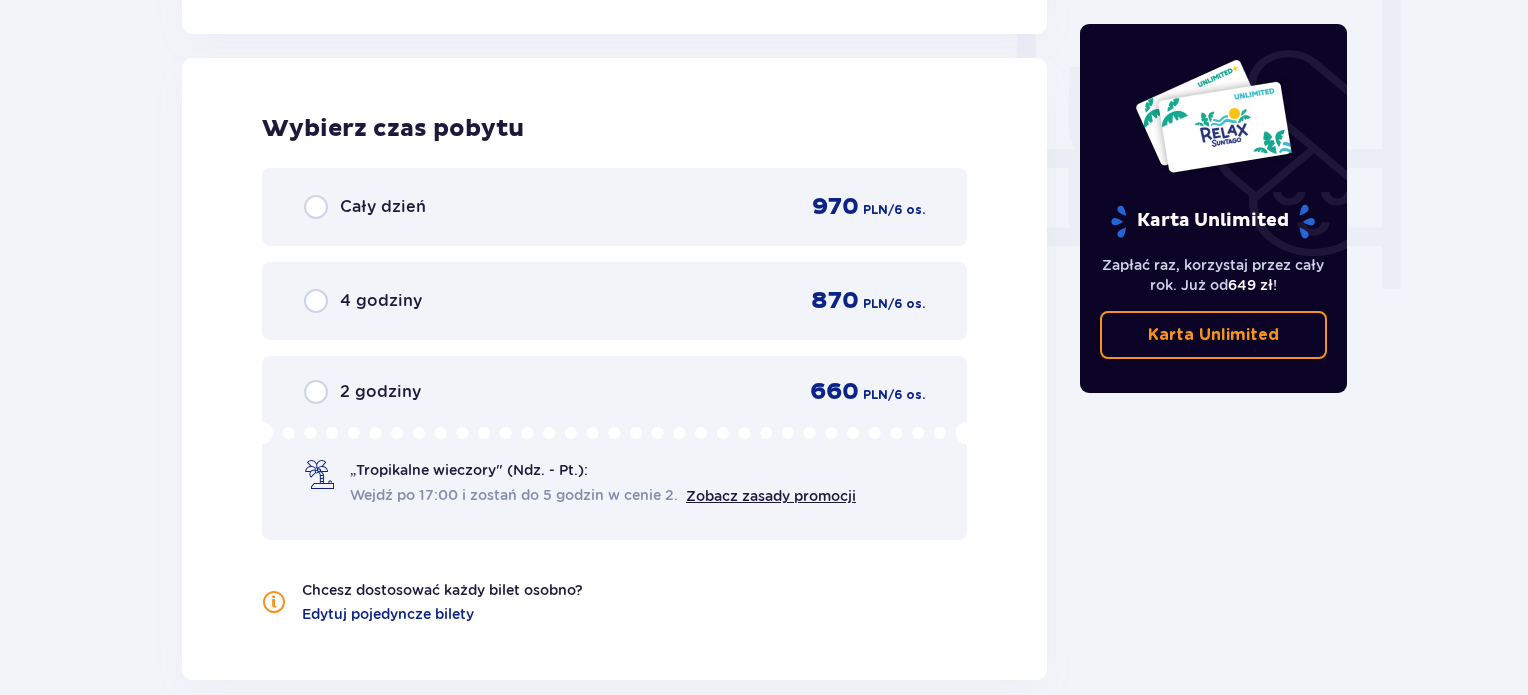 scroll, scrollTop: 1877, scrollLeft: 0, axis: vertical 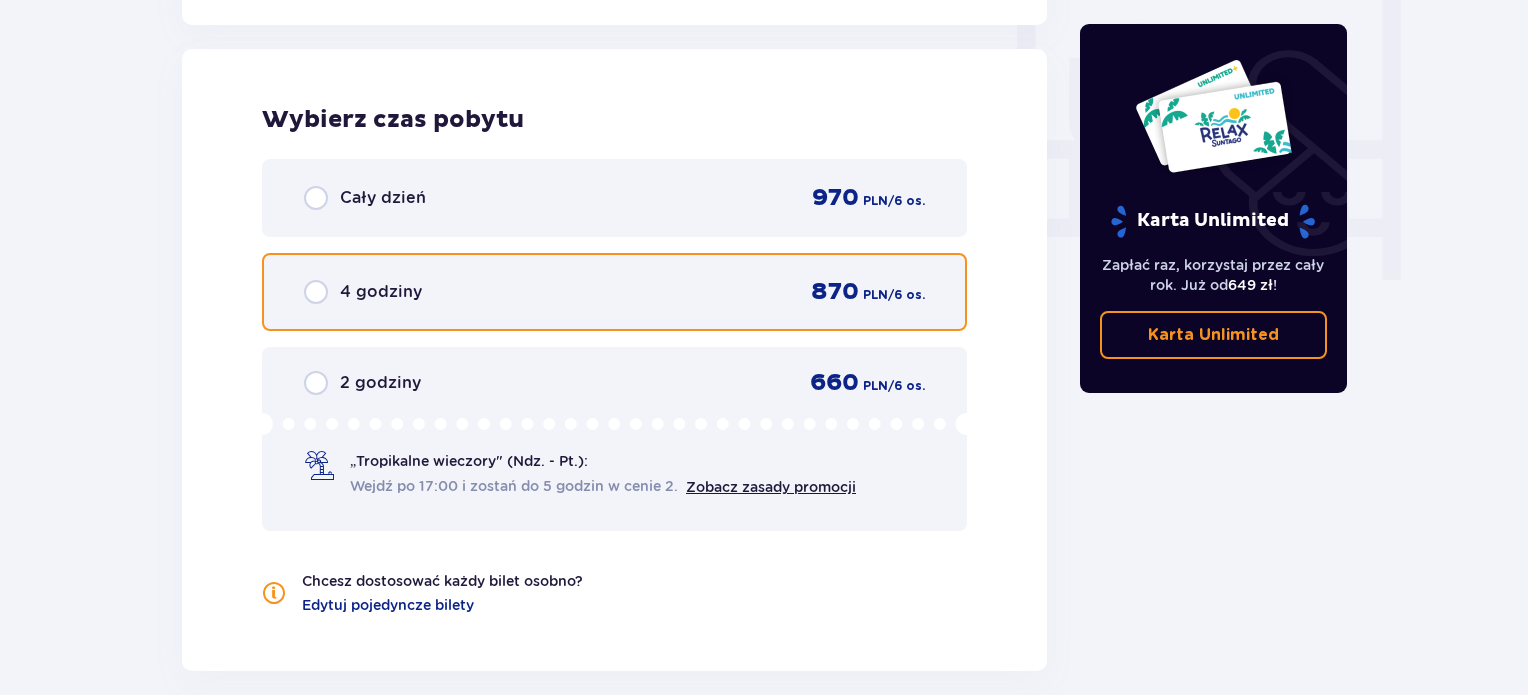 click at bounding box center (316, 292) 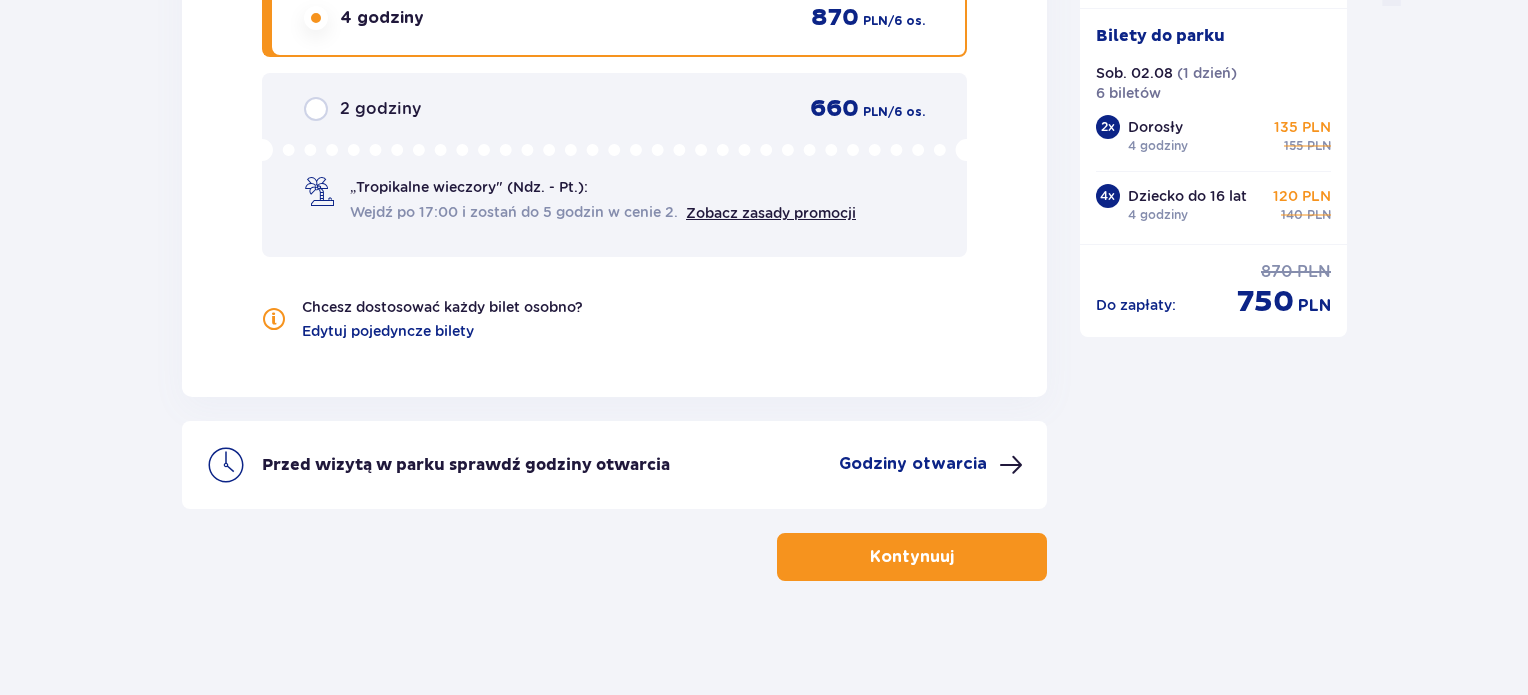 scroll, scrollTop: 2154, scrollLeft: 0, axis: vertical 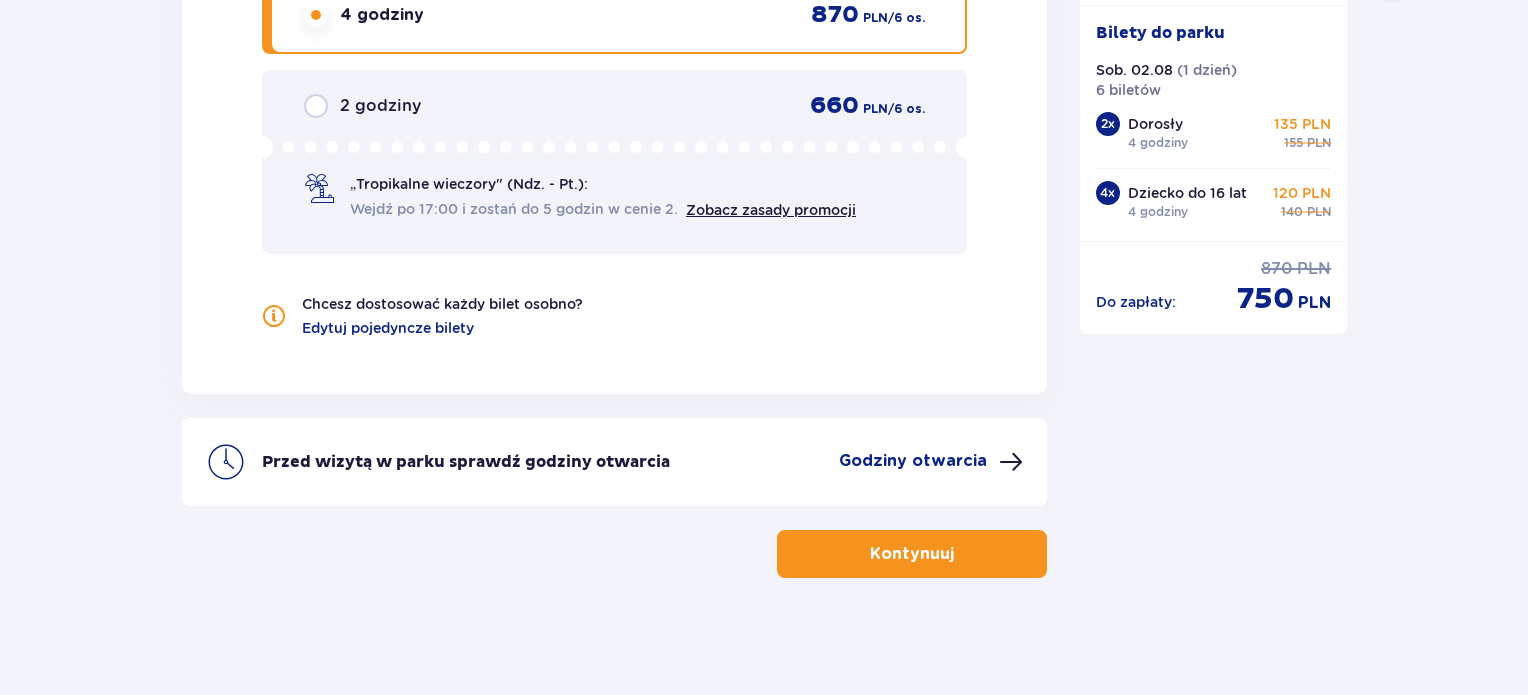 click on "Kontynuuj" at bounding box center [912, 554] 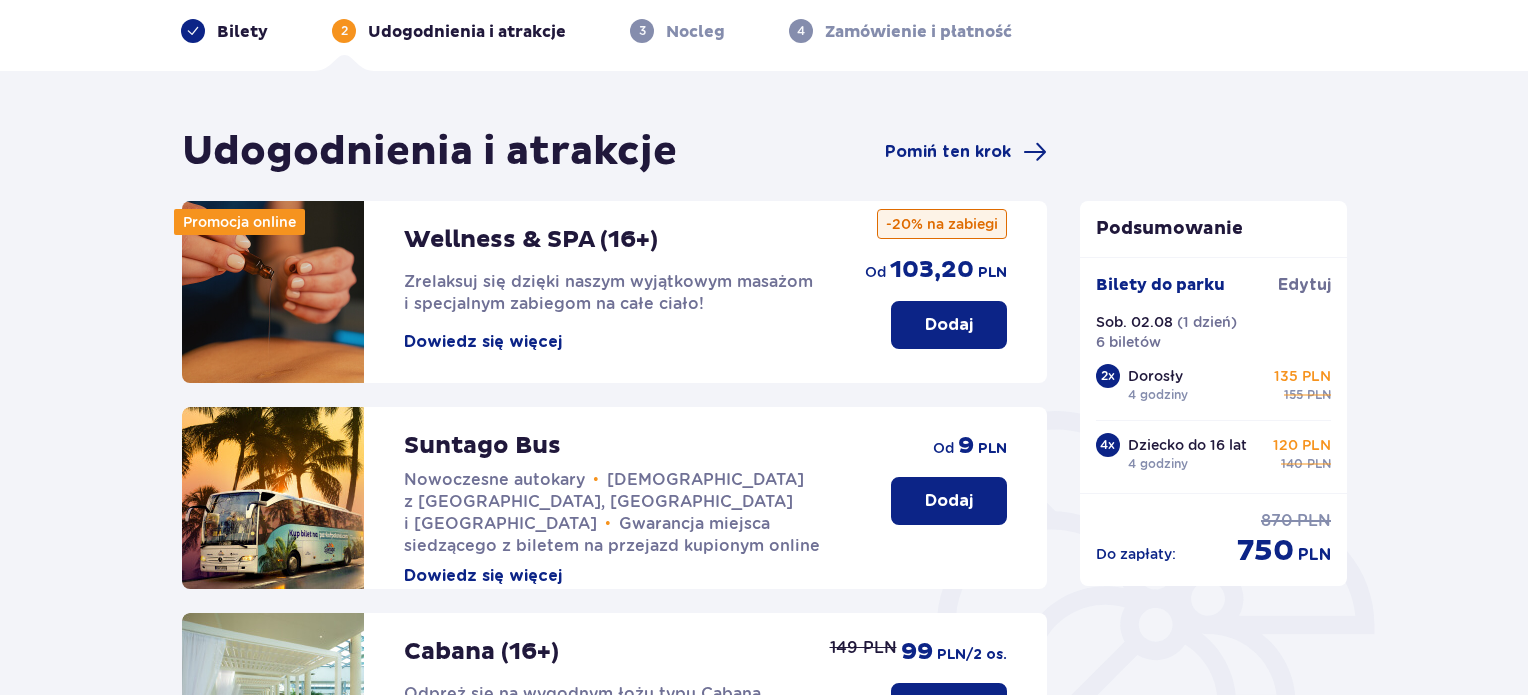 scroll, scrollTop: 200, scrollLeft: 0, axis: vertical 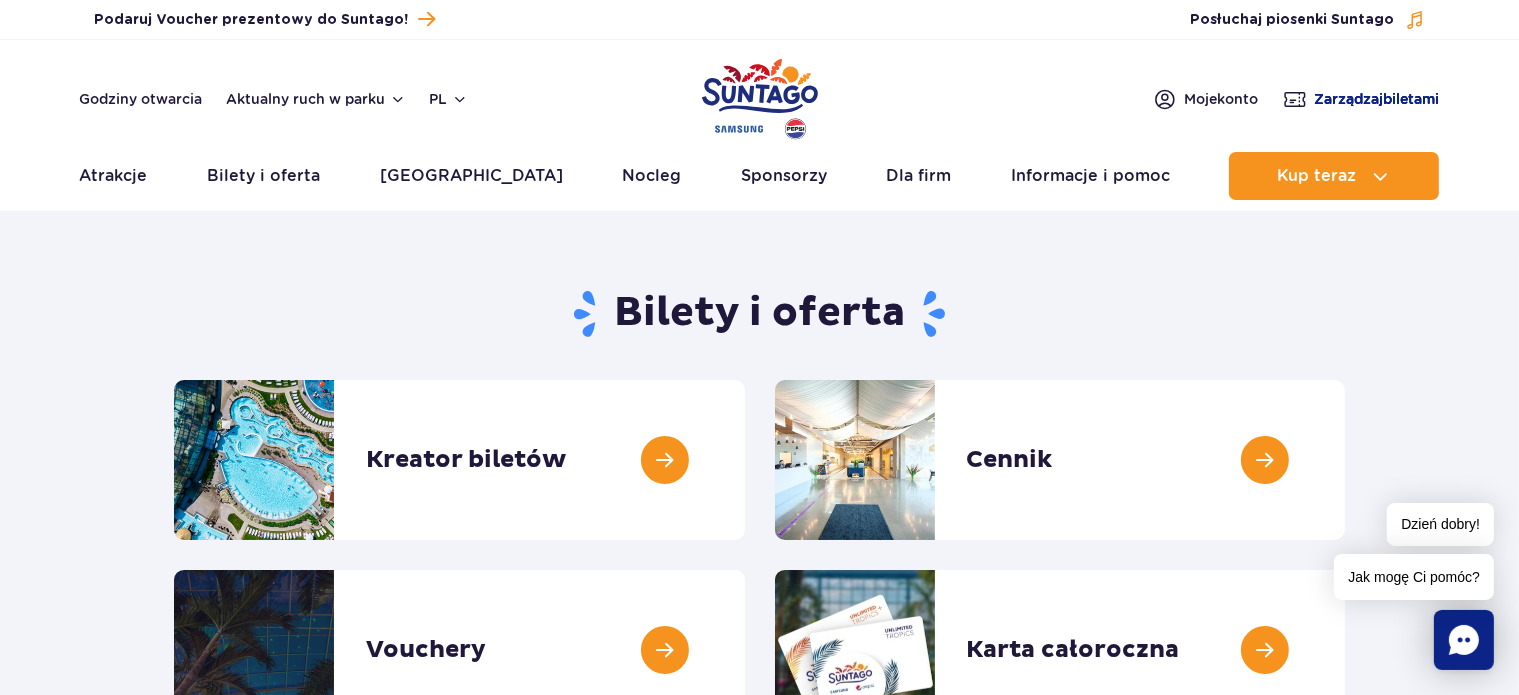 click on "Zarządzaj  biletami" at bounding box center [1377, 99] 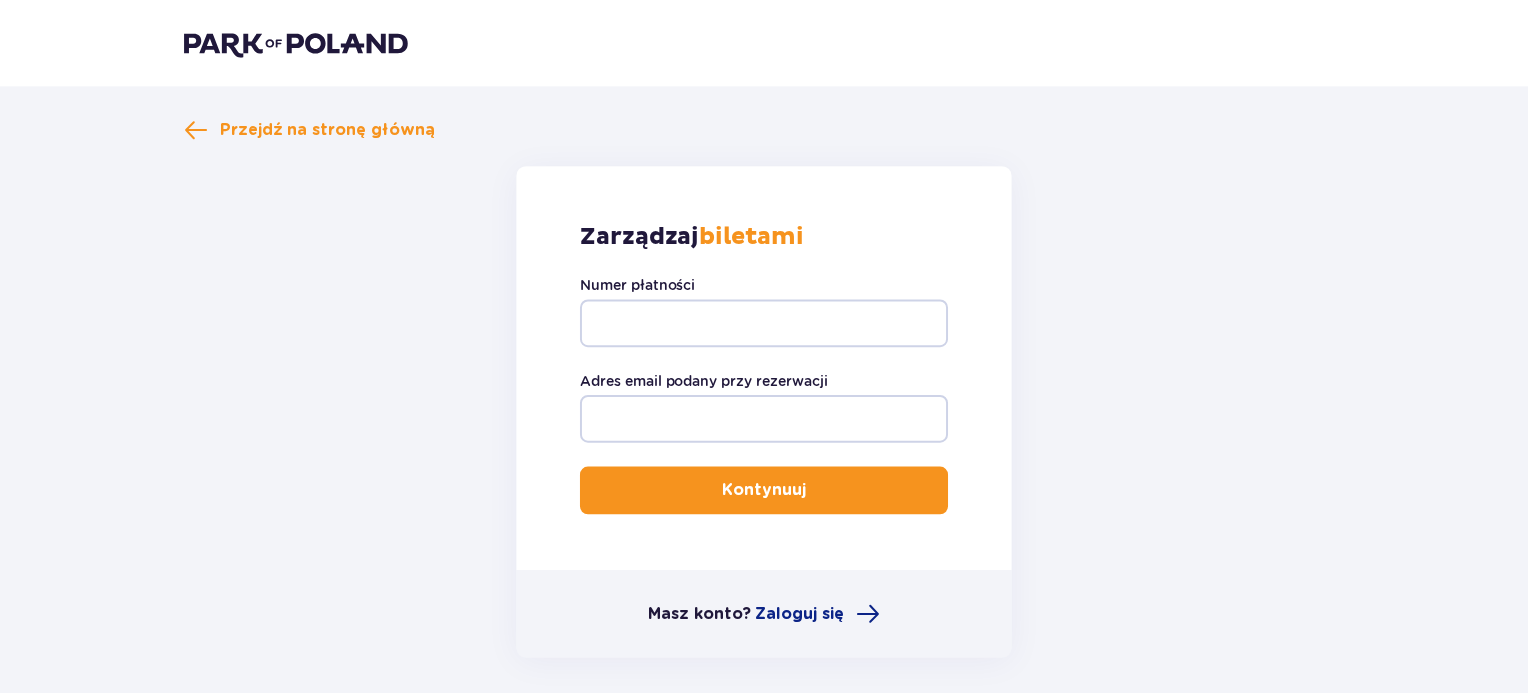 scroll, scrollTop: 0, scrollLeft: 0, axis: both 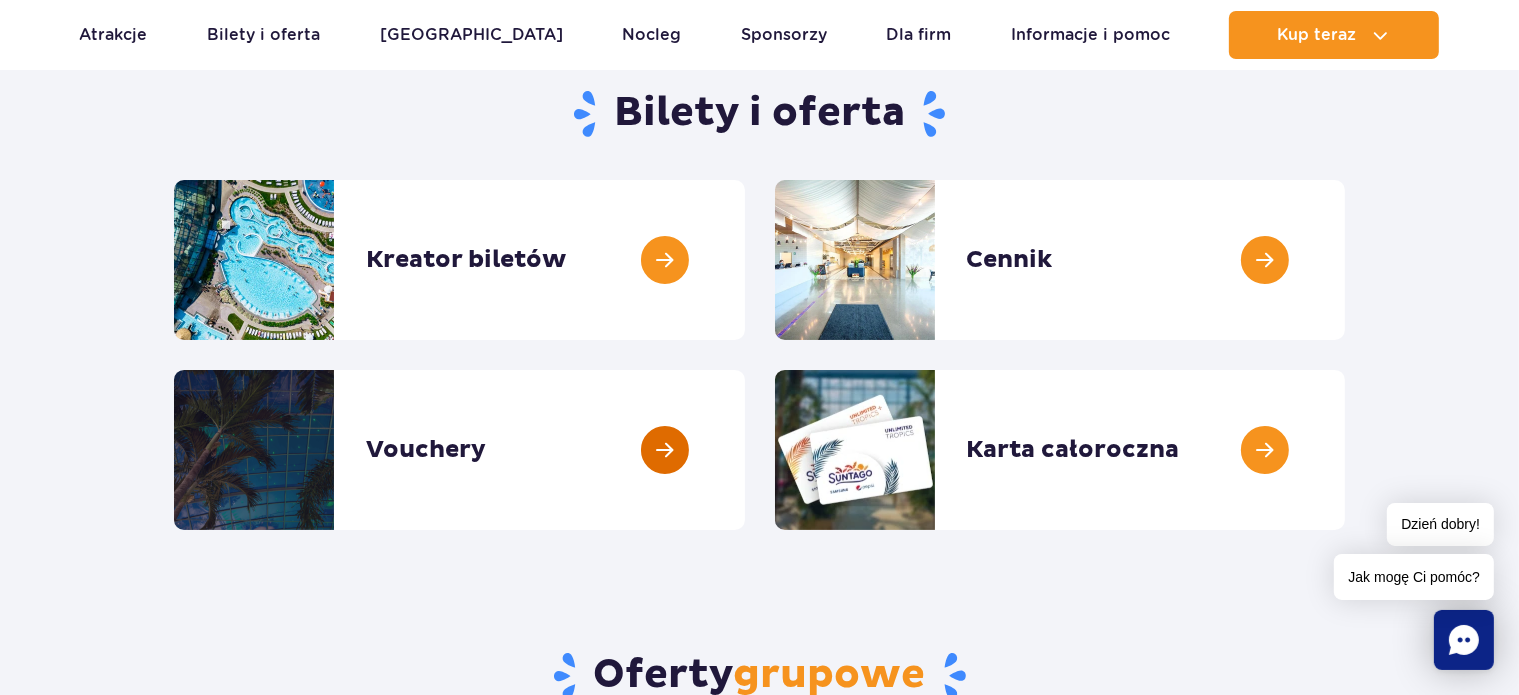 click at bounding box center [745, 450] 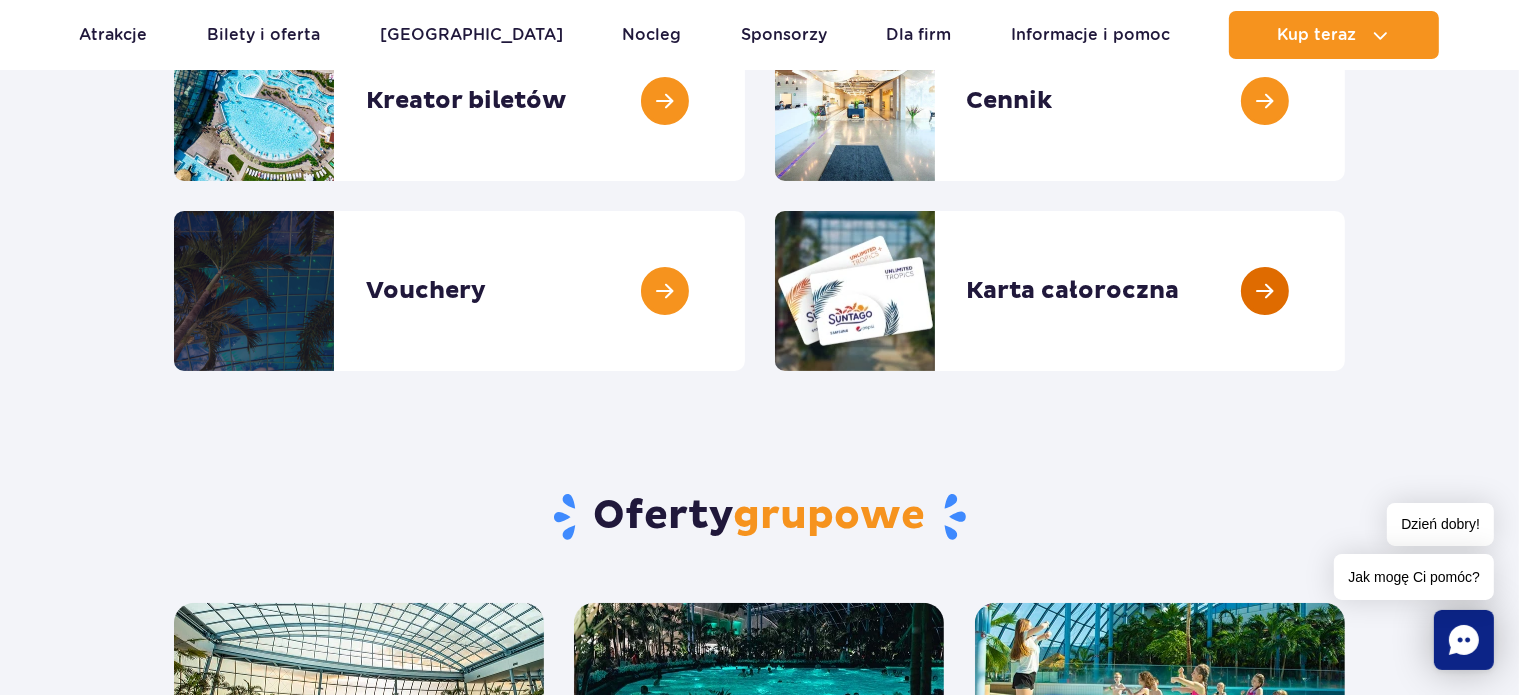 scroll, scrollTop: 200, scrollLeft: 0, axis: vertical 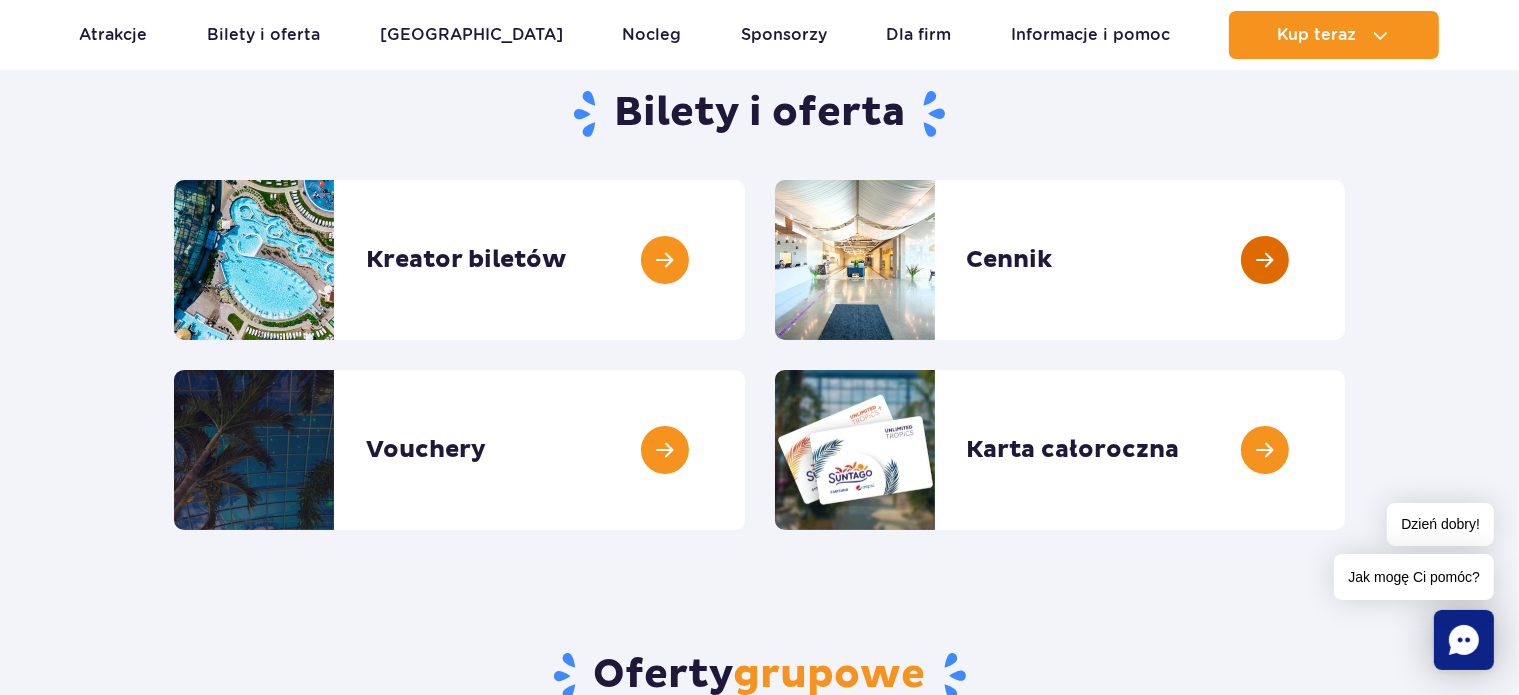 click at bounding box center [1345, 260] 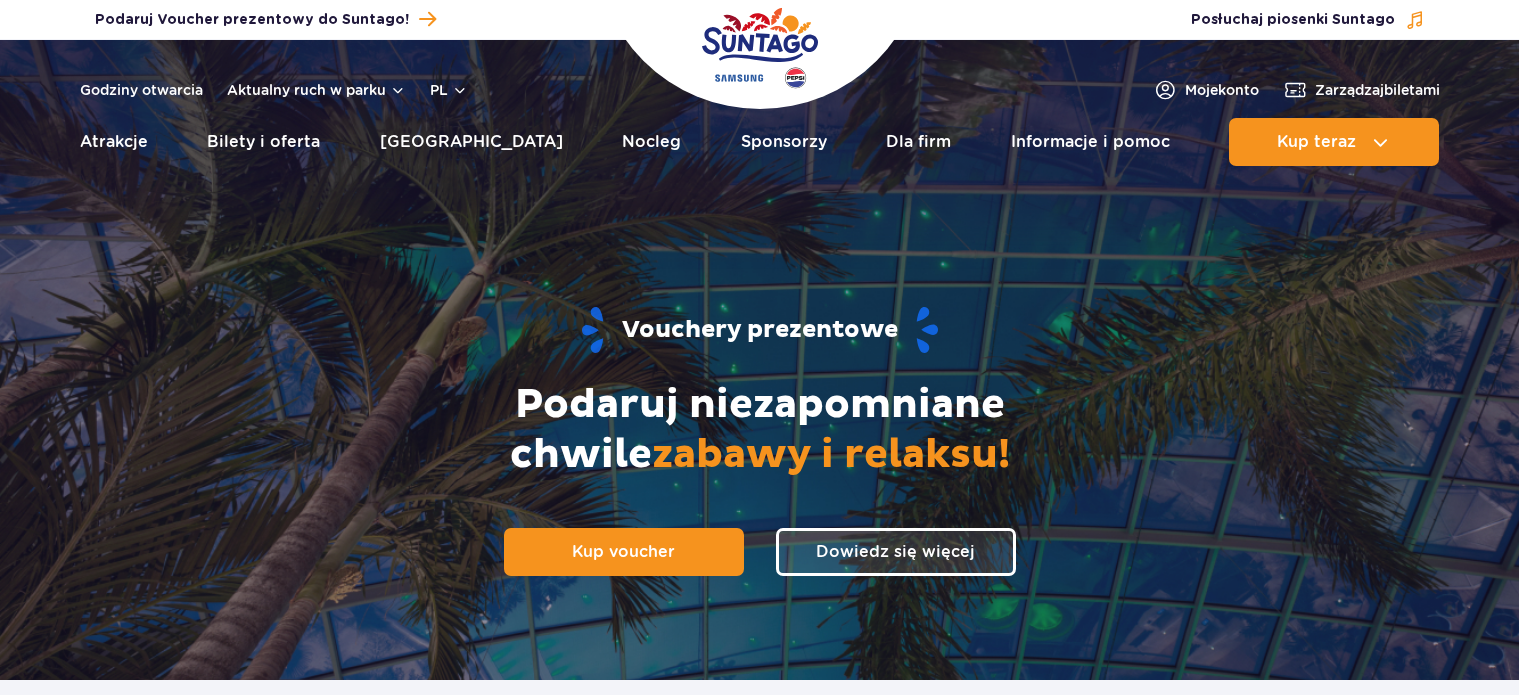 scroll, scrollTop: 0, scrollLeft: 0, axis: both 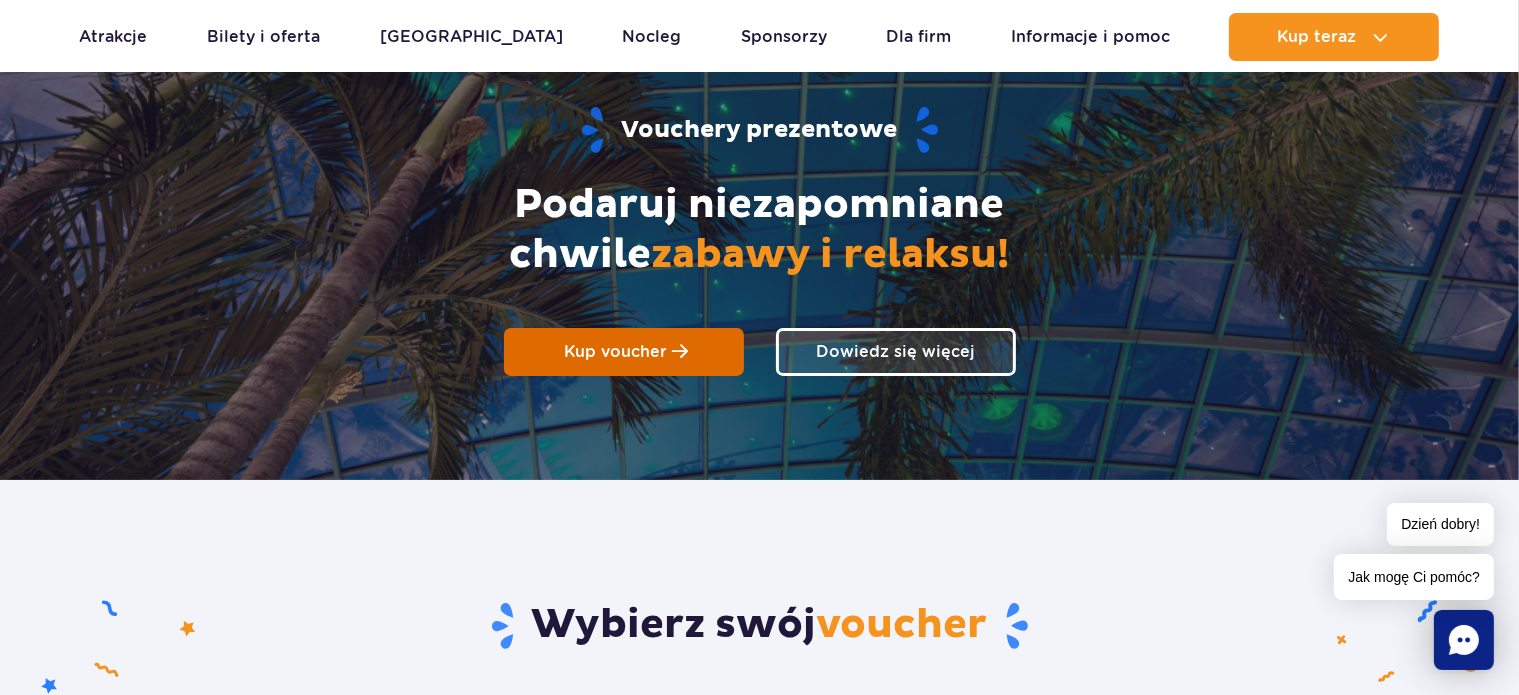 click on "Kup voucher" at bounding box center [615, 351] 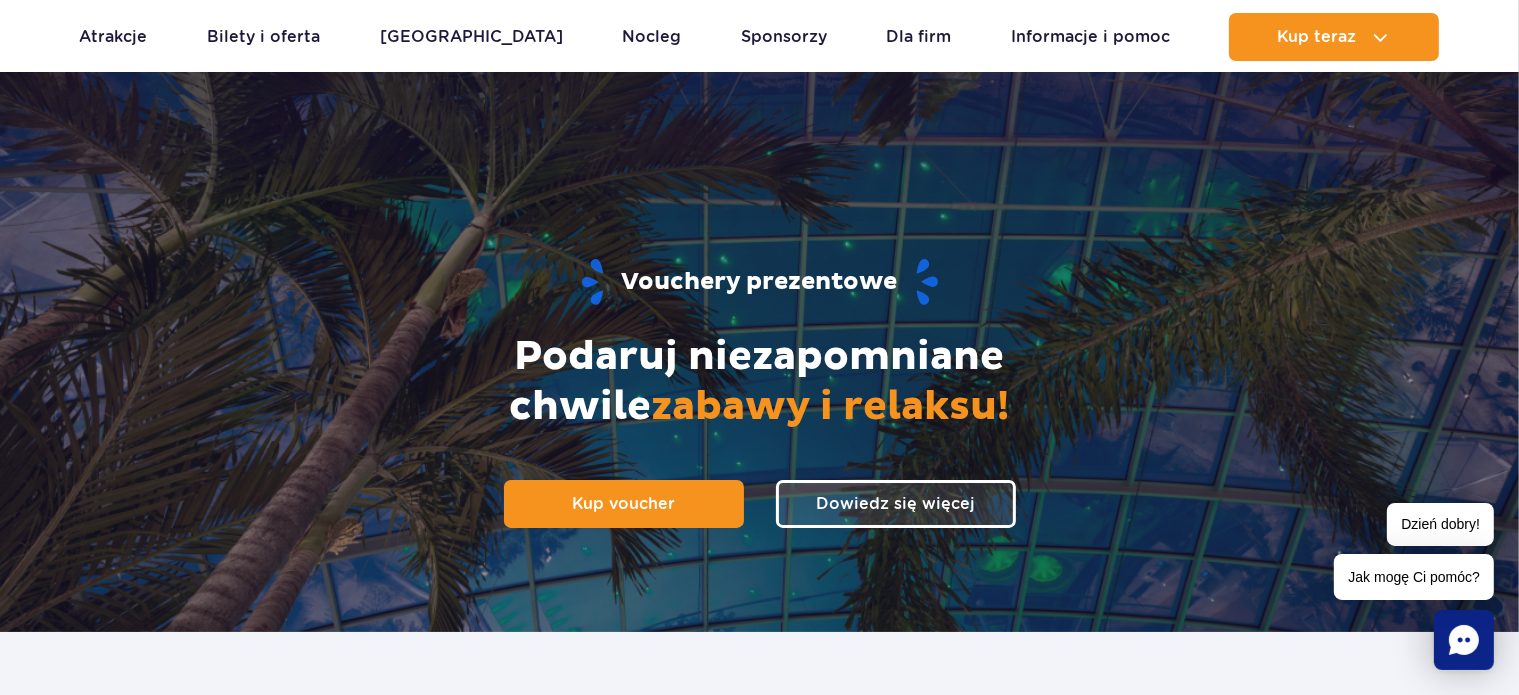 scroll, scrollTop: 0, scrollLeft: 0, axis: both 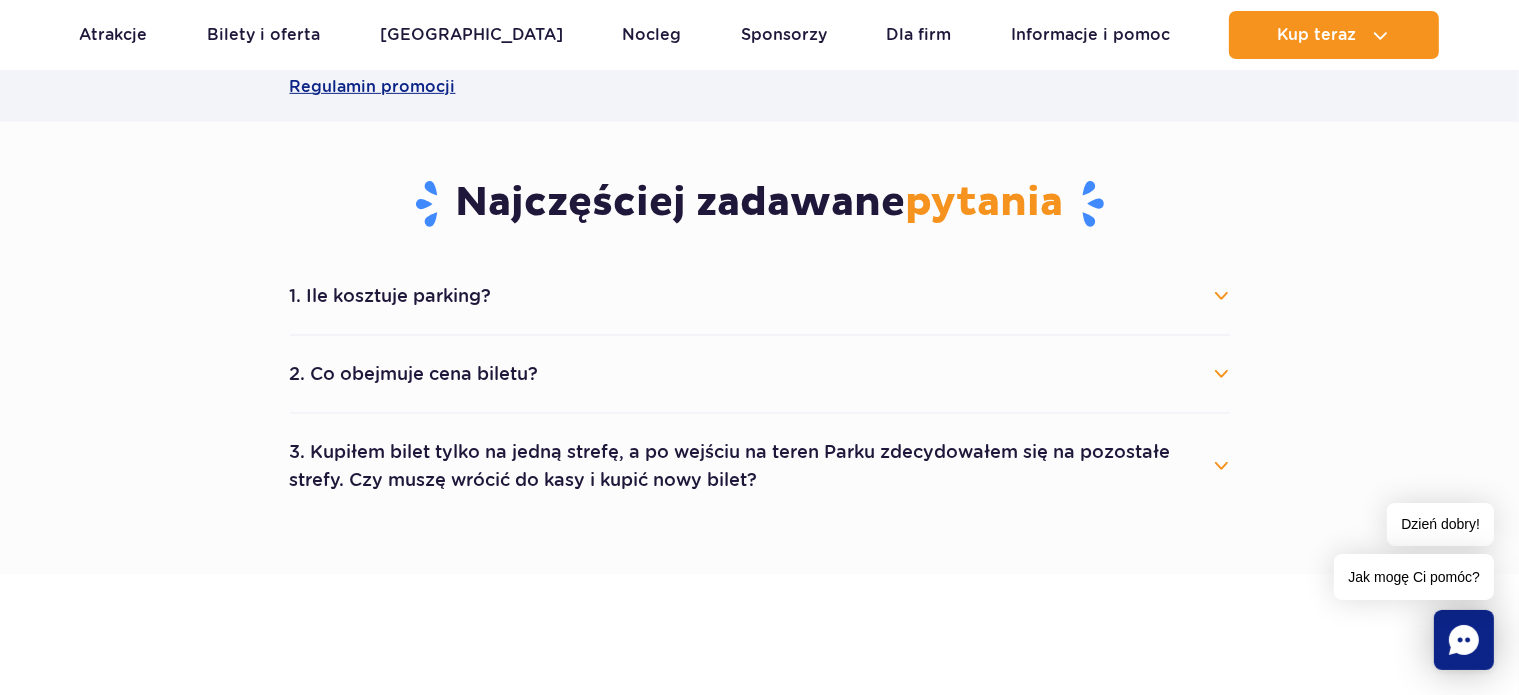 click on "1. Ile kosztuje parking?" at bounding box center (760, 296) 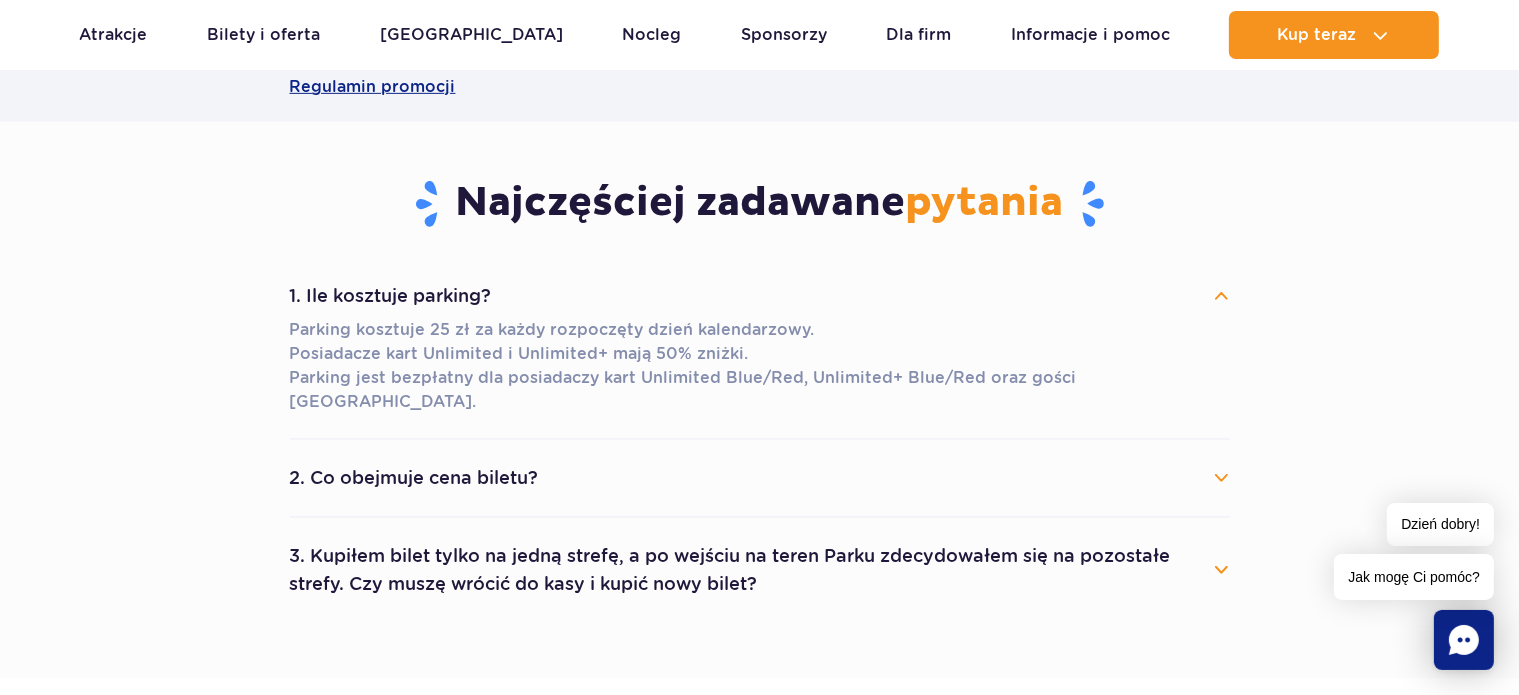 click on "2. Co obejmuje cena biletu?" at bounding box center [760, 478] 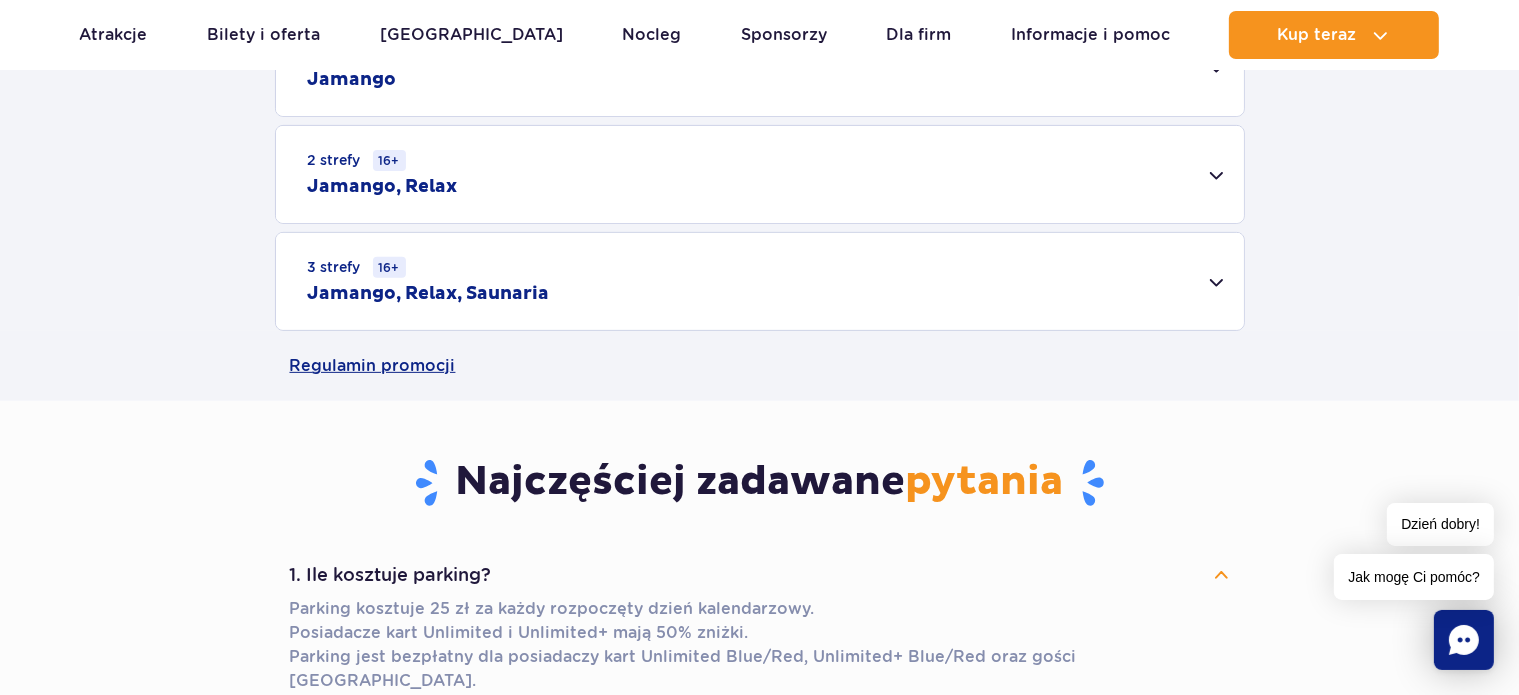 scroll, scrollTop: 300, scrollLeft: 0, axis: vertical 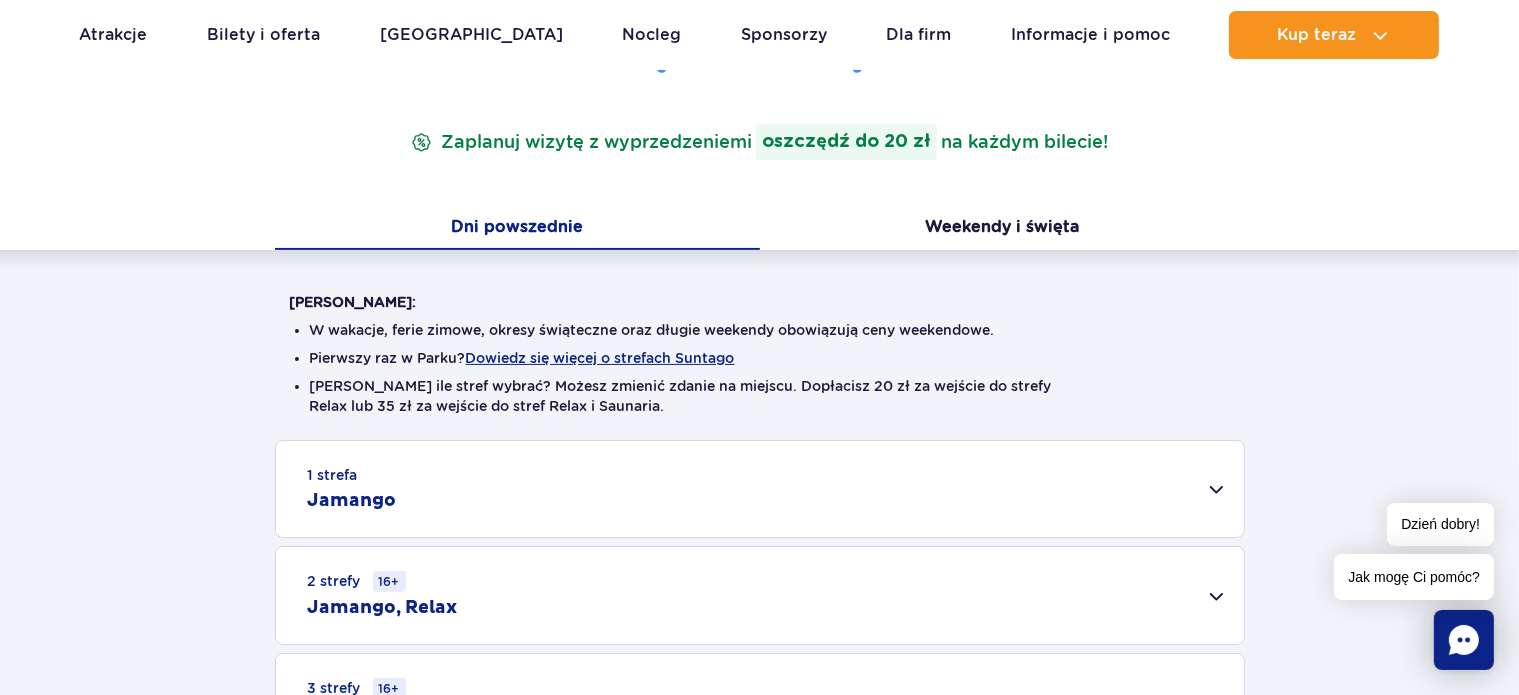 click on "1 strefa
Jamango" at bounding box center (760, 489) 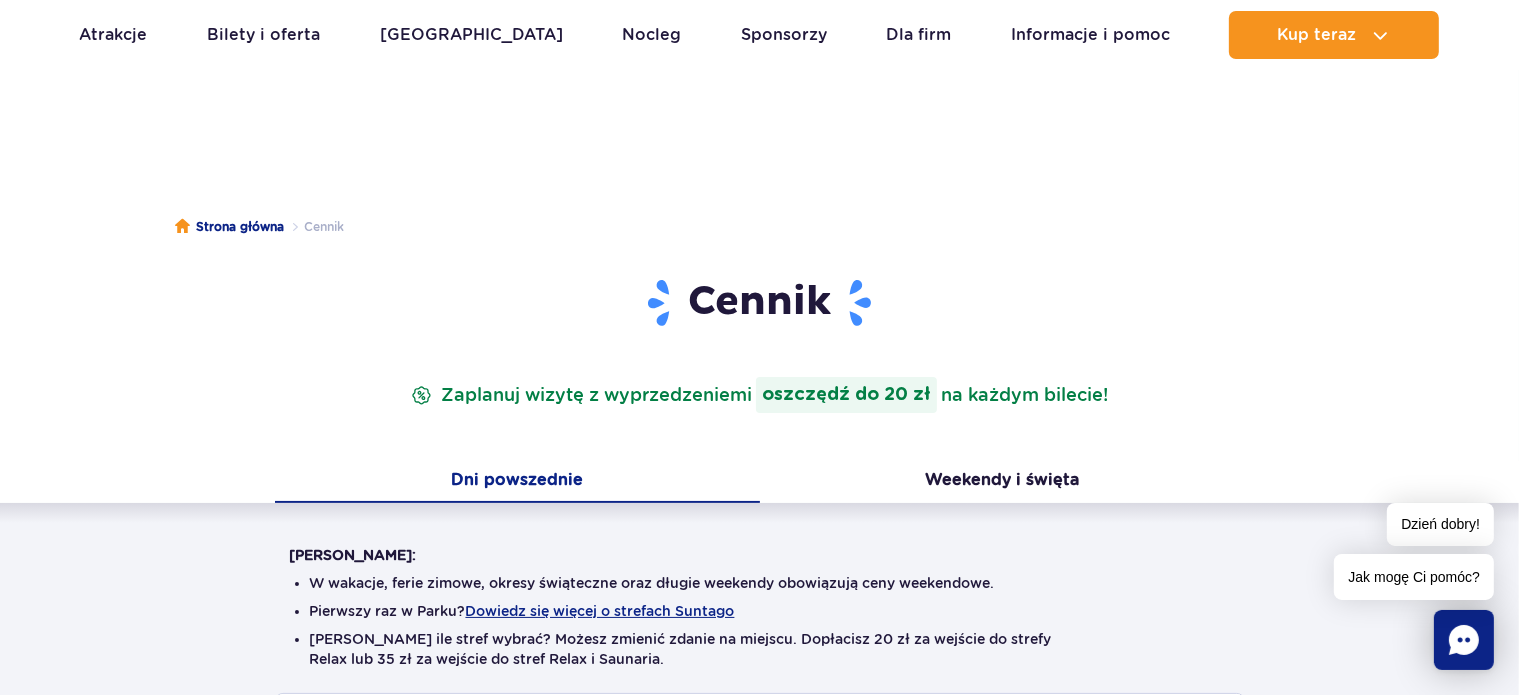 scroll, scrollTop: 0, scrollLeft: 0, axis: both 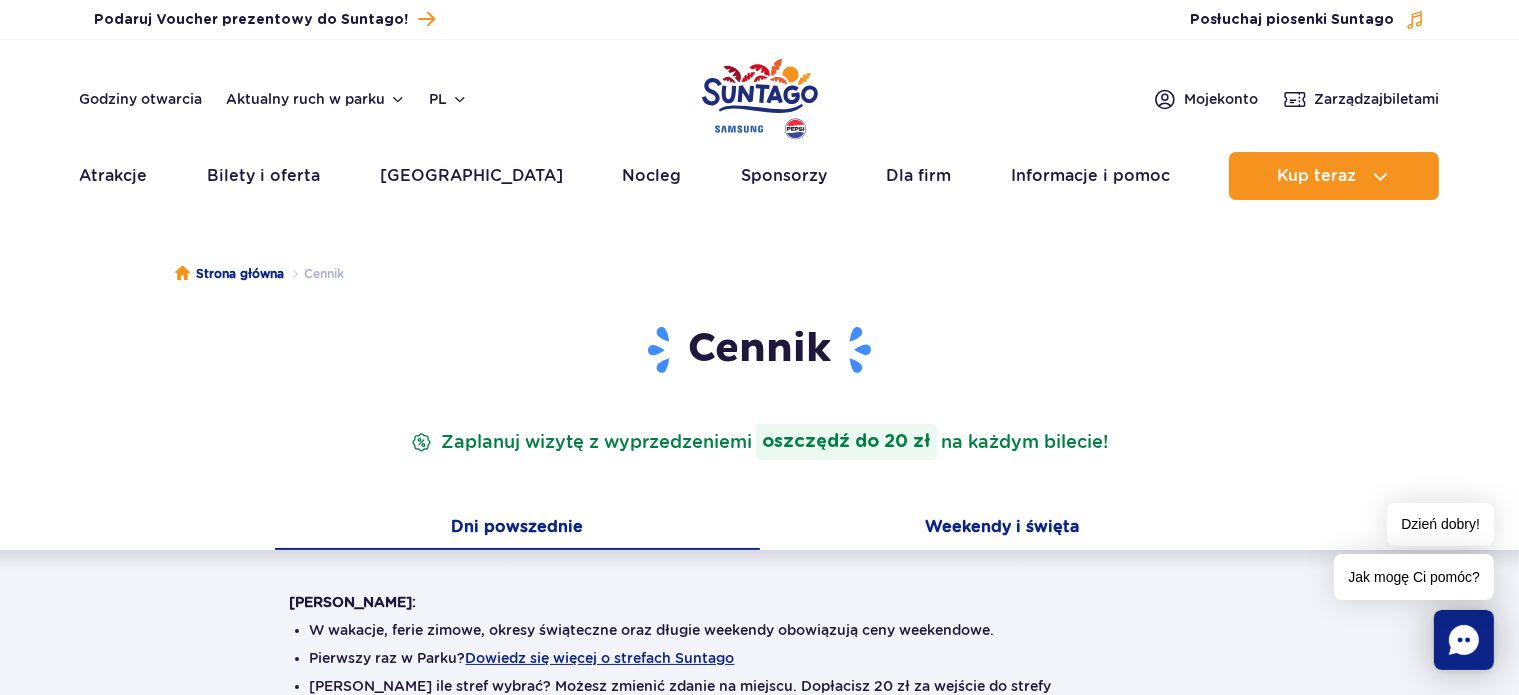 click on "Weekendy i święta" at bounding box center (1002, 529) 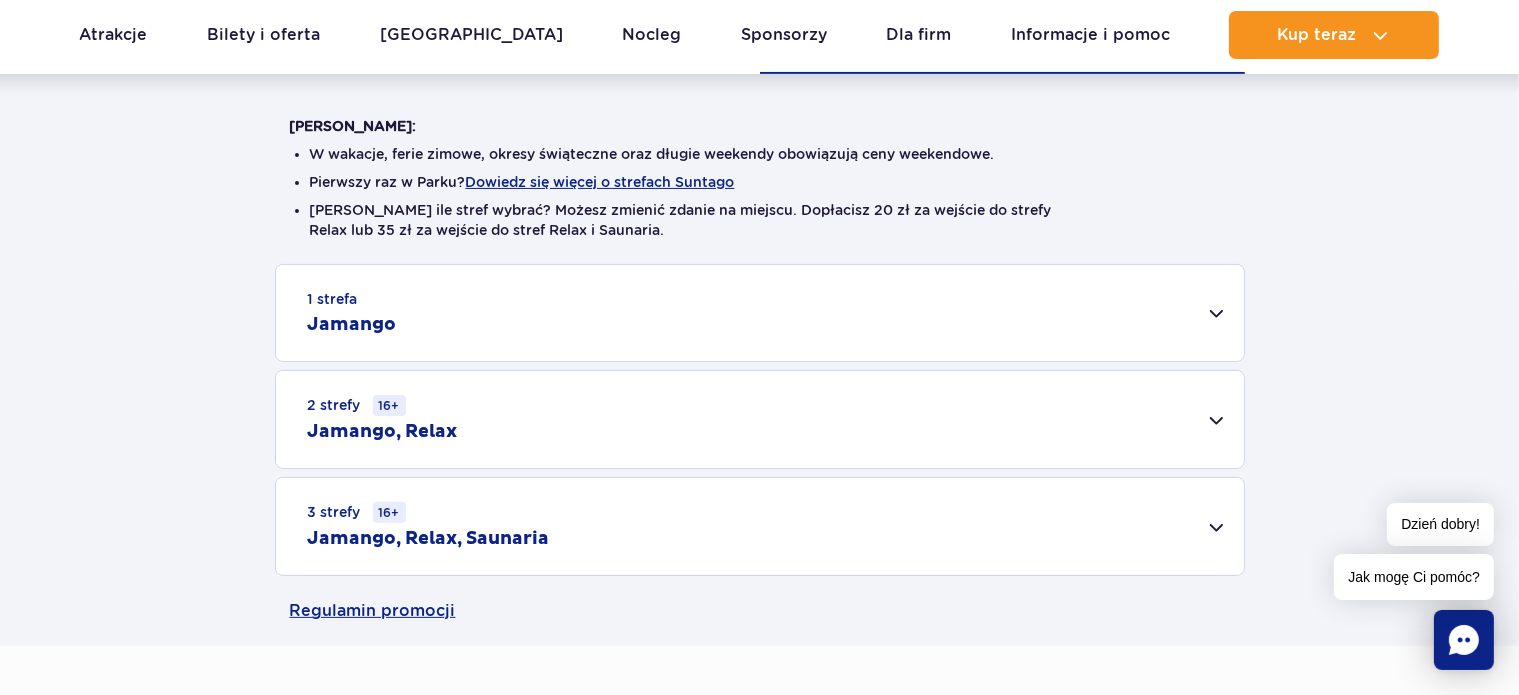 scroll, scrollTop: 600, scrollLeft: 0, axis: vertical 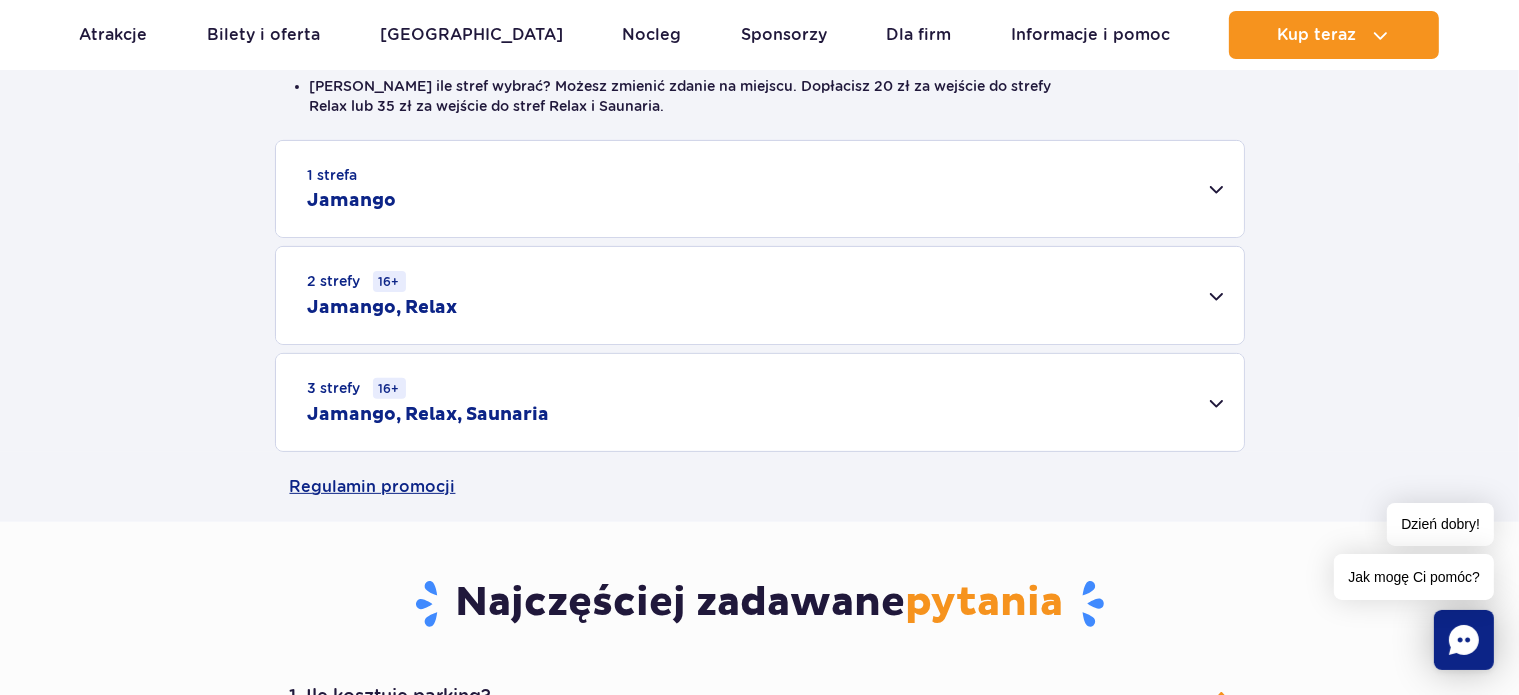 click on "1 strefa
Jamango" at bounding box center (760, 189) 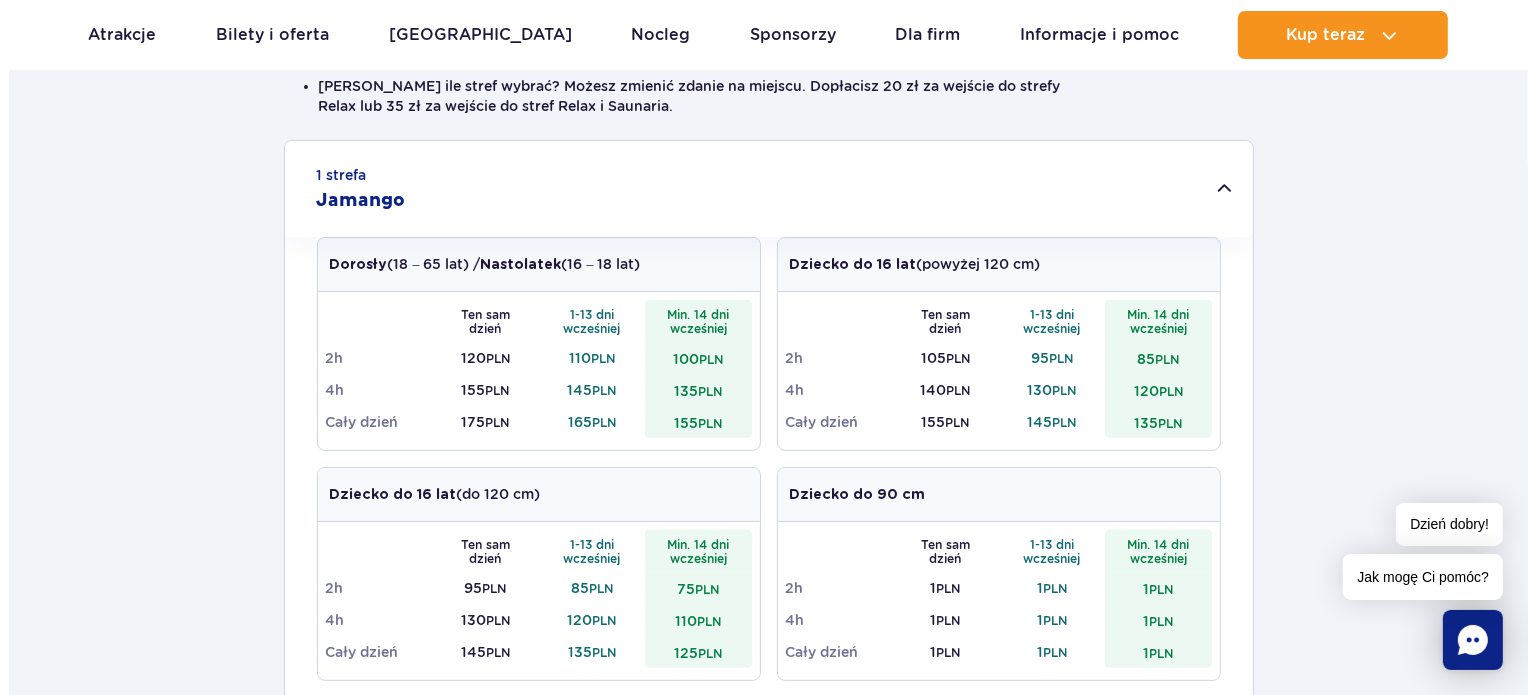 scroll, scrollTop: 0, scrollLeft: 0, axis: both 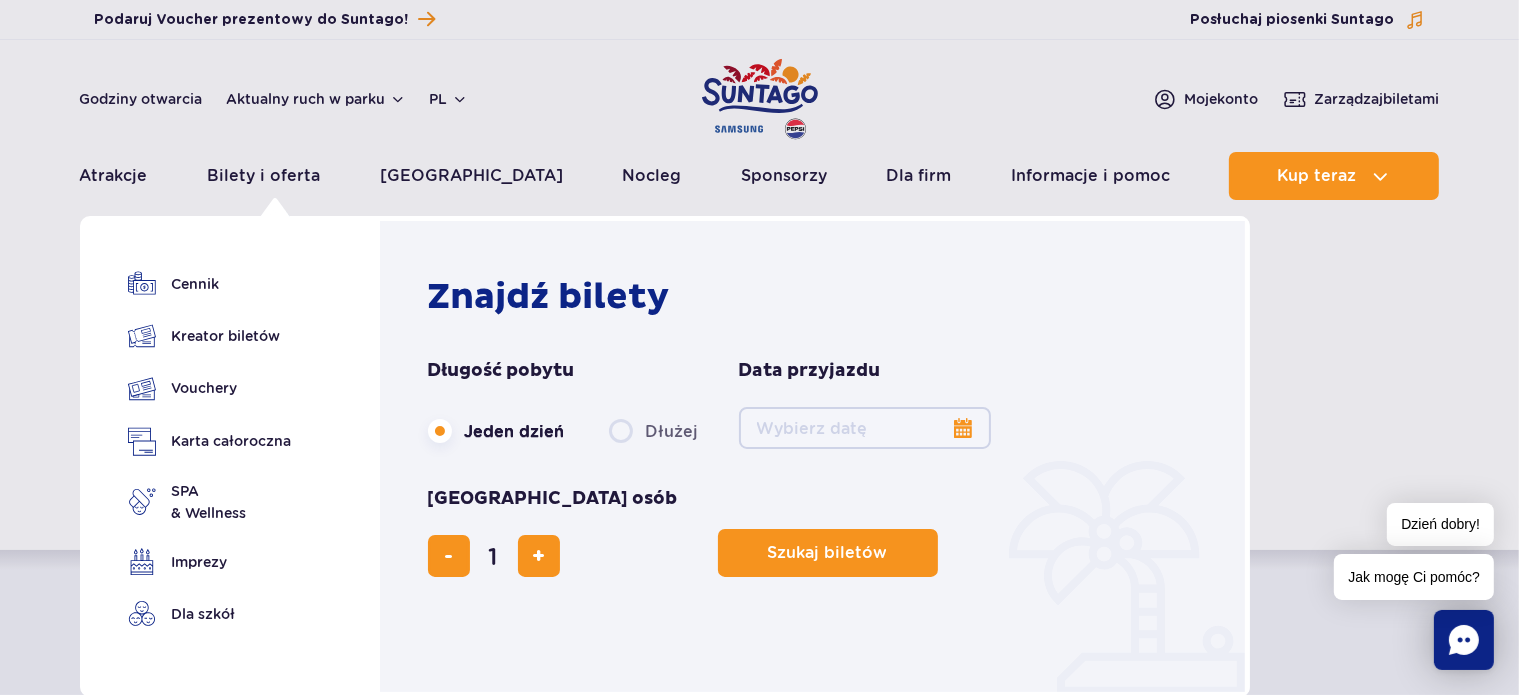 click on "Date from" at bounding box center [865, 428] 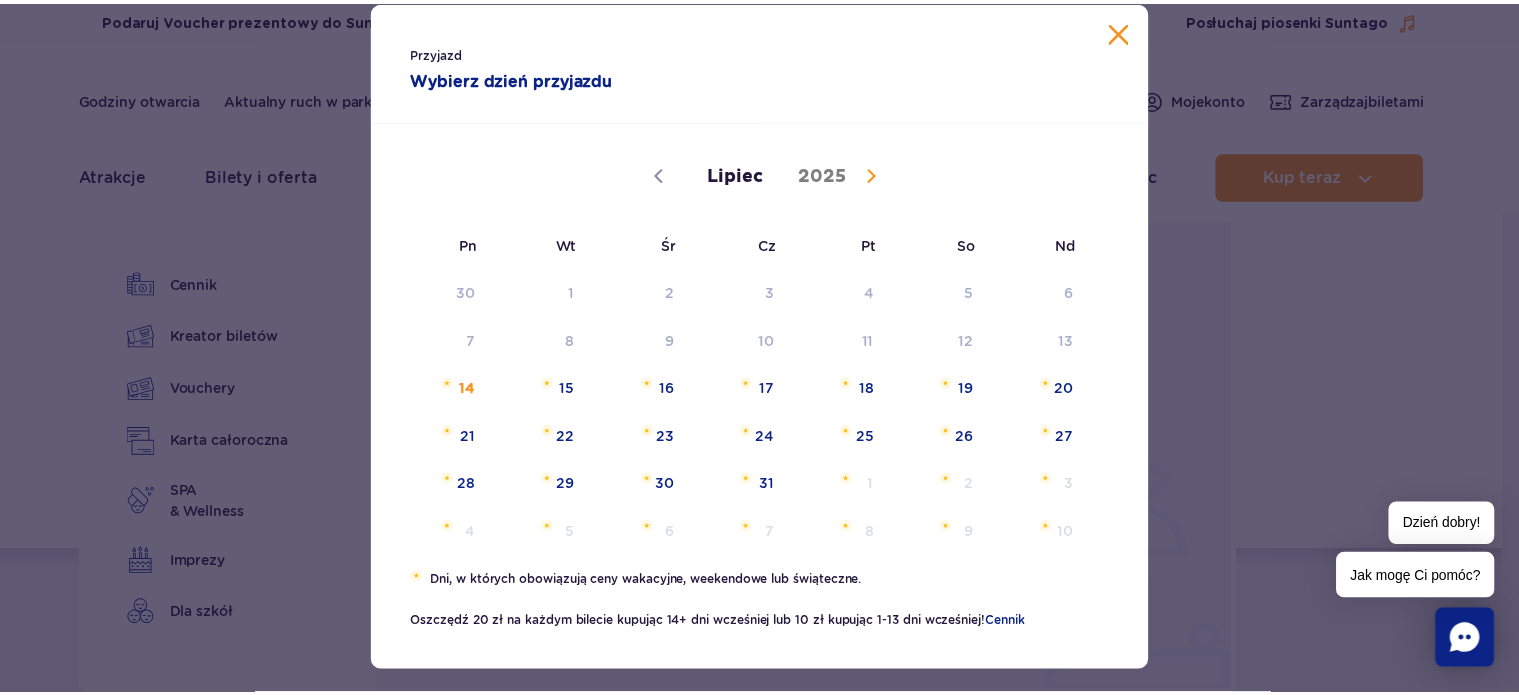 scroll, scrollTop: 76, scrollLeft: 0, axis: vertical 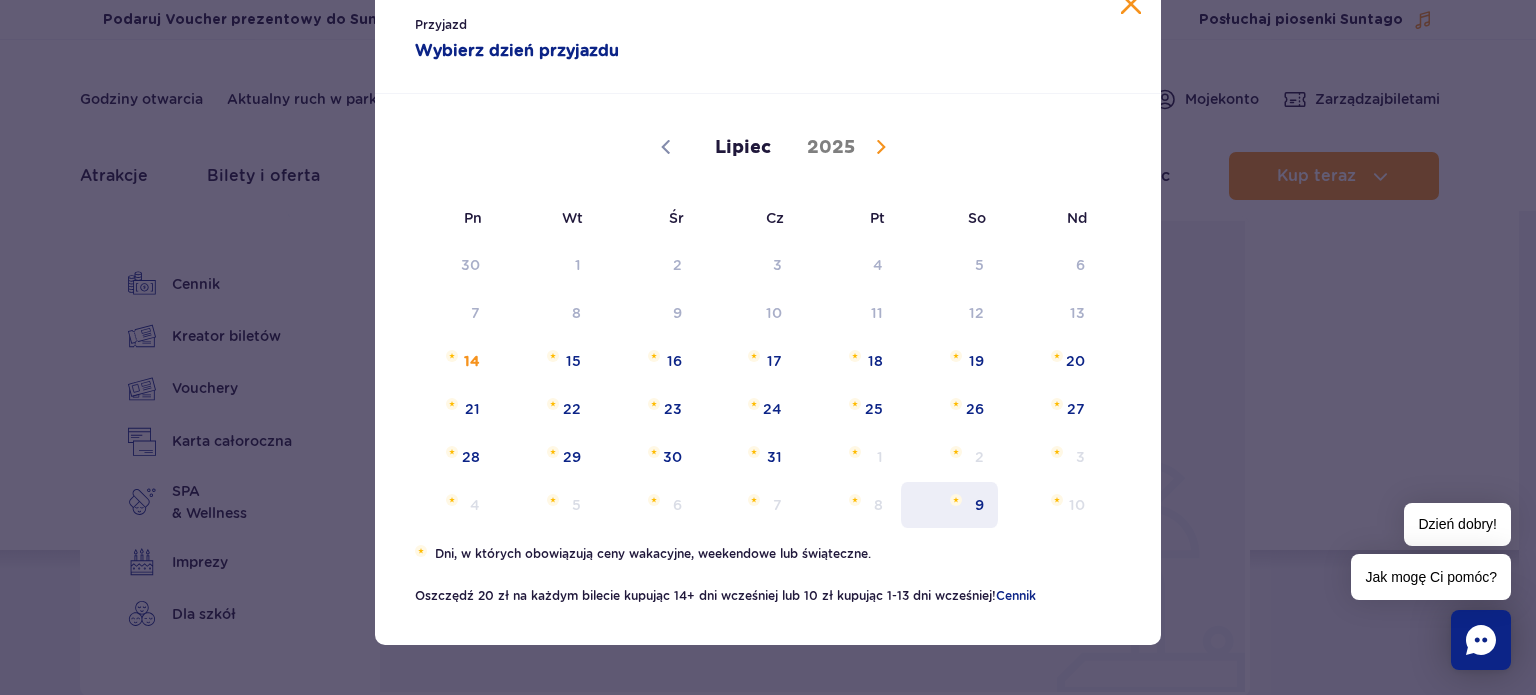 click at bounding box center (956, 500) 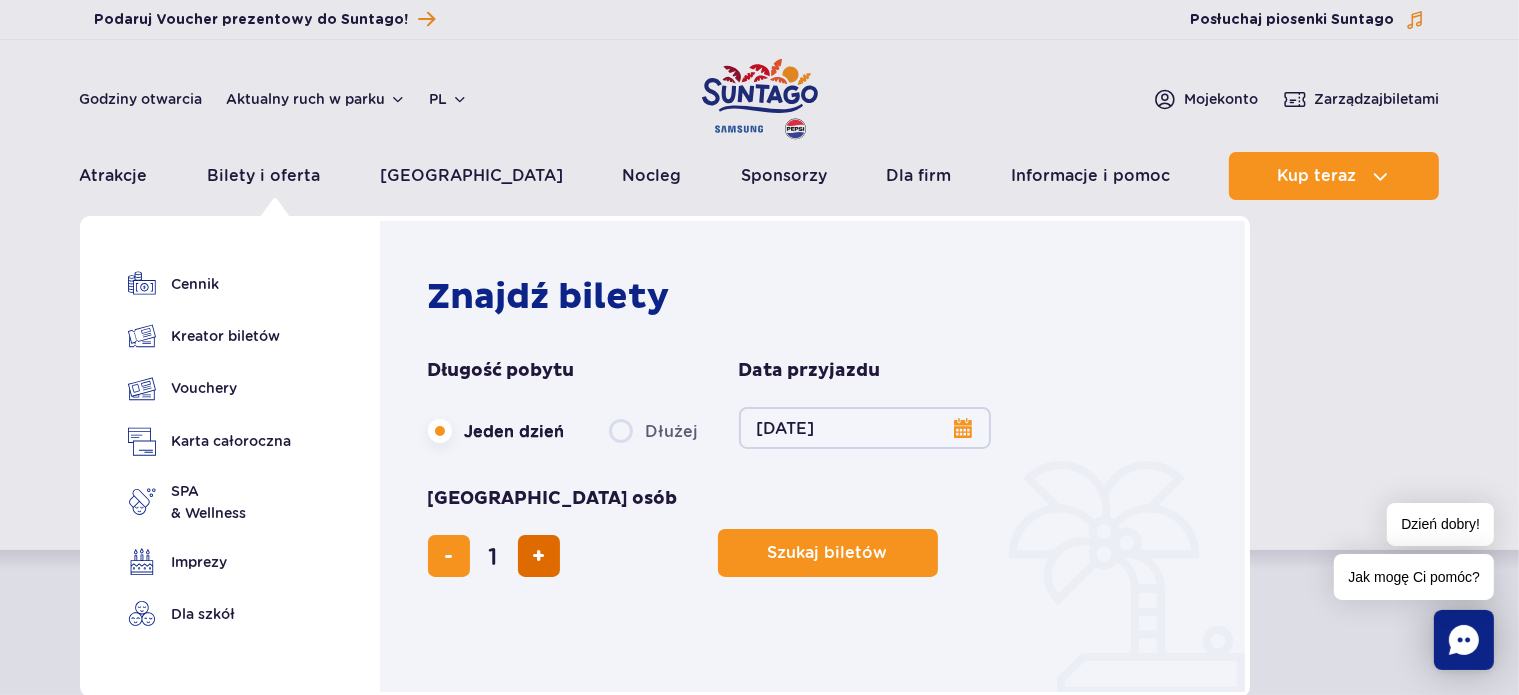click at bounding box center [538, 556] 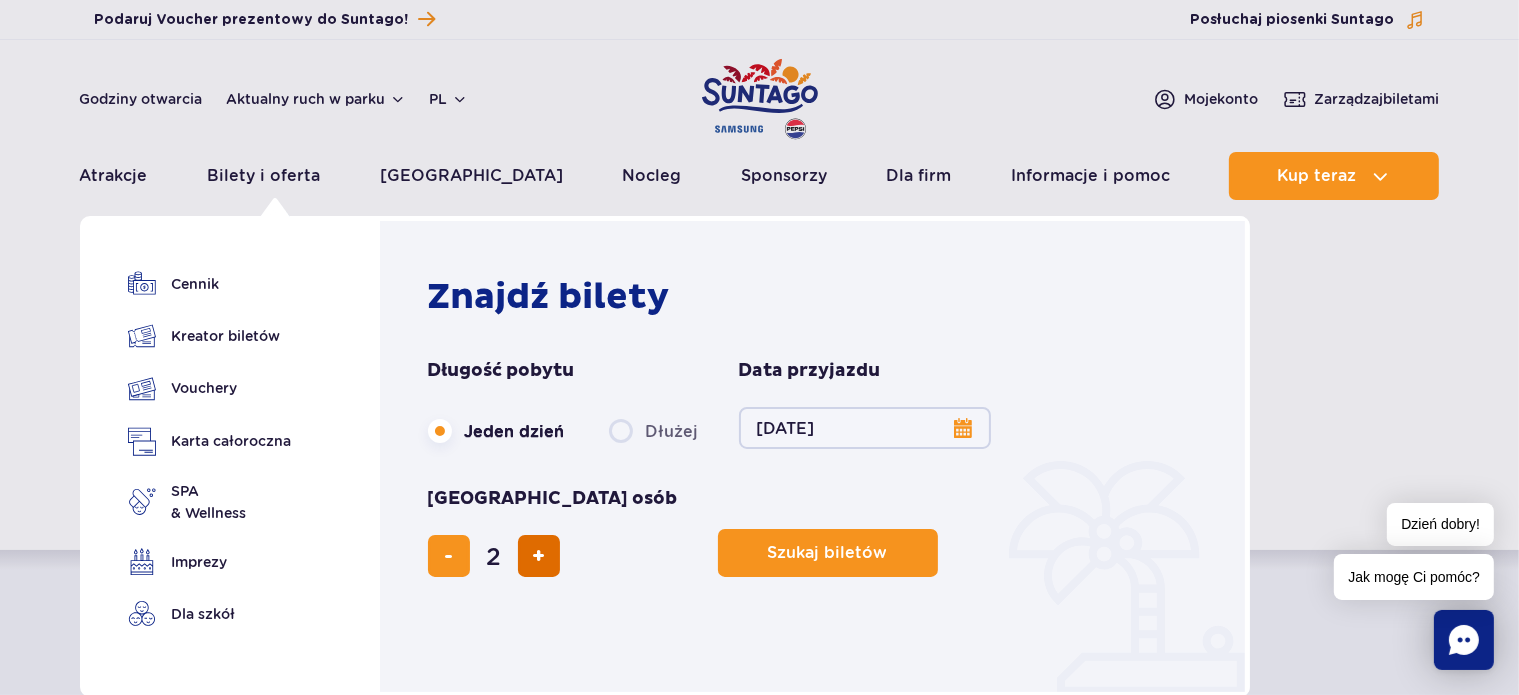 click at bounding box center (538, 556) 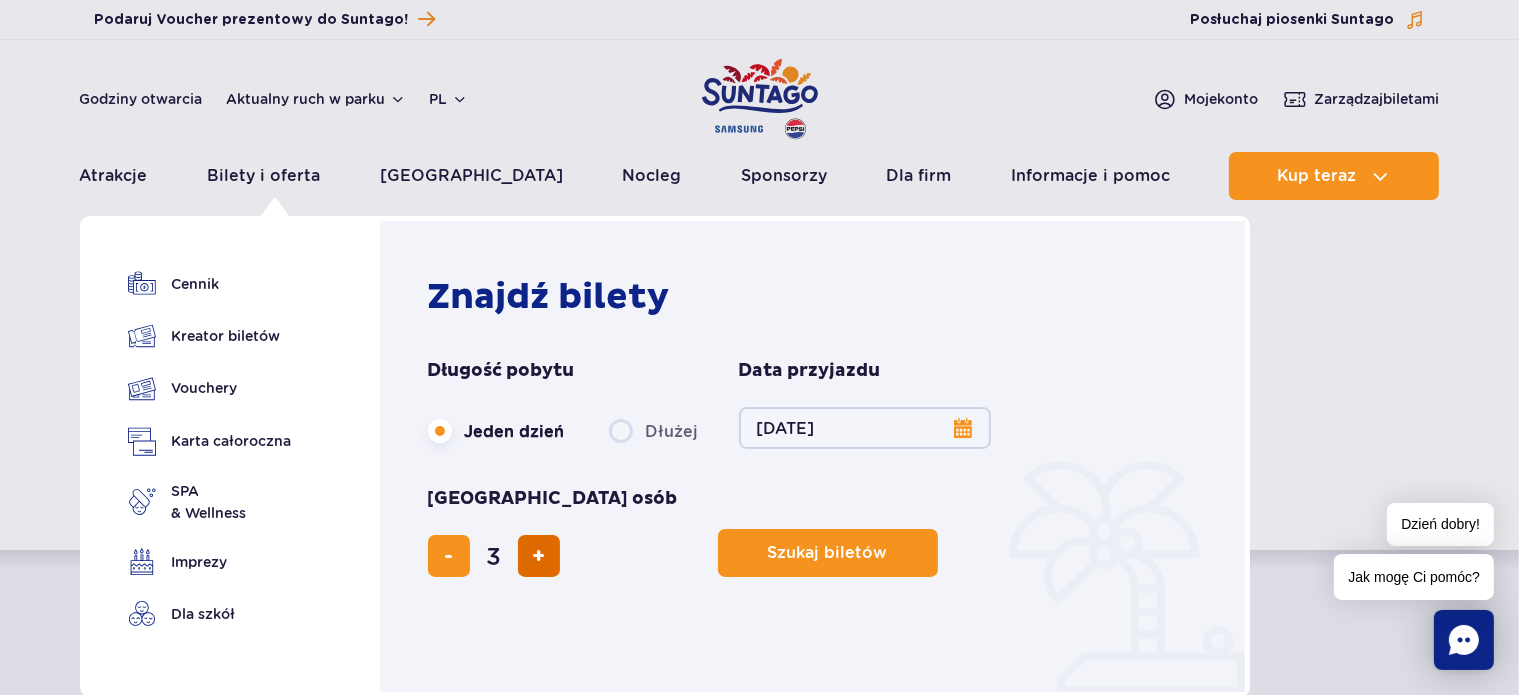 click at bounding box center (538, 556) 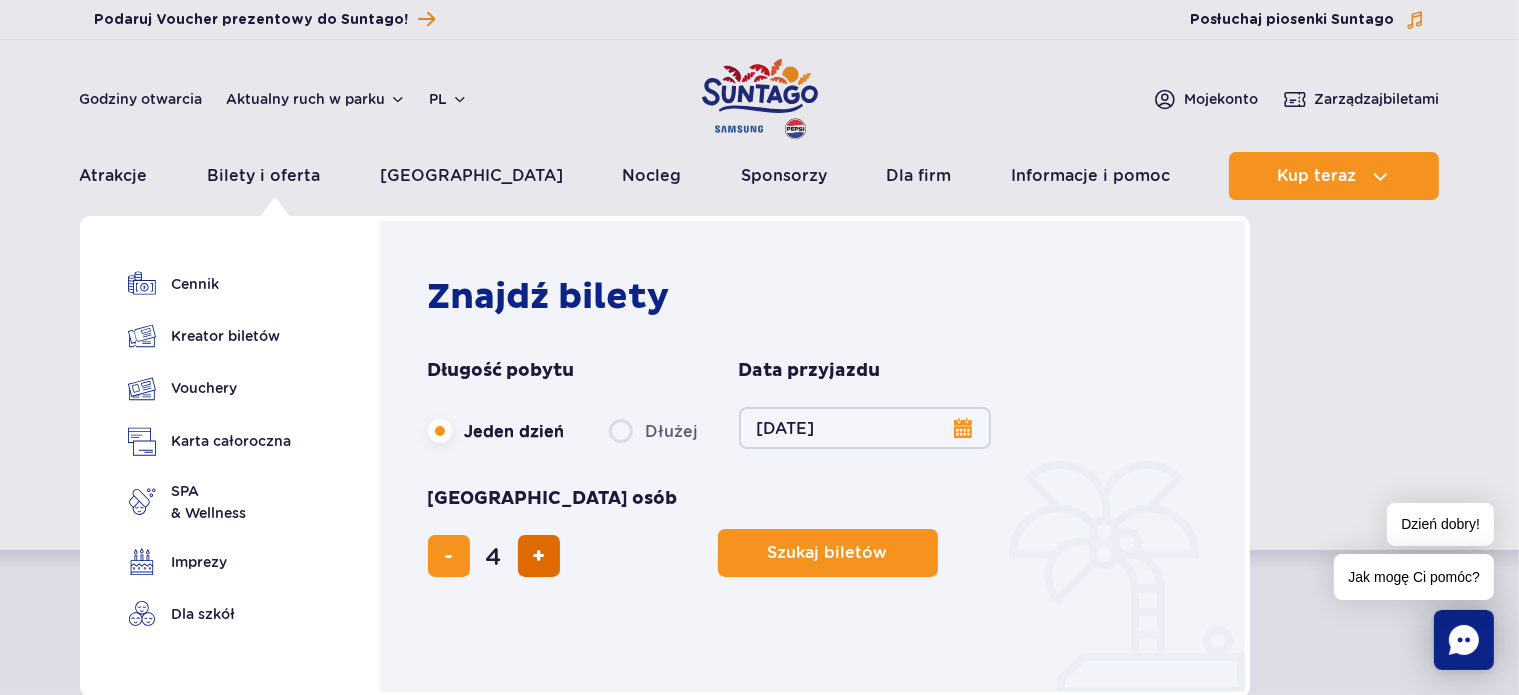 click at bounding box center (538, 556) 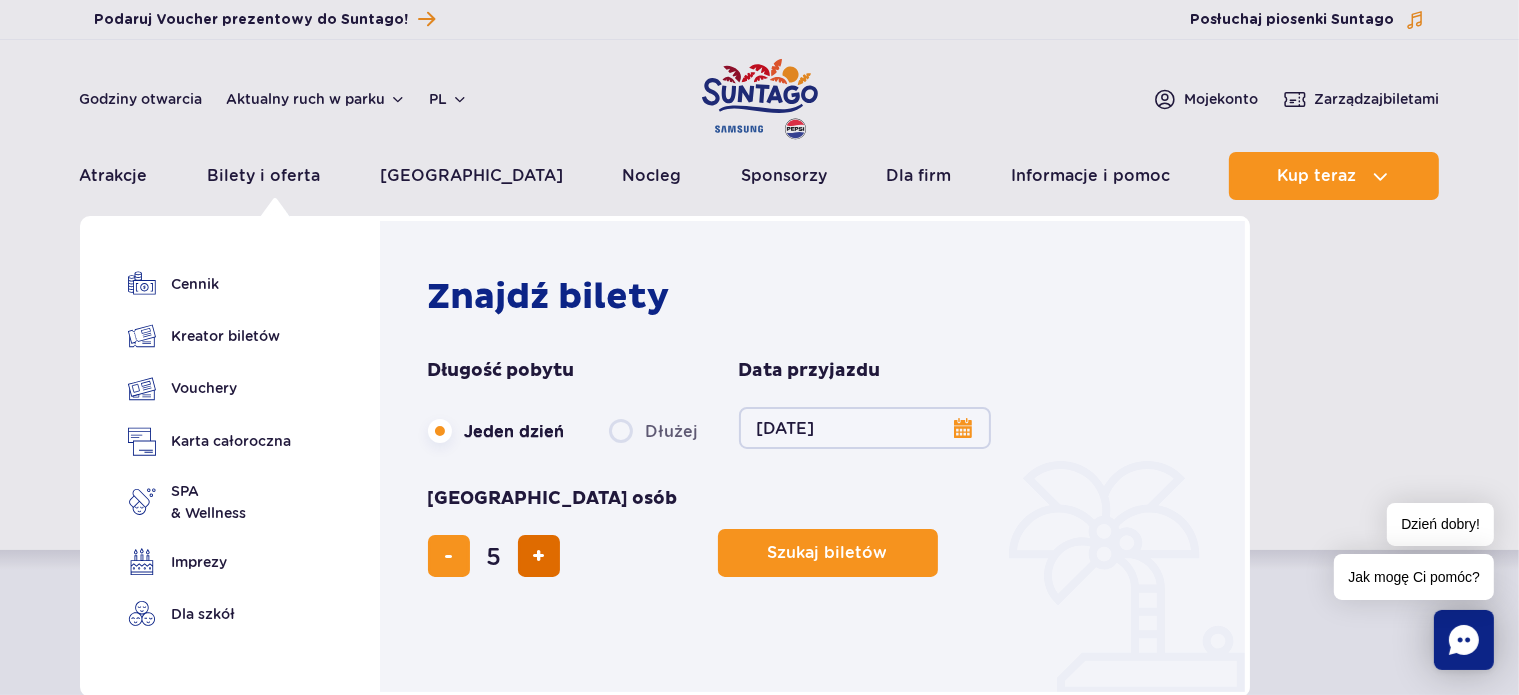 click at bounding box center [538, 556] 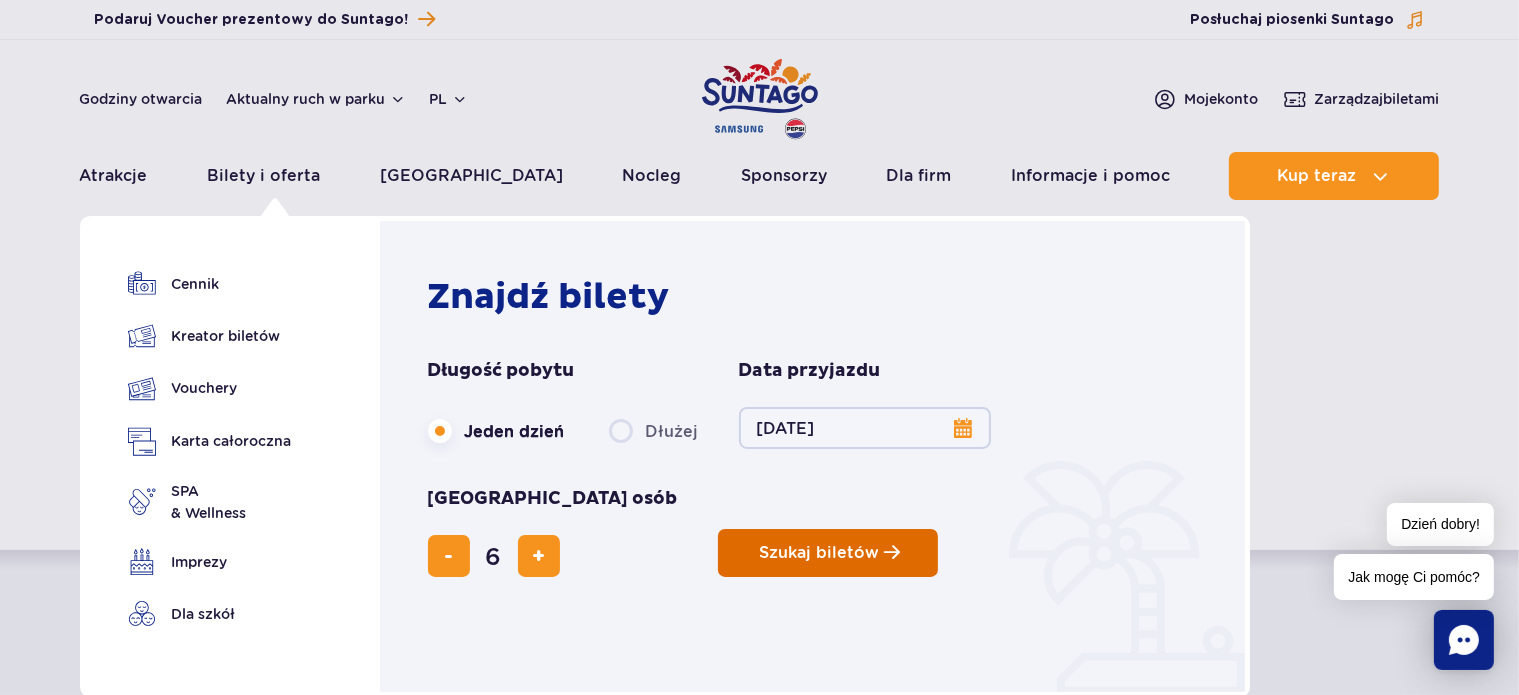 click on "Szukaj biletów" at bounding box center (820, 553) 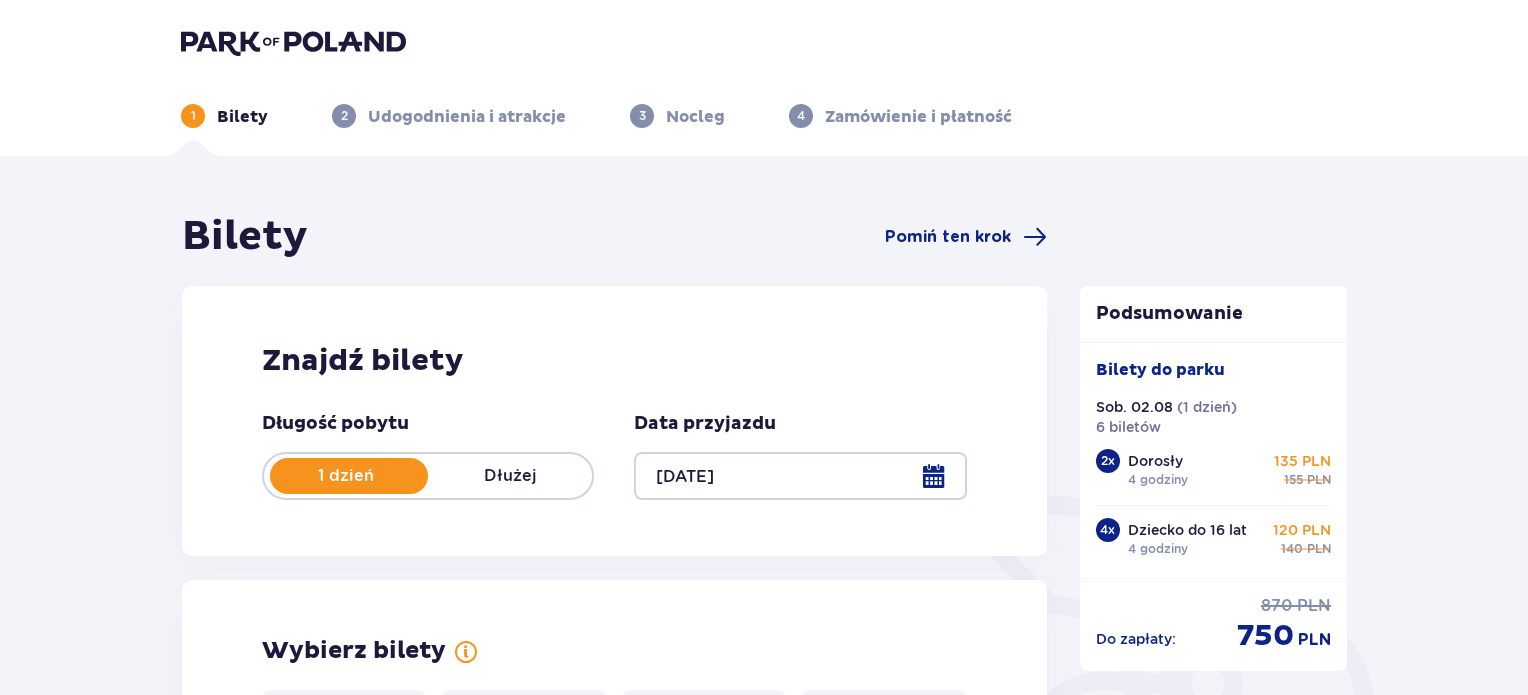 scroll, scrollTop: 0, scrollLeft: 0, axis: both 